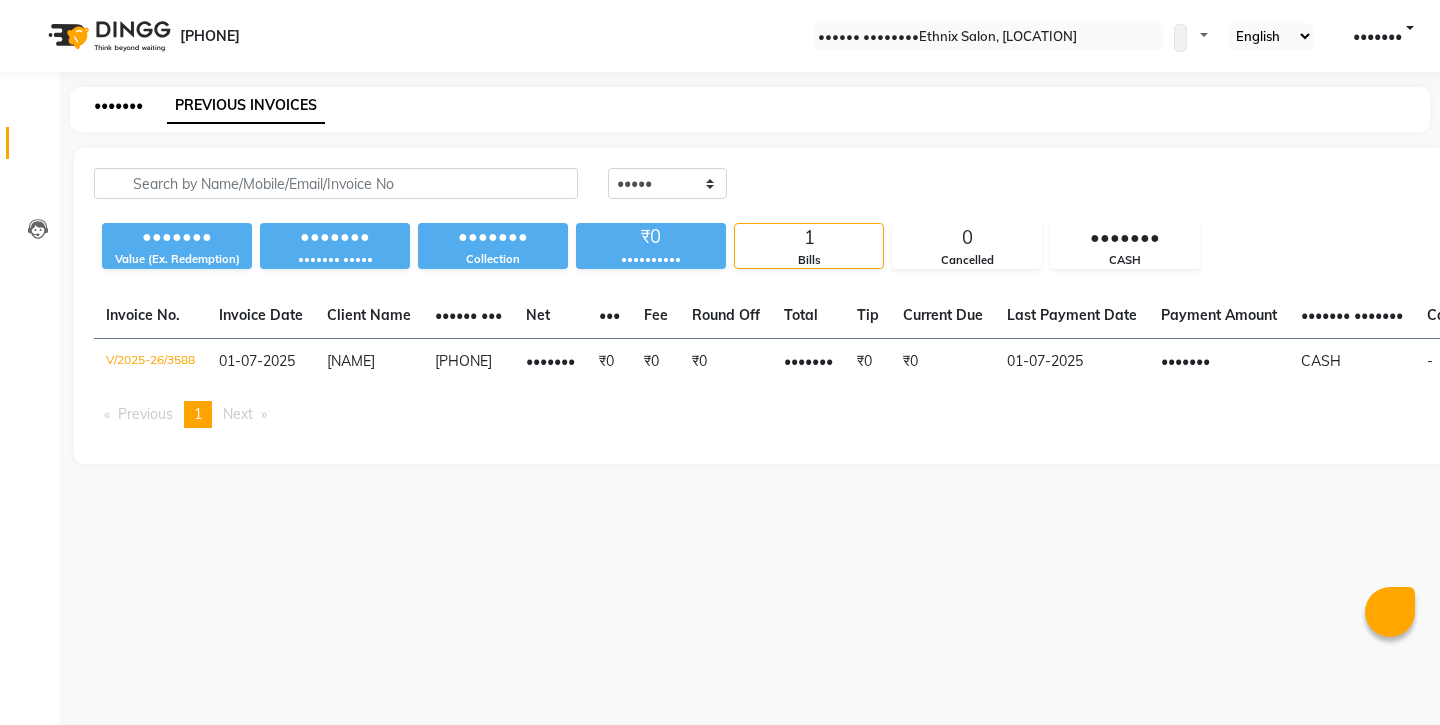 scroll, scrollTop: 0, scrollLeft: 0, axis: both 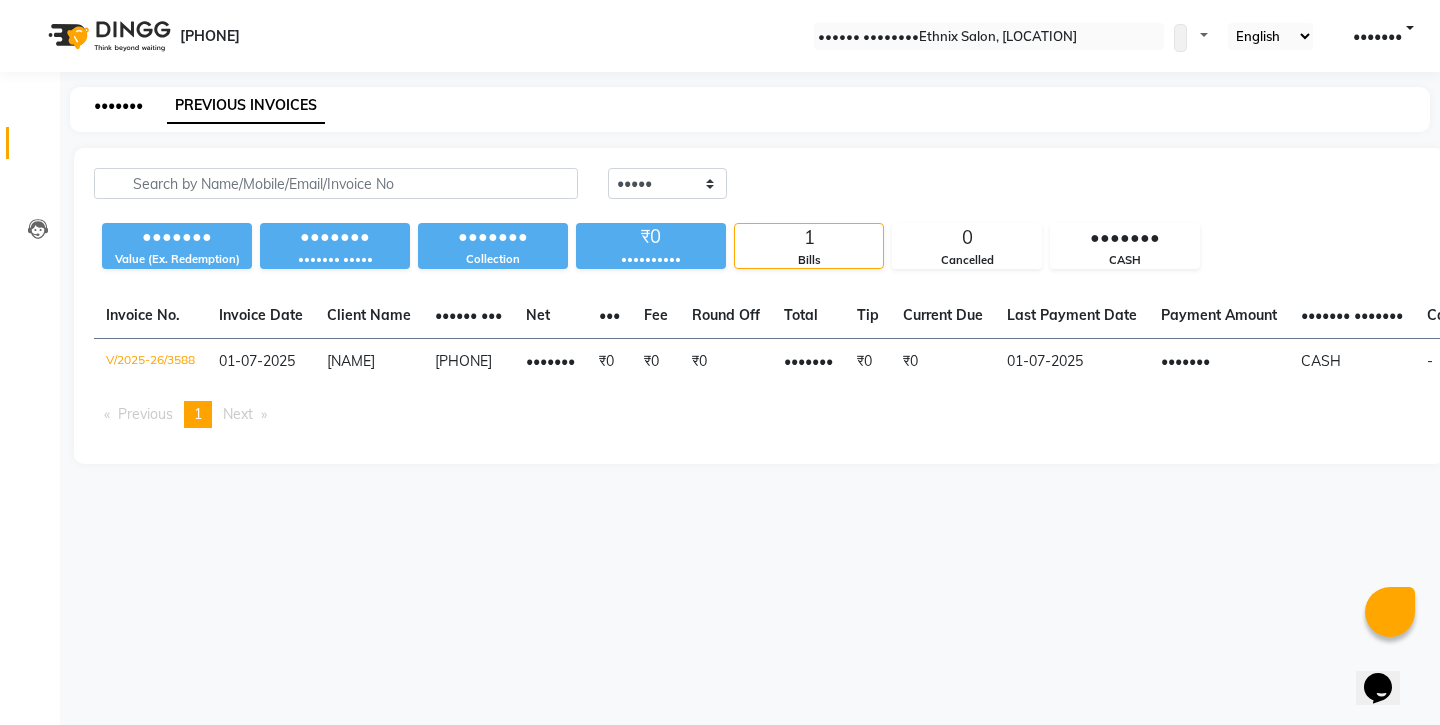 click on "•••••••" at bounding box center [118, 105] 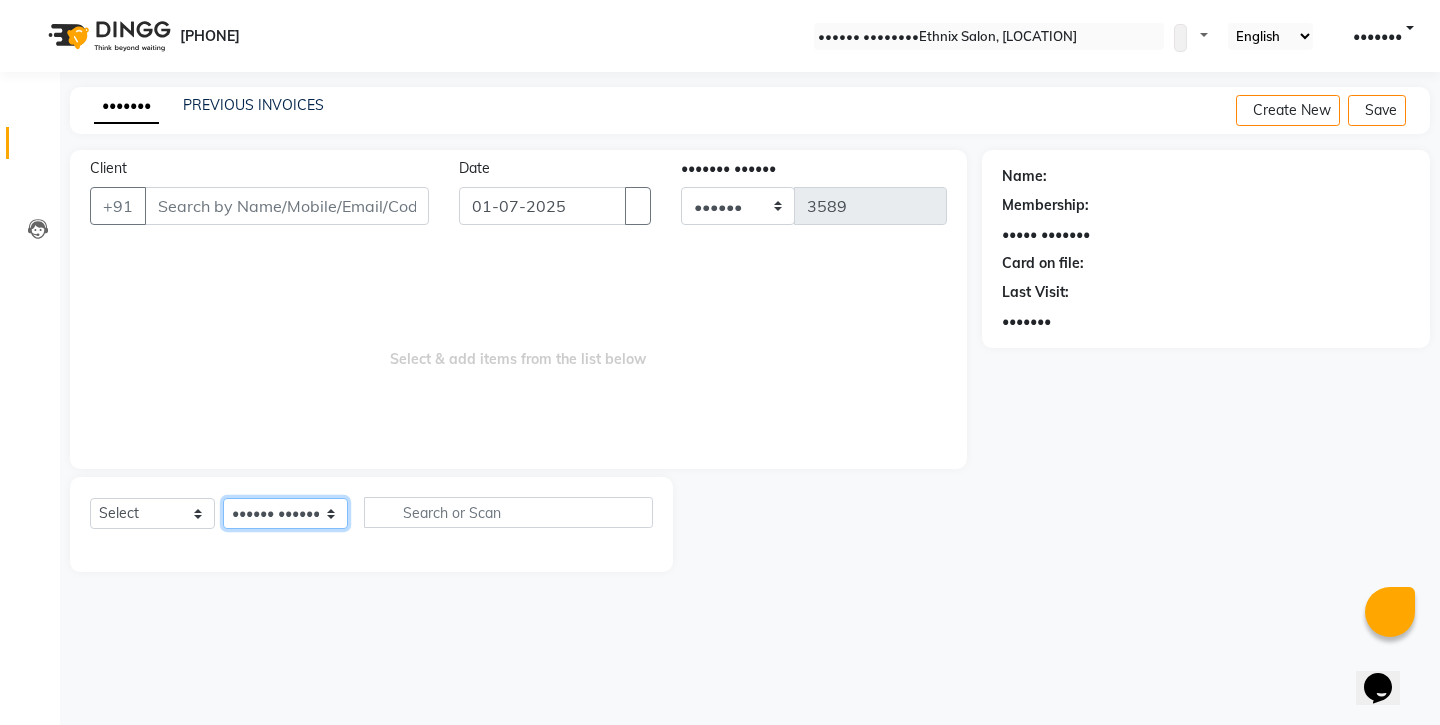 select on "74350" 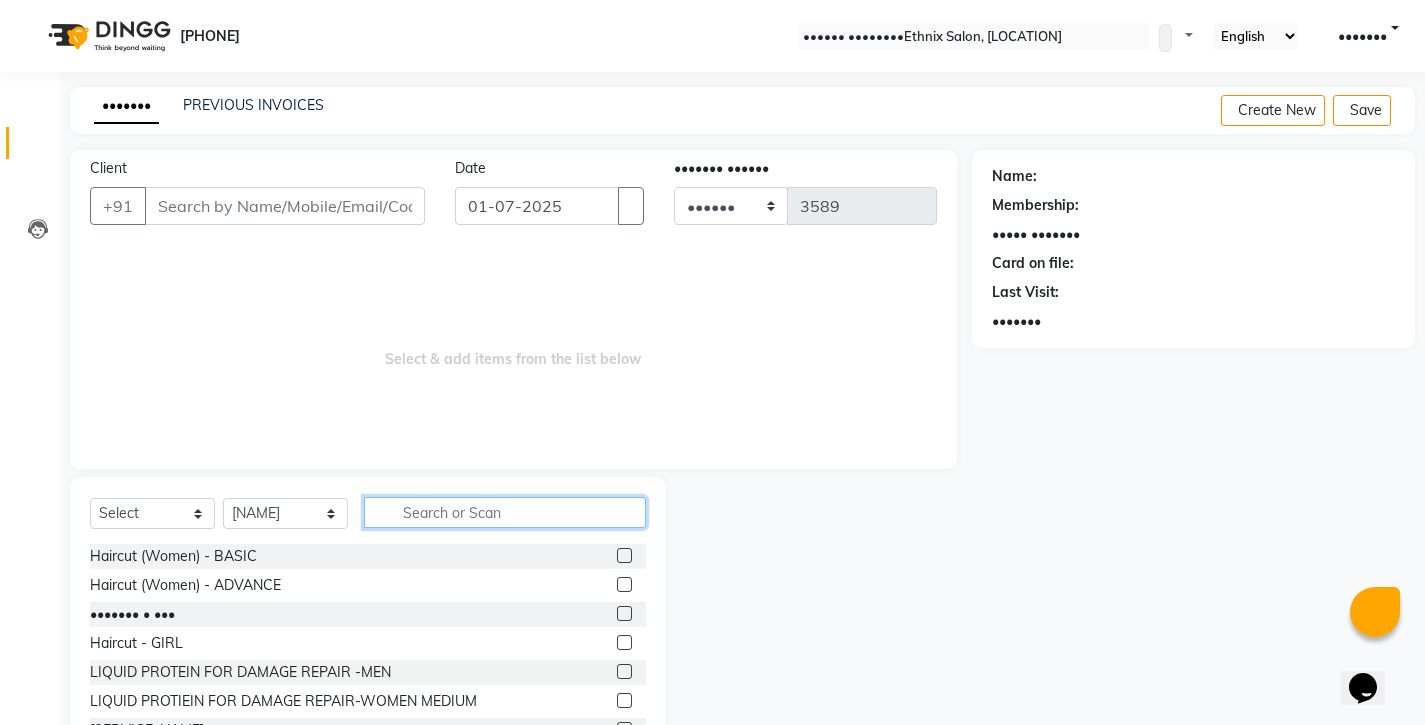 click at bounding box center (505, 512) 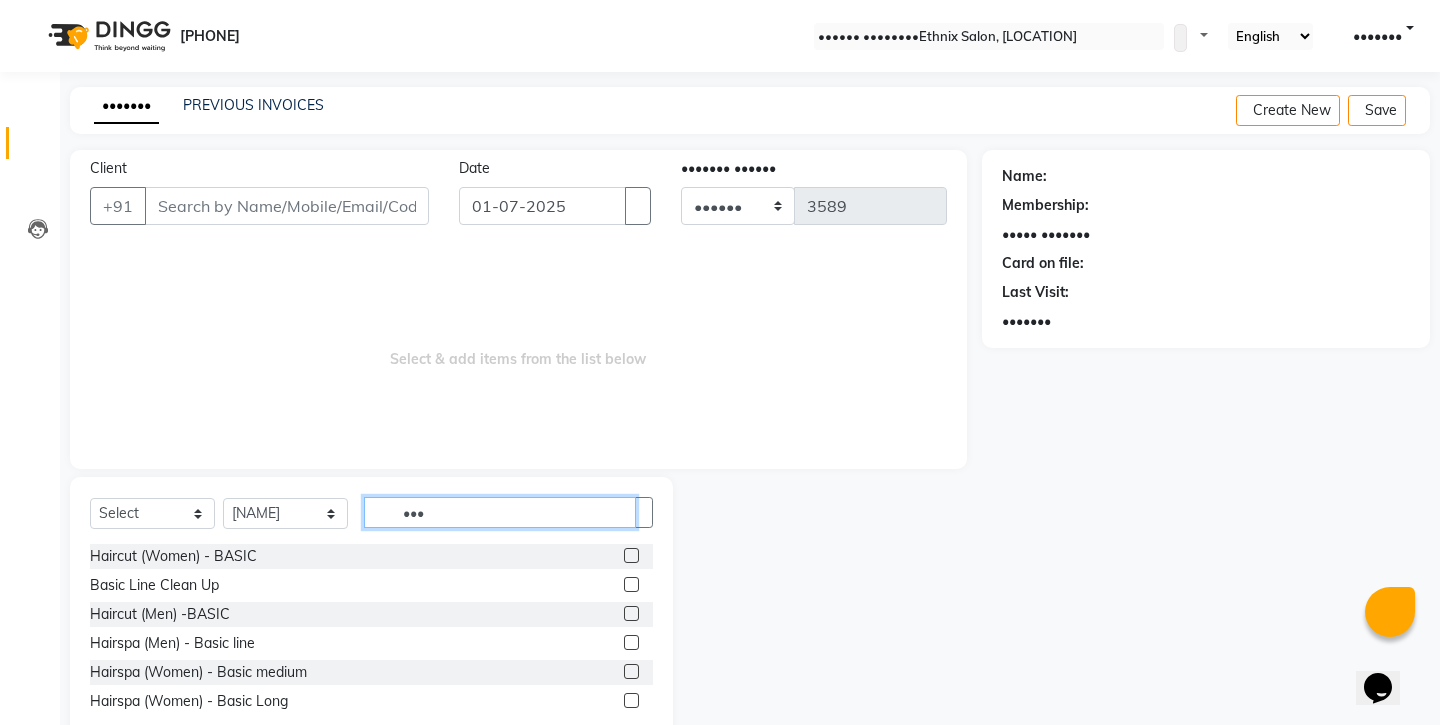 type on "•••" 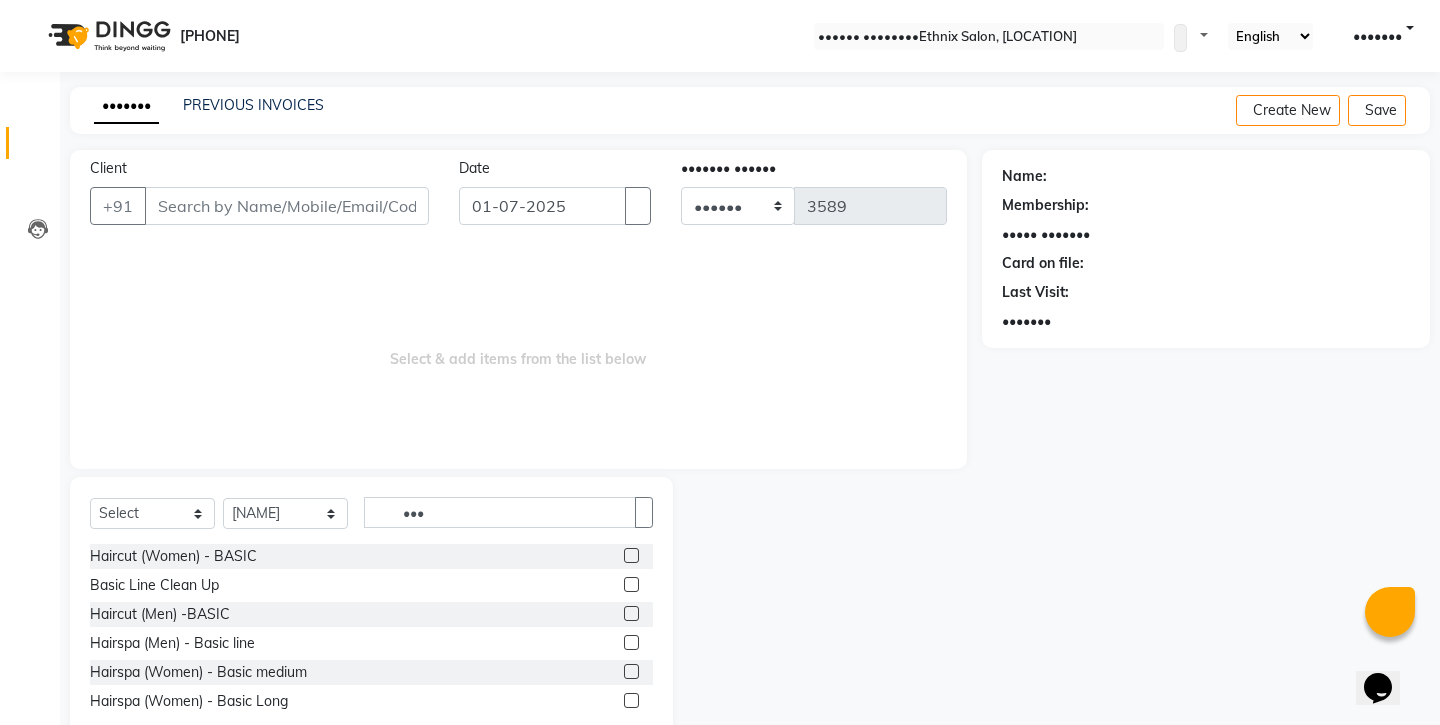 click at bounding box center [631, 613] 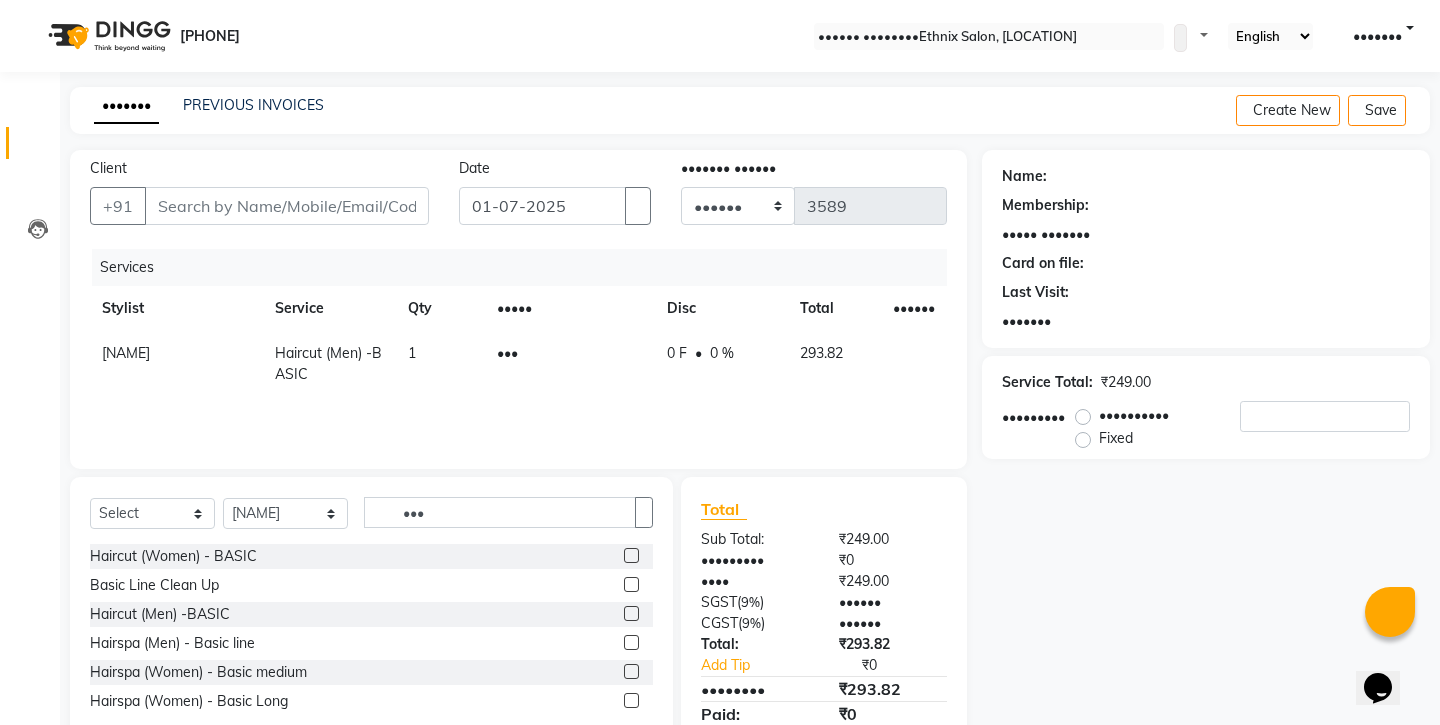 drag, startPoint x: 648, startPoint y: 474, endPoint x: 572, endPoint y: 478, distance: 76.105194 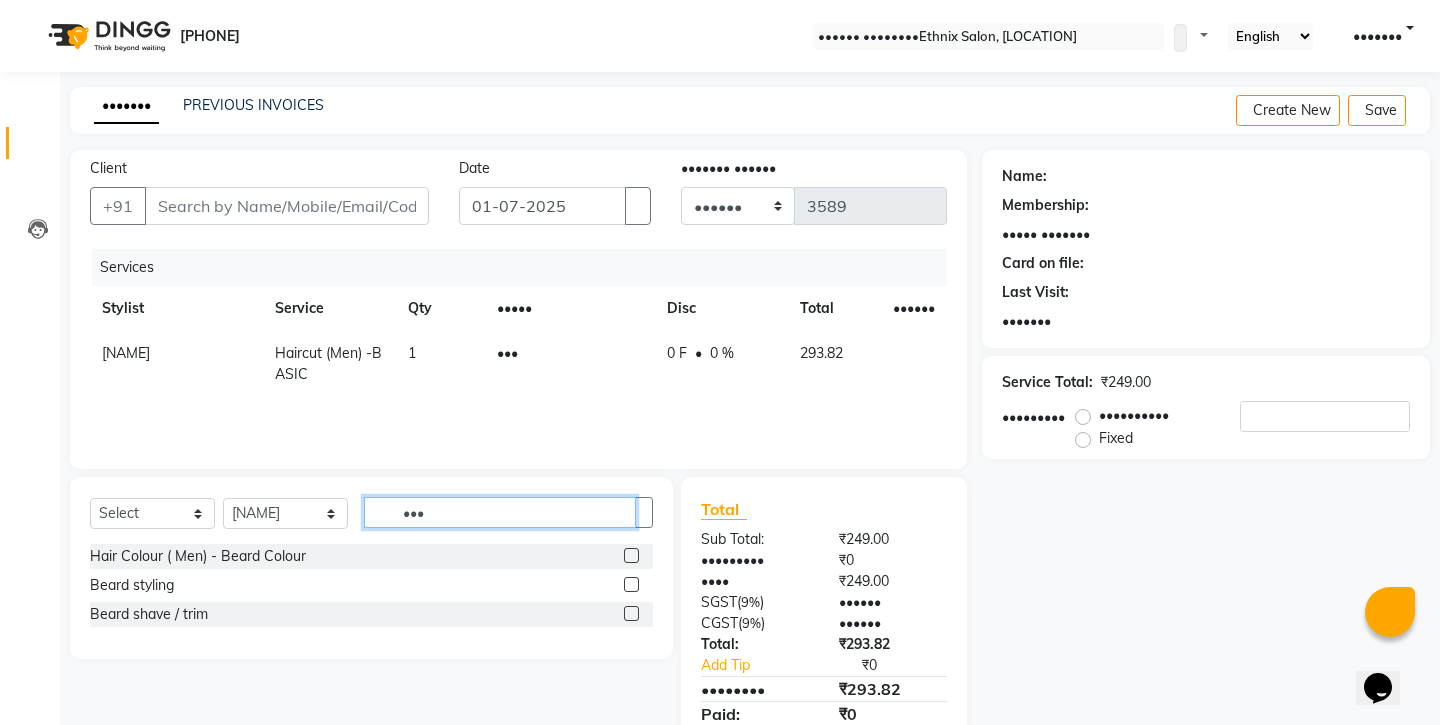 type on "•••" 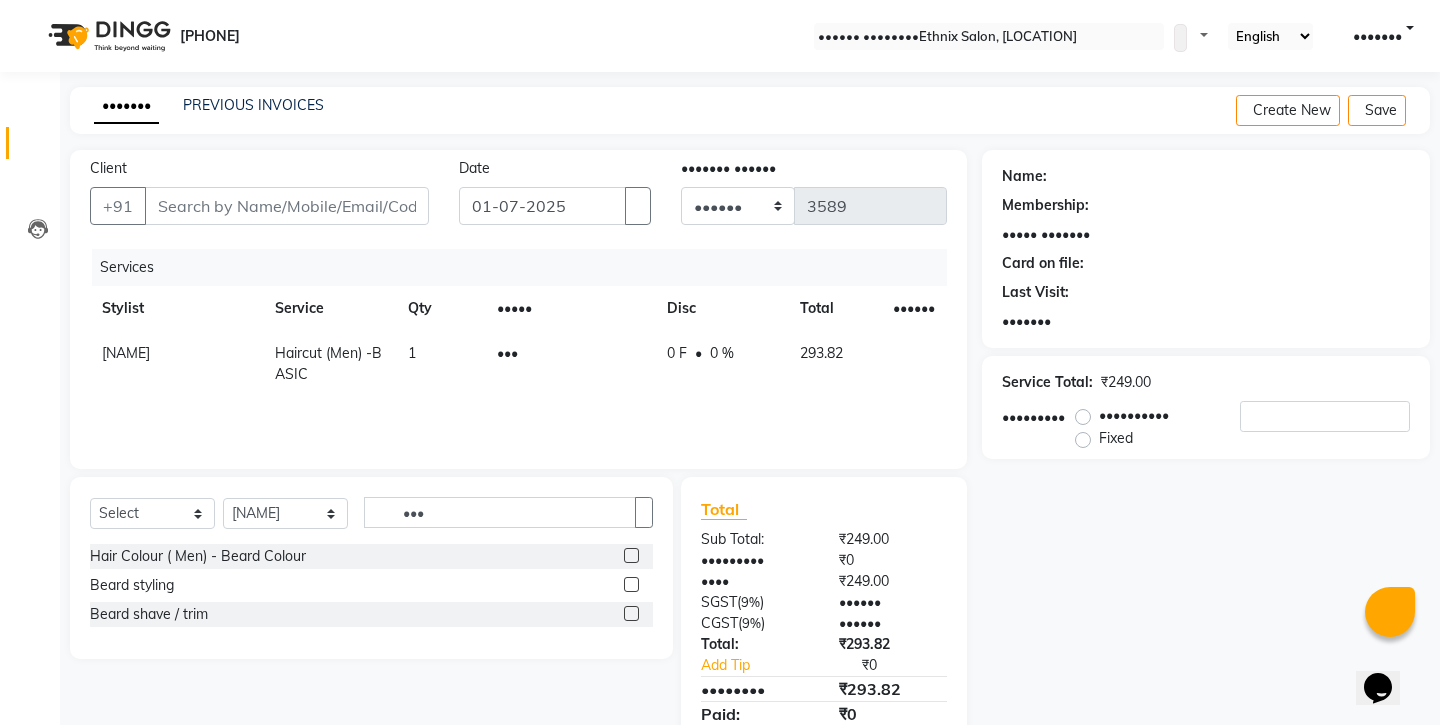 click at bounding box center (631, 613) 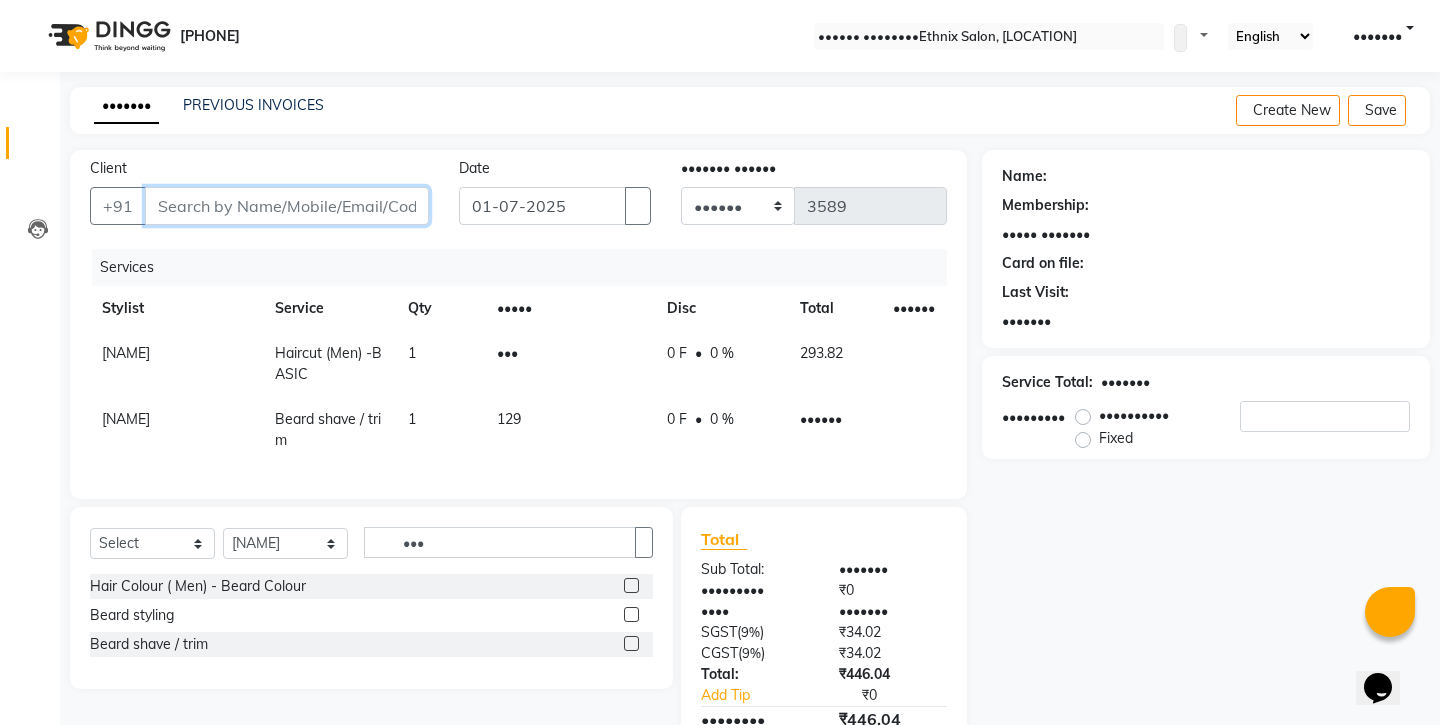 click on "Client" at bounding box center [287, 206] 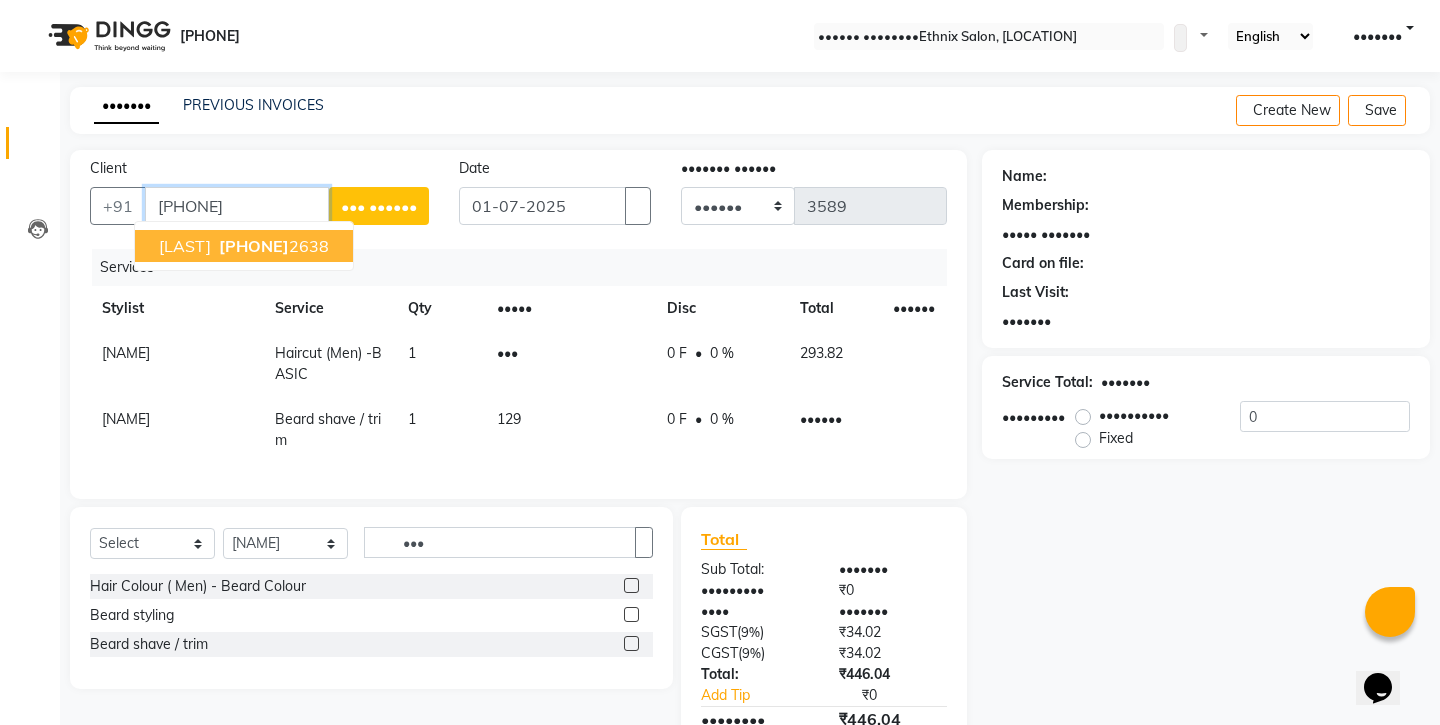 click on "[PHONE]" at bounding box center [254, 246] 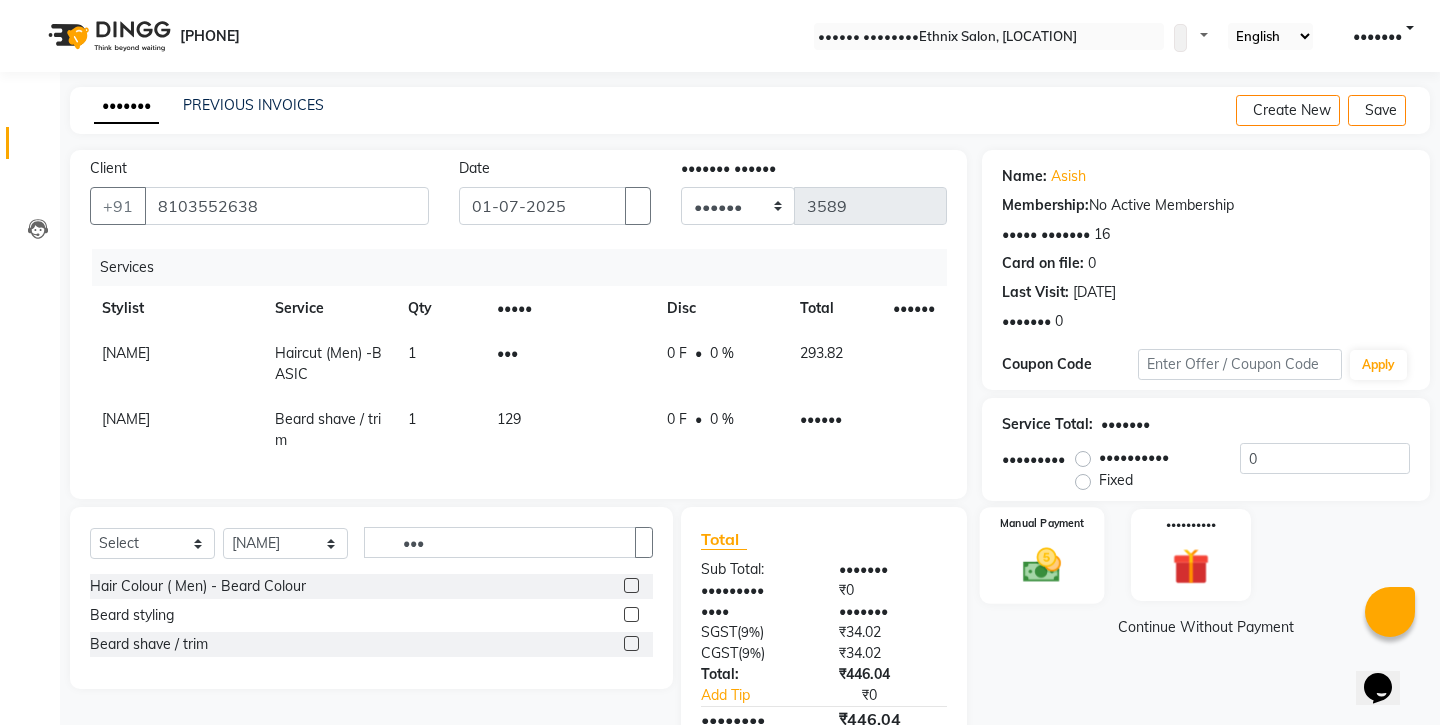 click at bounding box center [1041, 565] 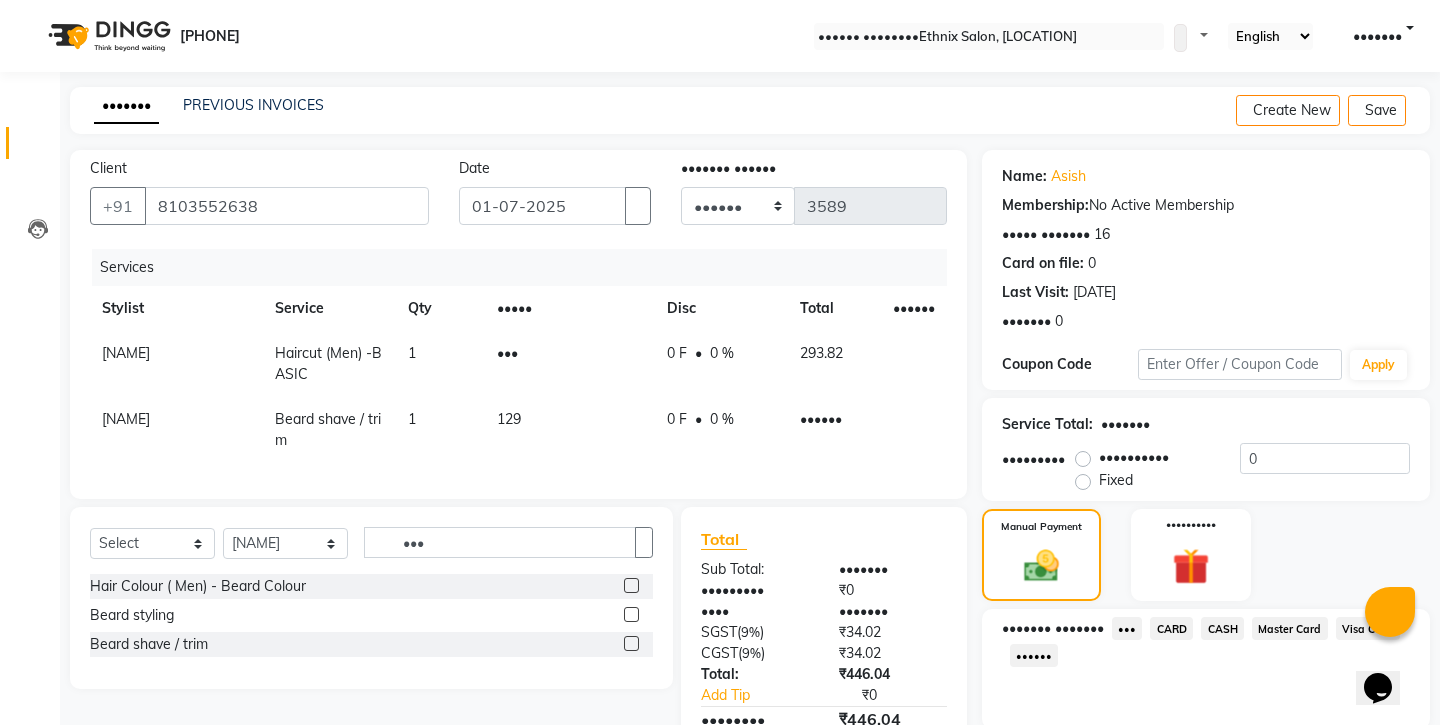 click on "•••" at bounding box center [1127, 628] 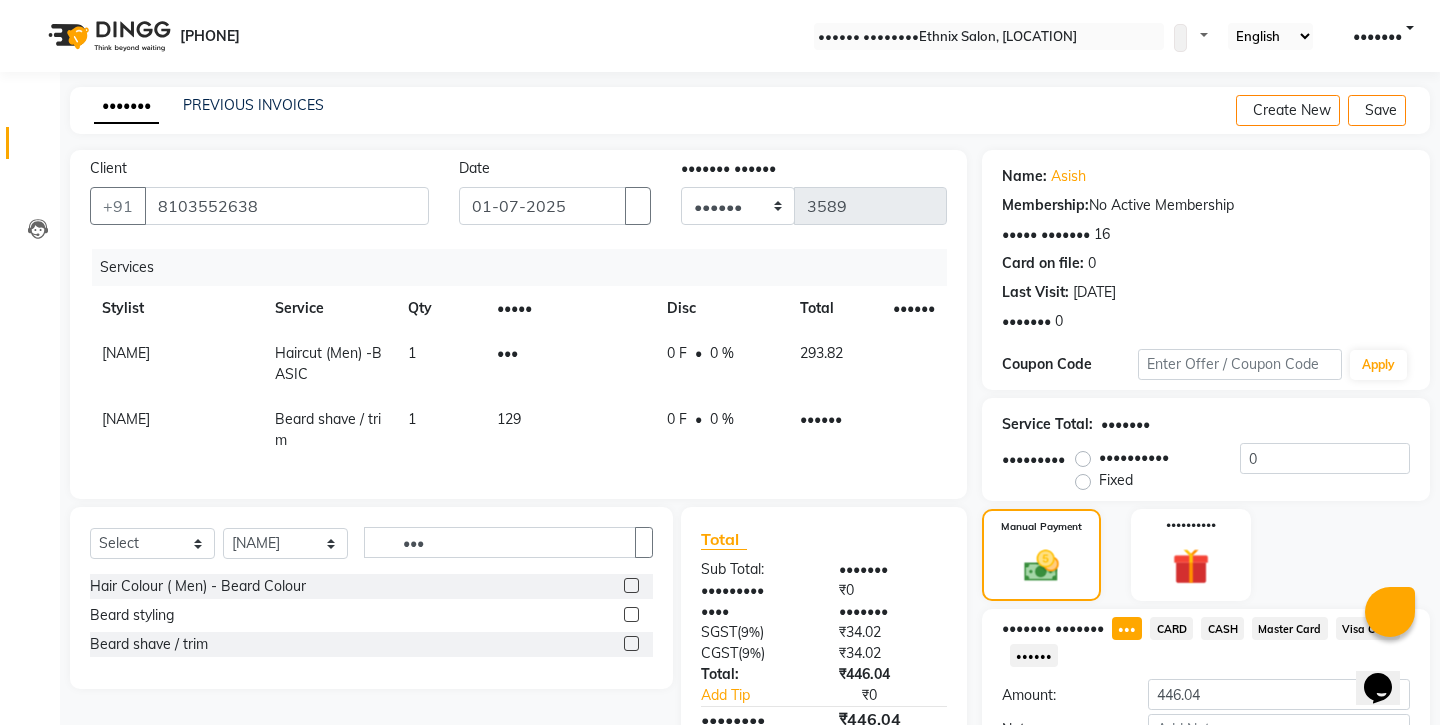 click on "Add Payment" at bounding box center (1279, 763) 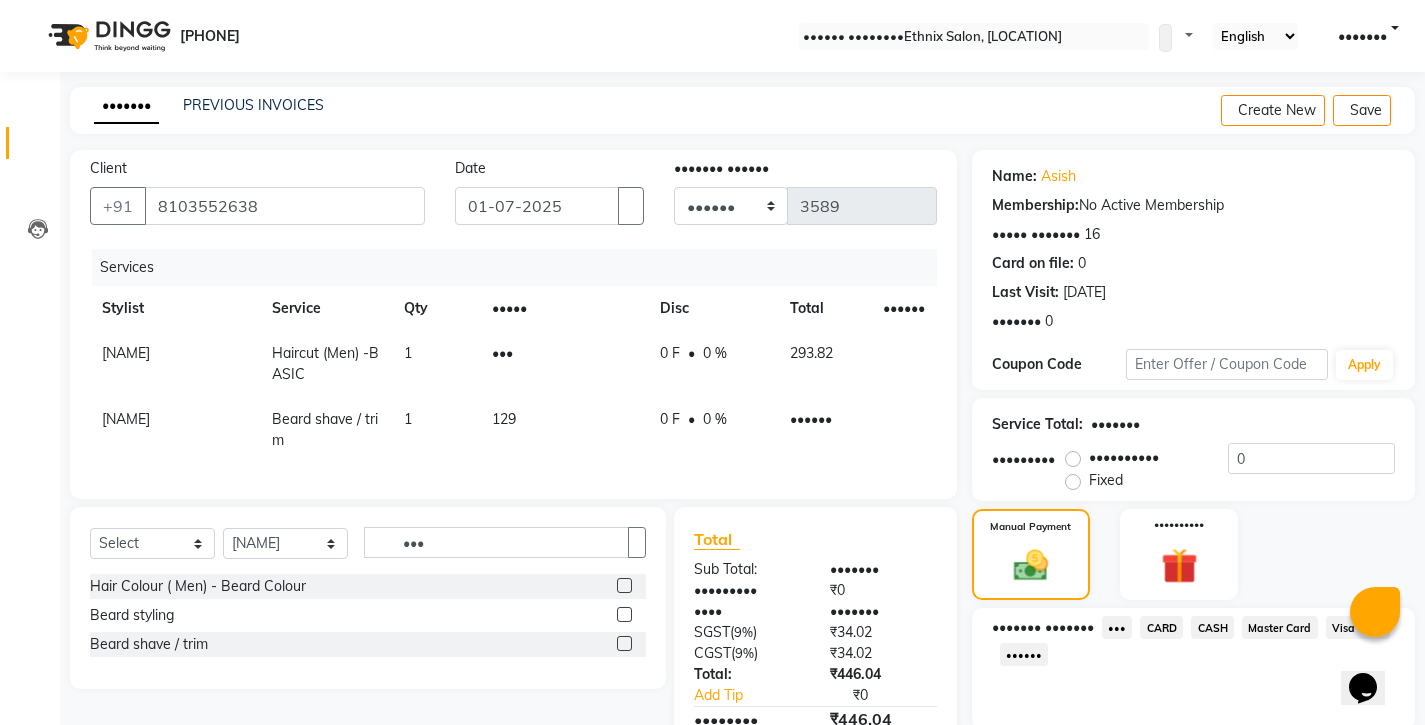 scroll, scrollTop: 68, scrollLeft: 0, axis: vertical 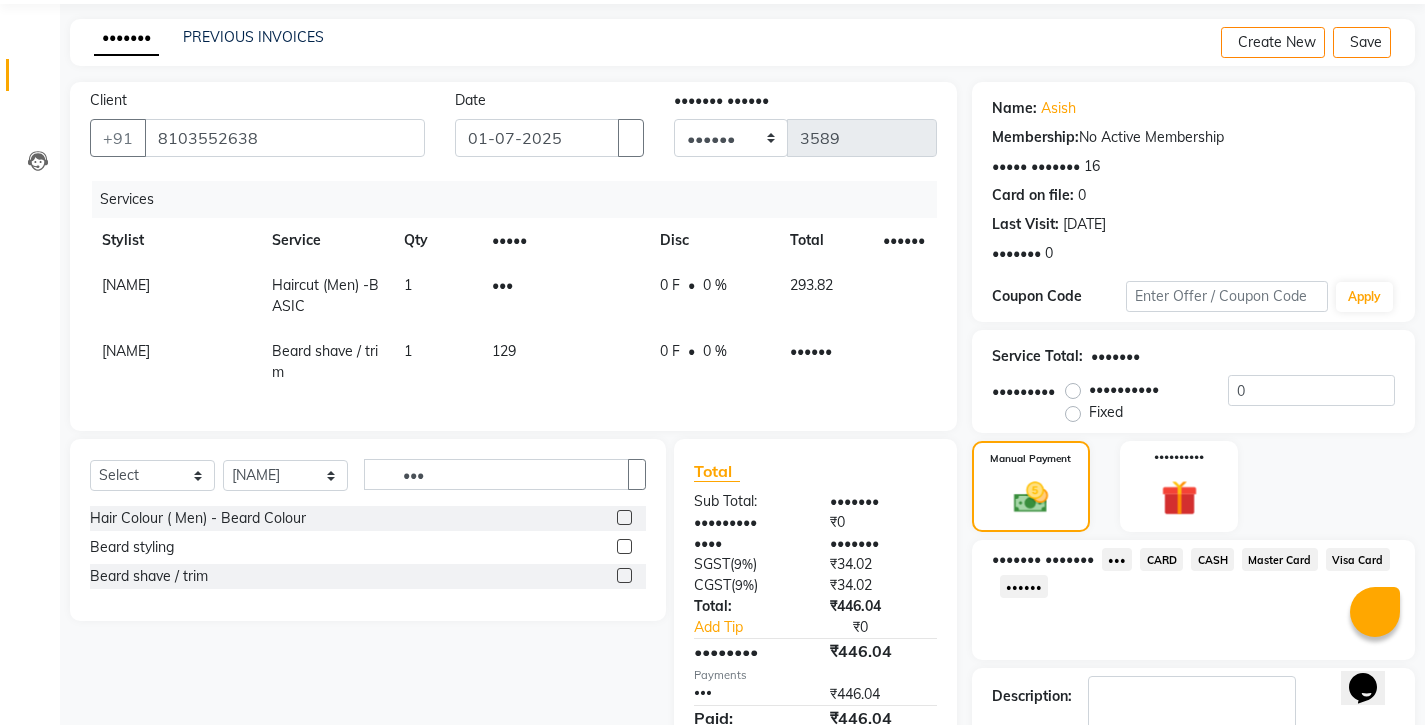 click on "Checkout" at bounding box center [1193, 798] 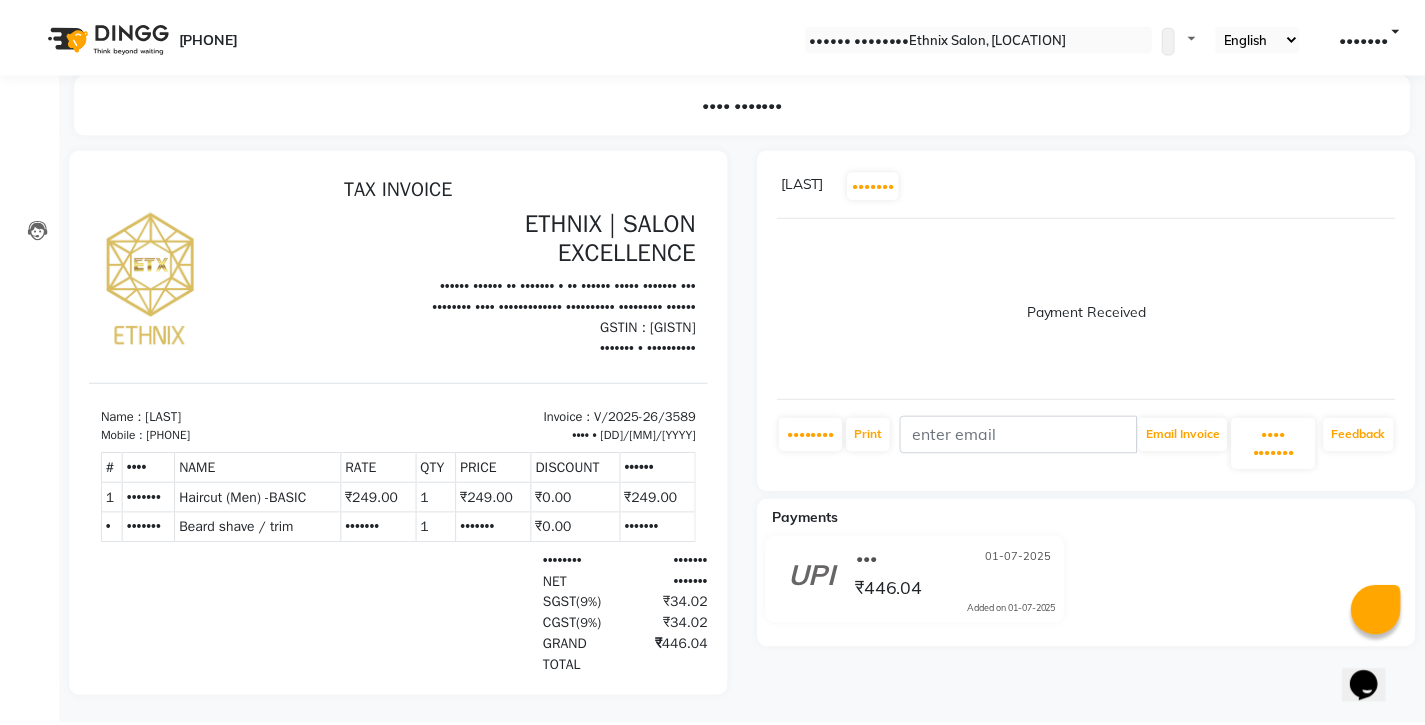 scroll, scrollTop: 0, scrollLeft: 0, axis: both 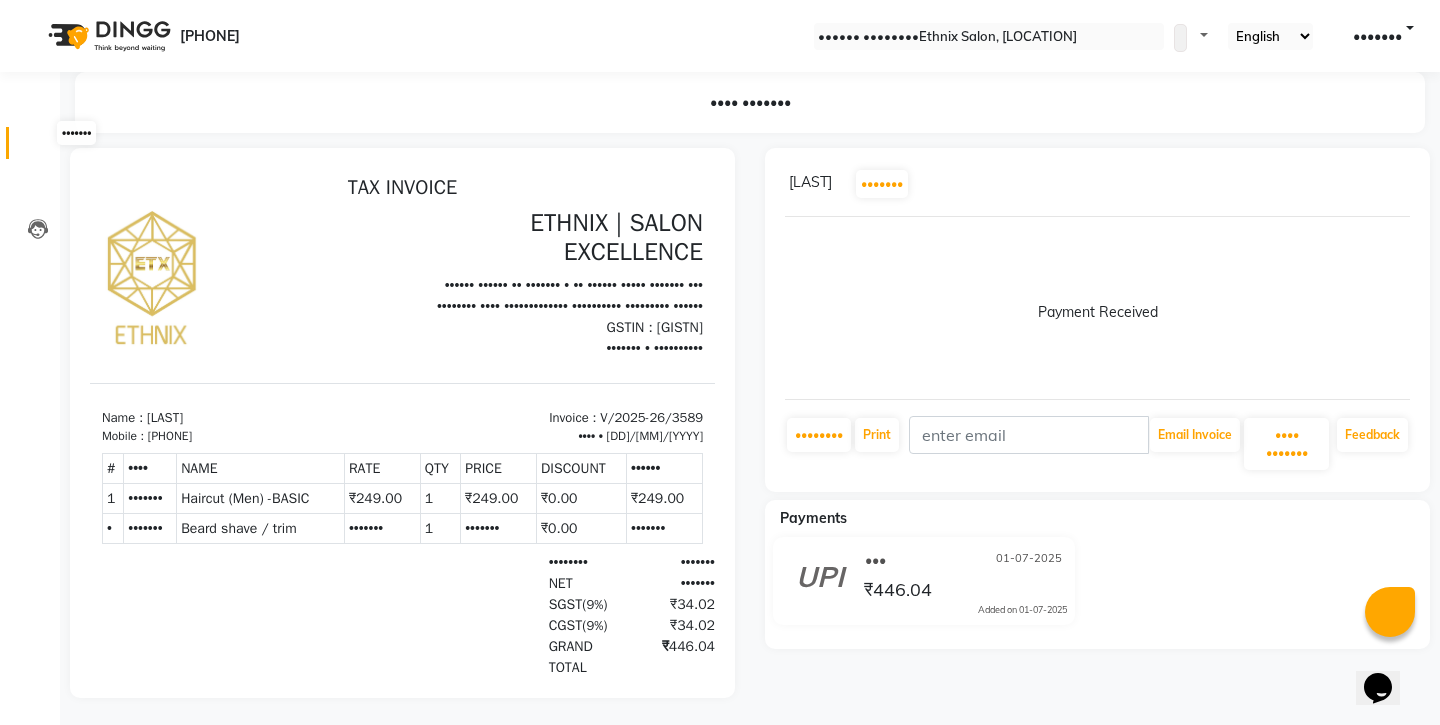 click at bounding box center (37, 148) 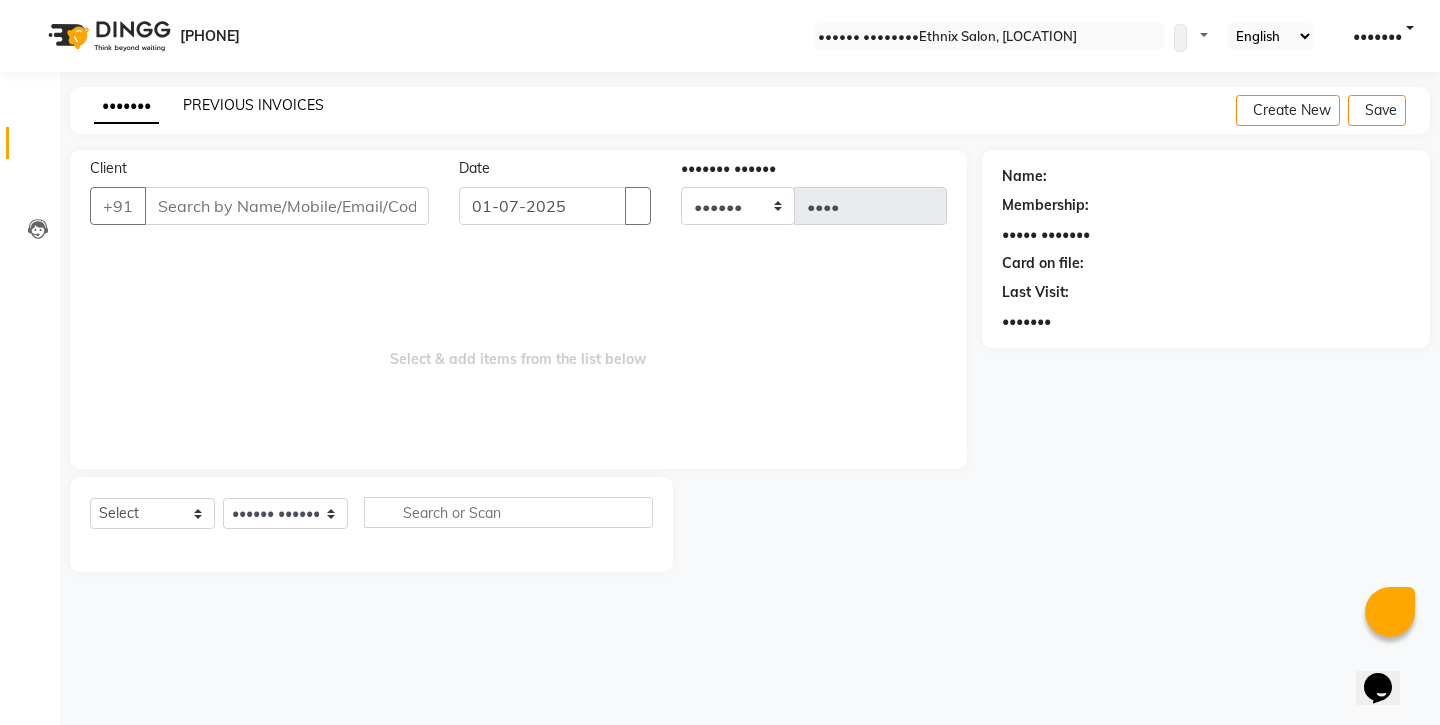 click on "PREVIOUS INVOICES" at bounding box center (253, 105) 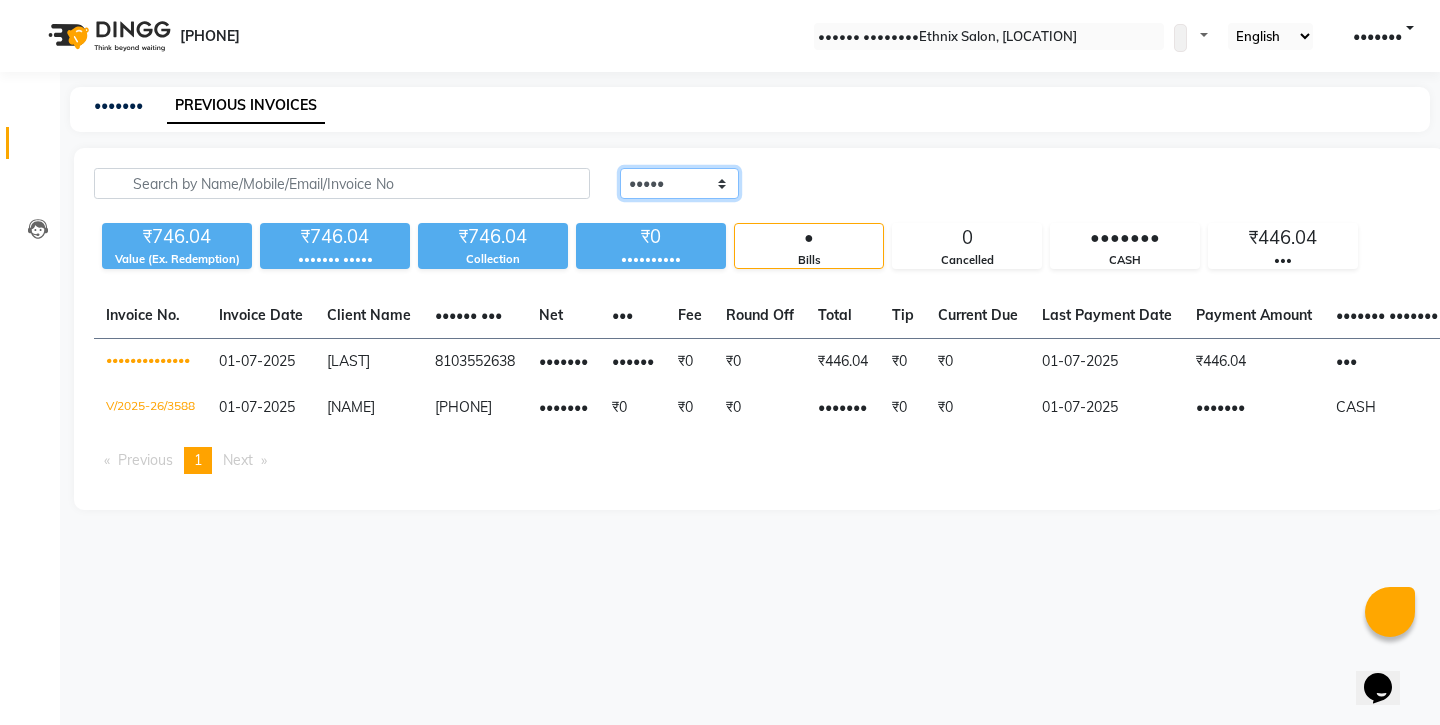 select on "•••••" 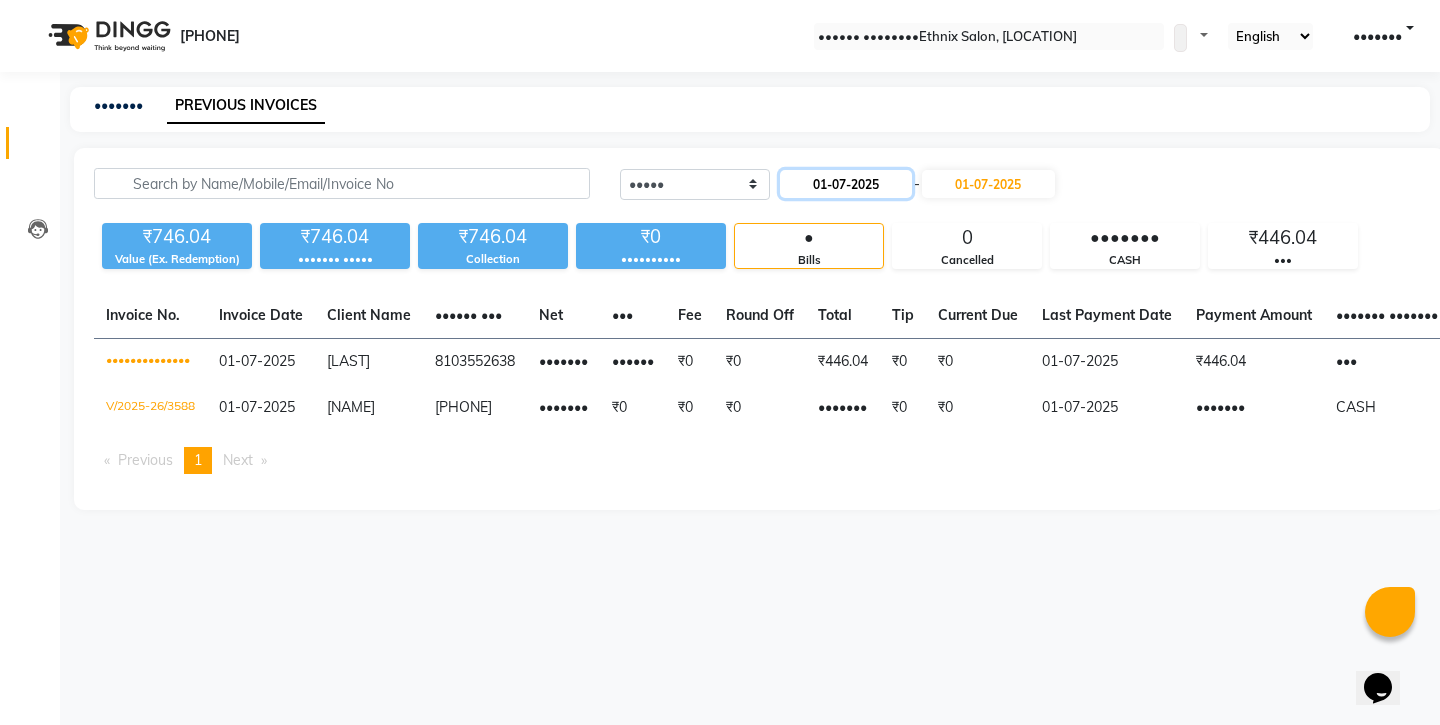 click on "01-07-2025" at bounding box center [846, 184] 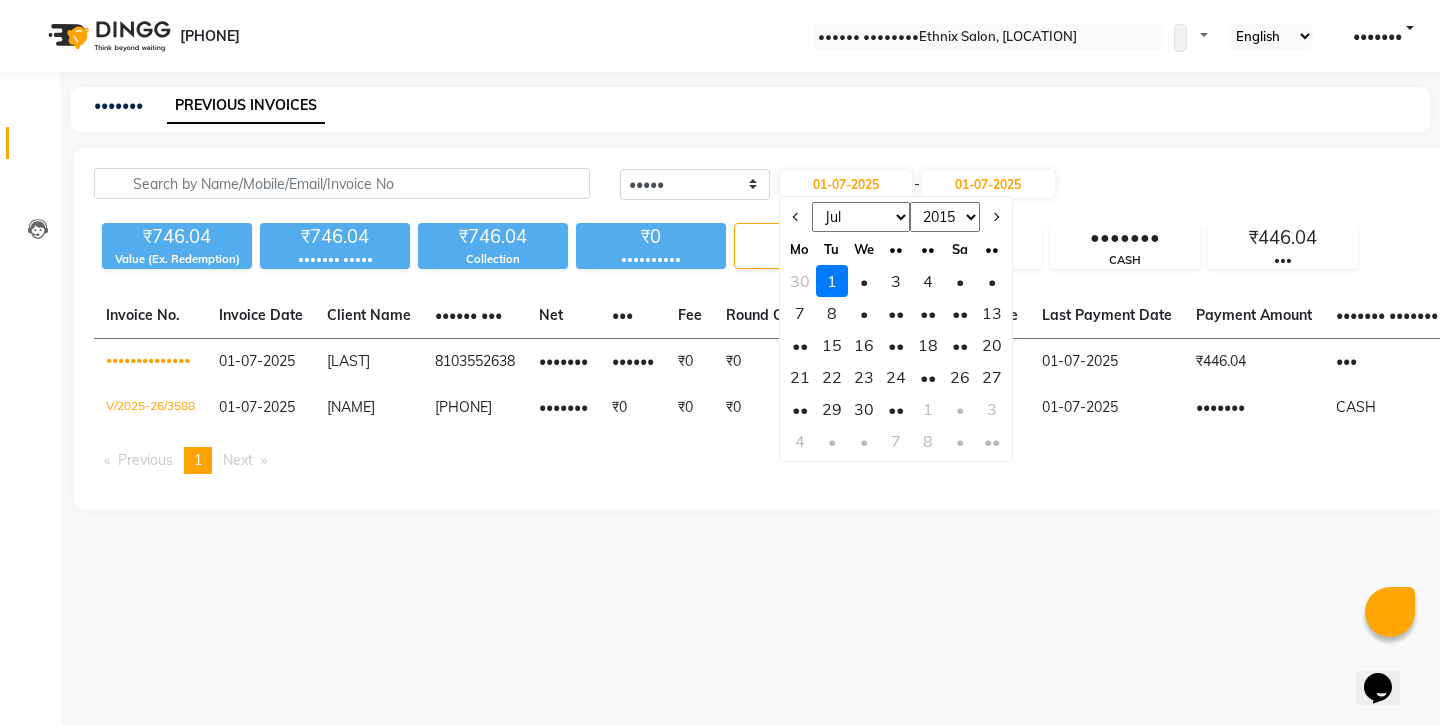 click at bounding box center (796, 217) 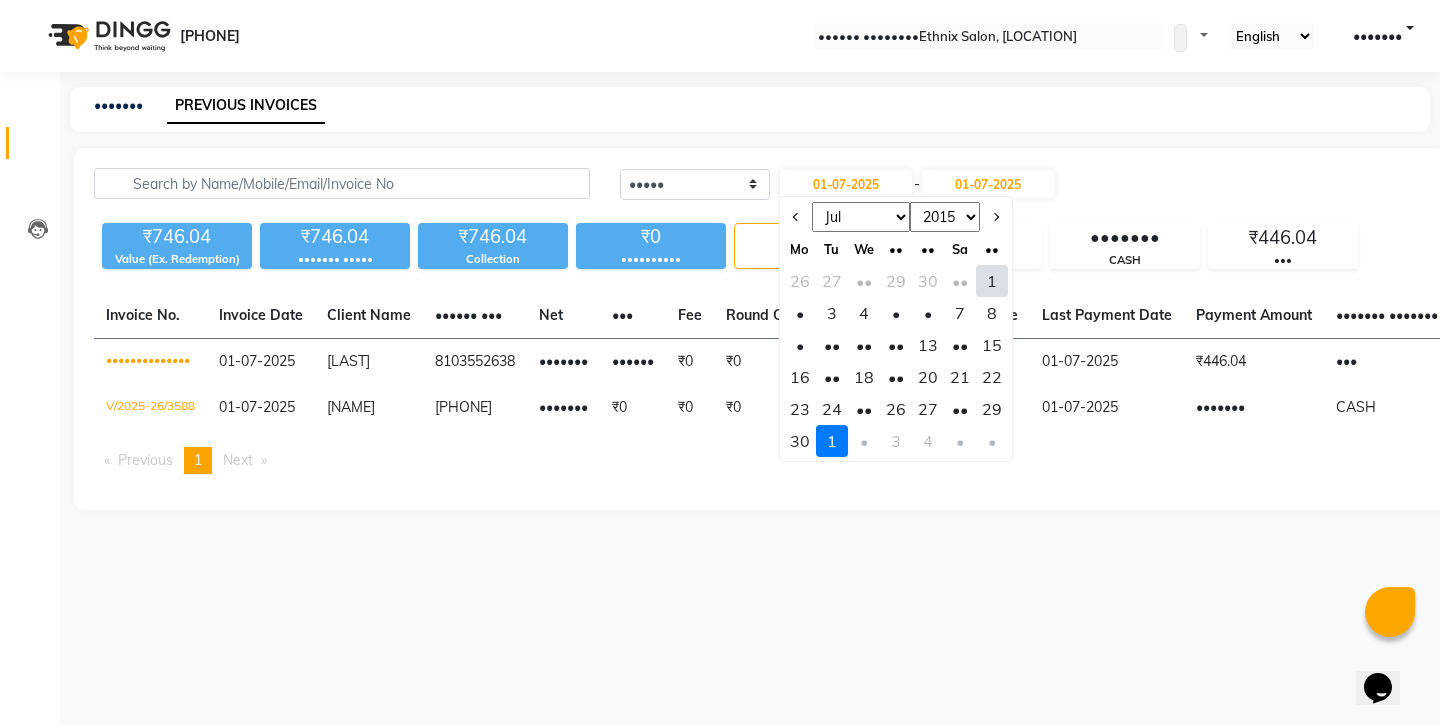 click on "••" at bounding box center [864, 409] 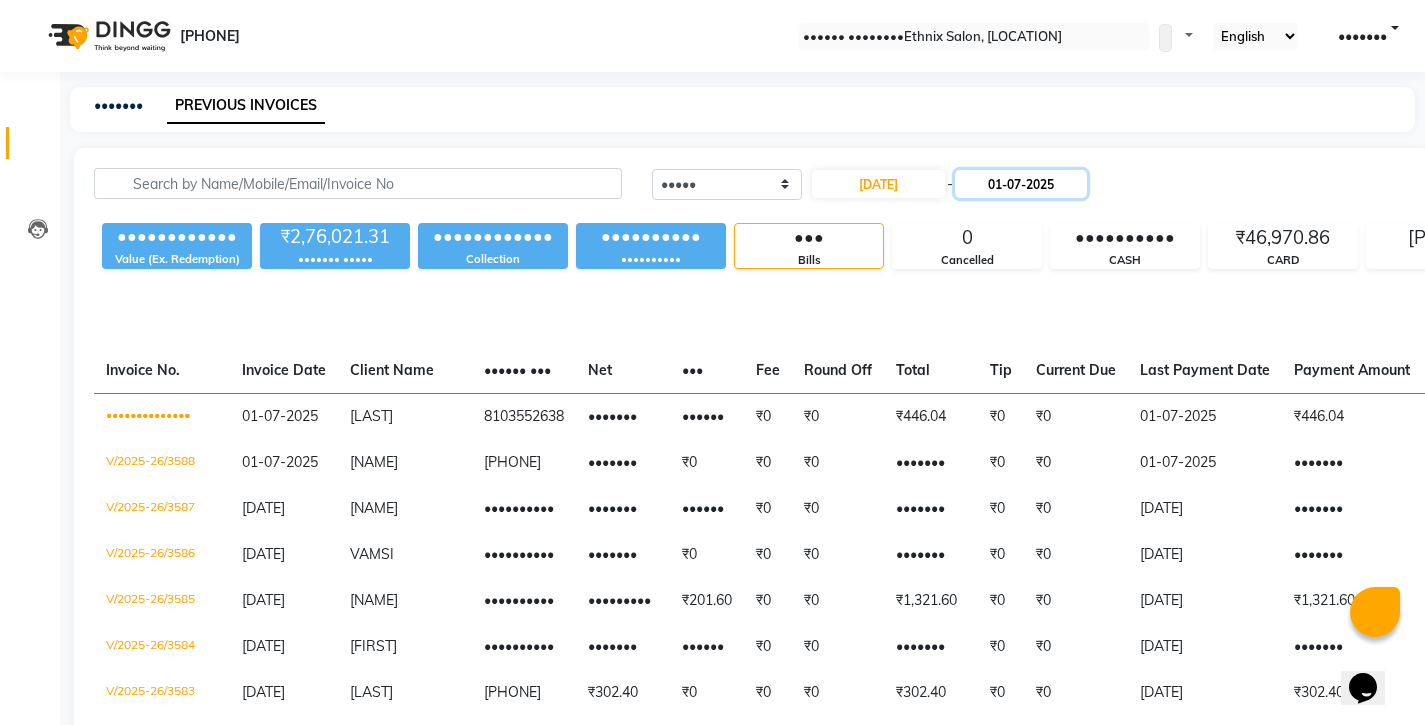 click on "01-07-2025" at bounding box center (1021, 184) 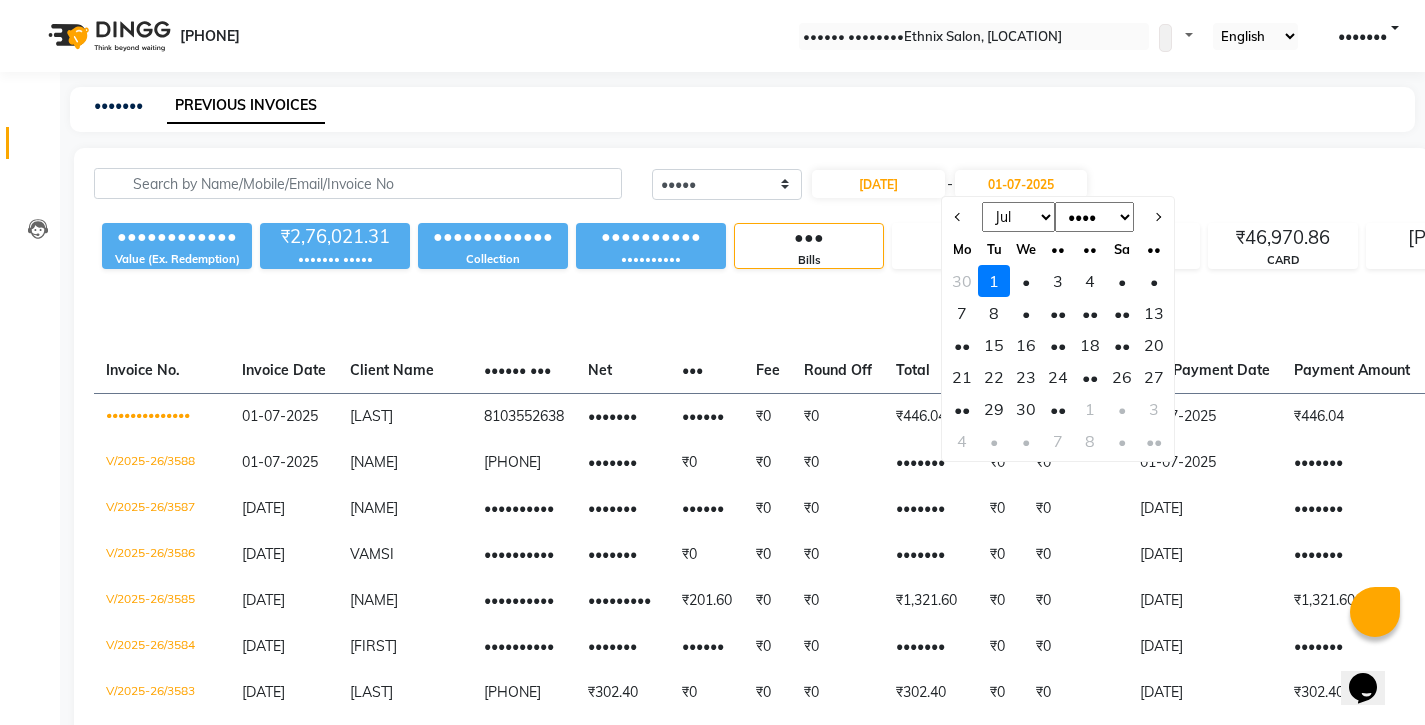 click at bounding box center [958, 217] 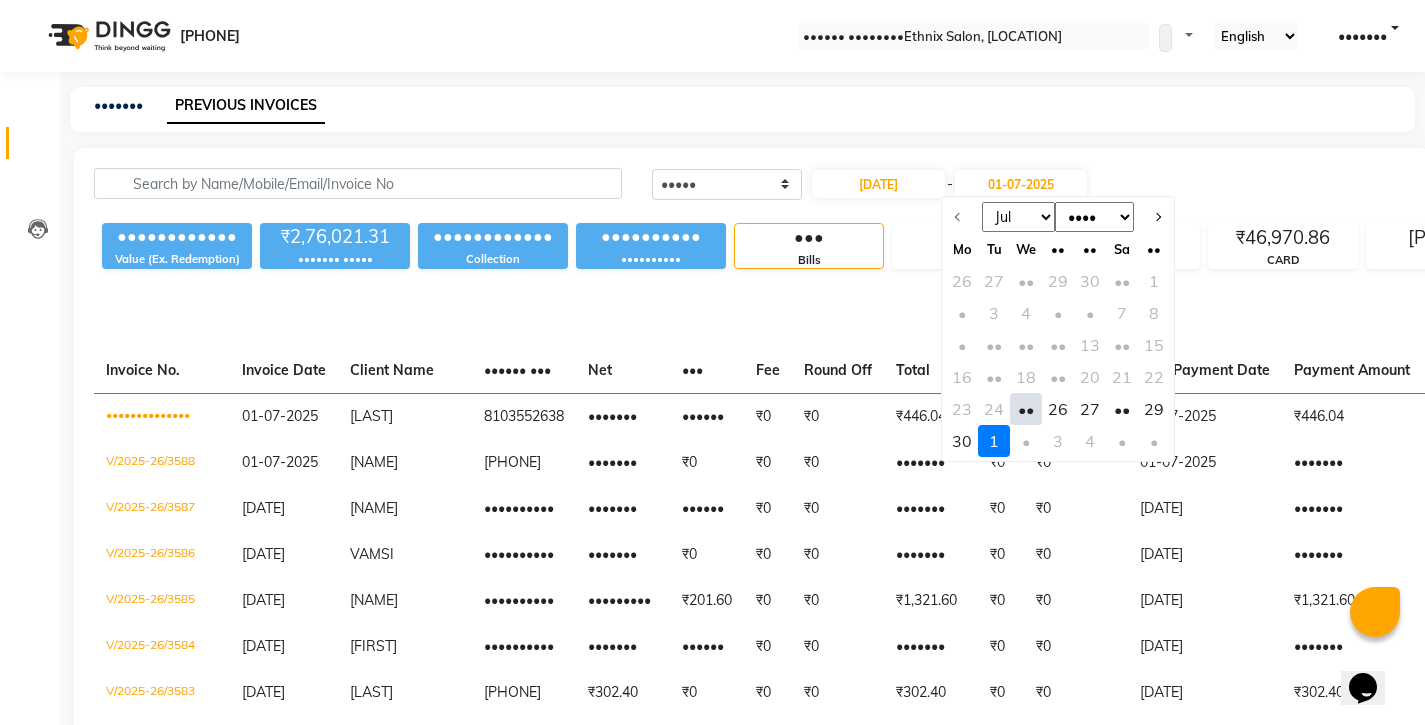 click on "••" at bounding box center [1026, 409] 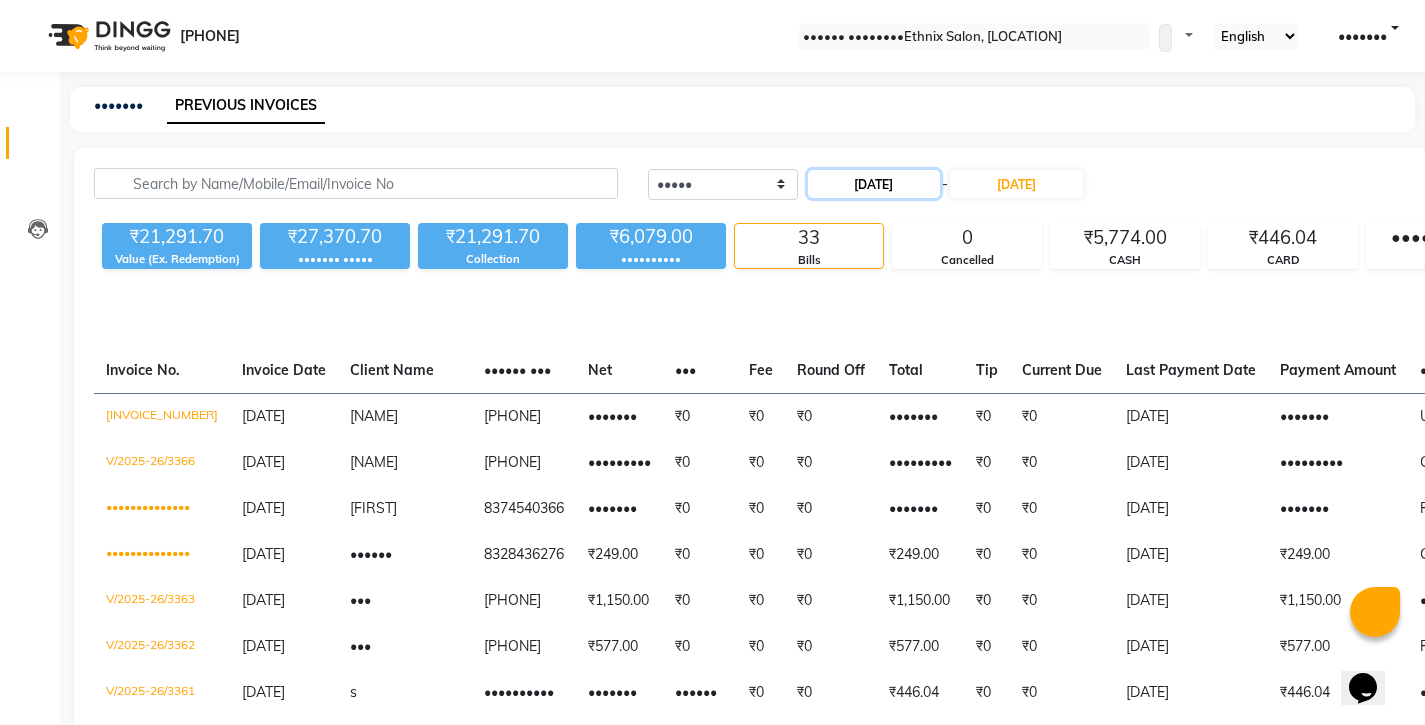 click on "[DATE]" at bounding box center (874, 184) 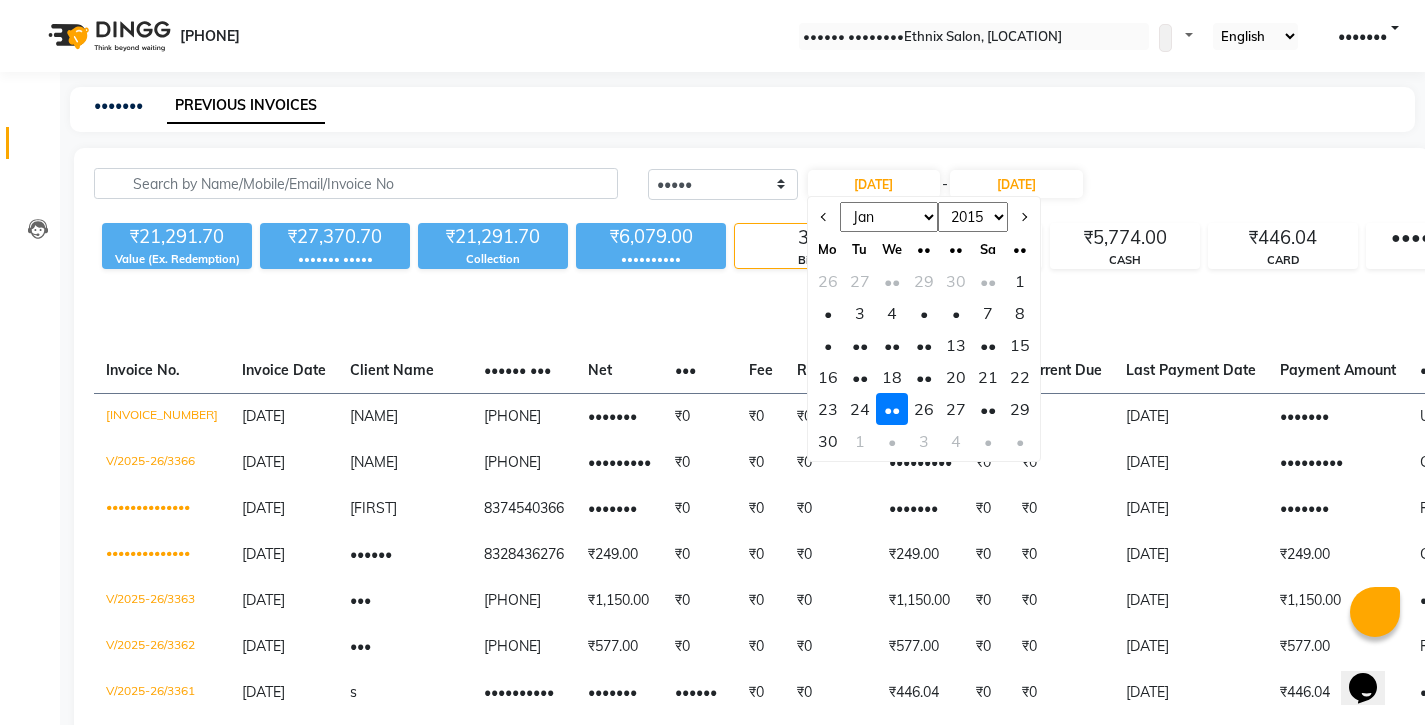click on "26" at bounding box center [924, 409] 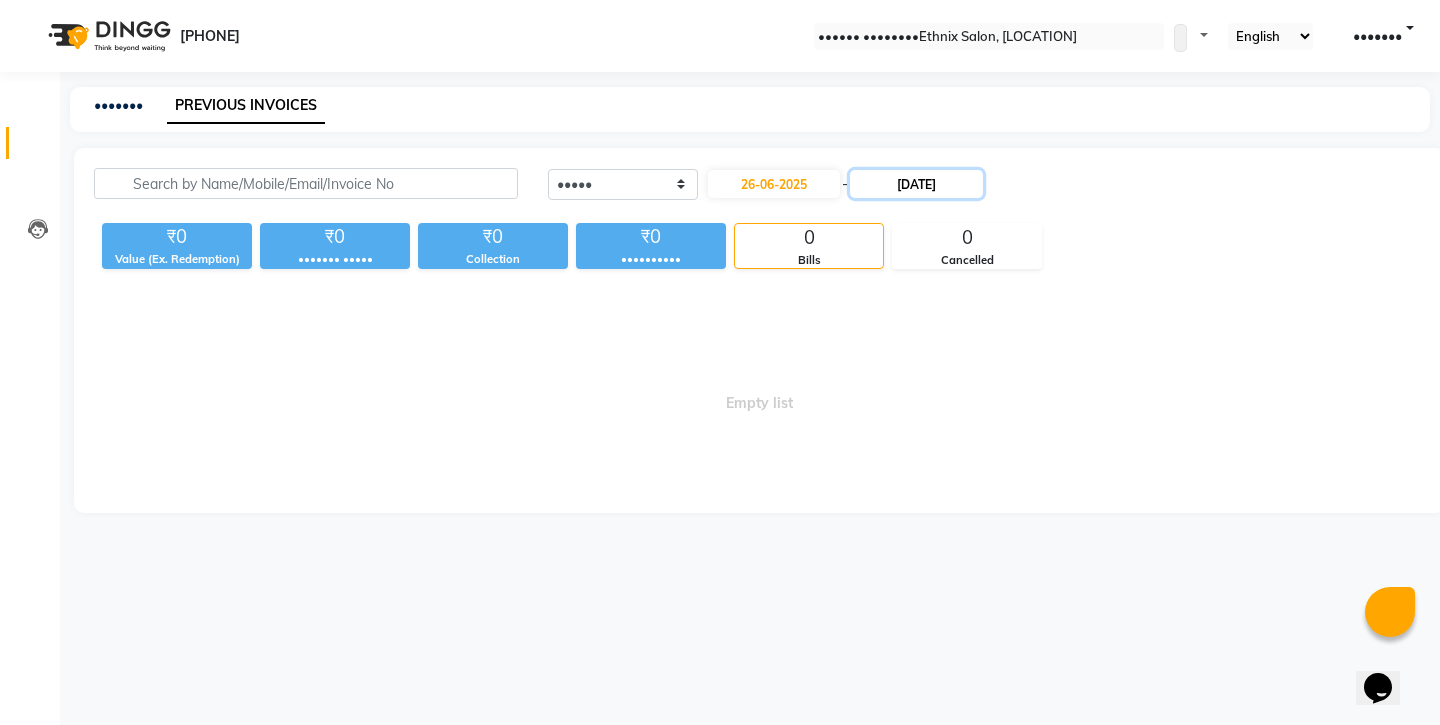 click on "[DATE]" at bounding box center (916, 184) 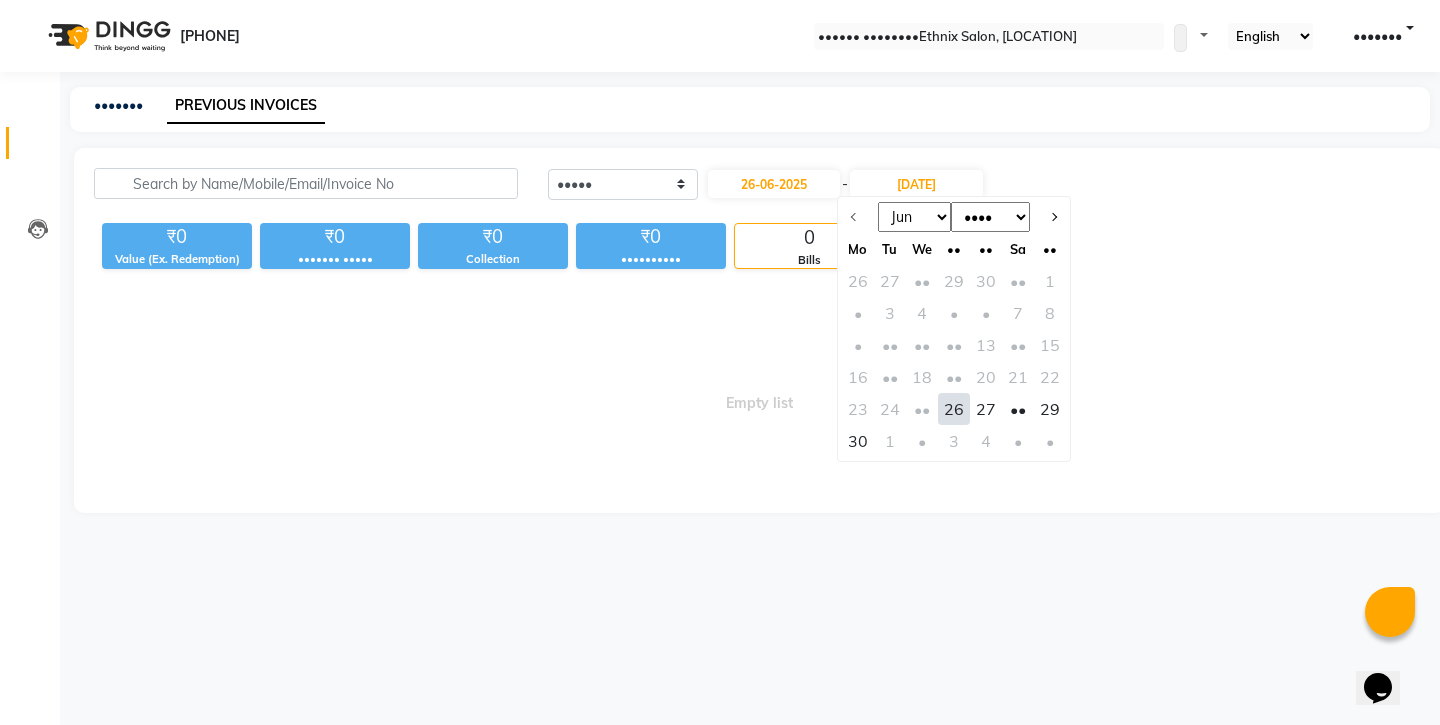 click on "26" at bounding box center (954, 409) 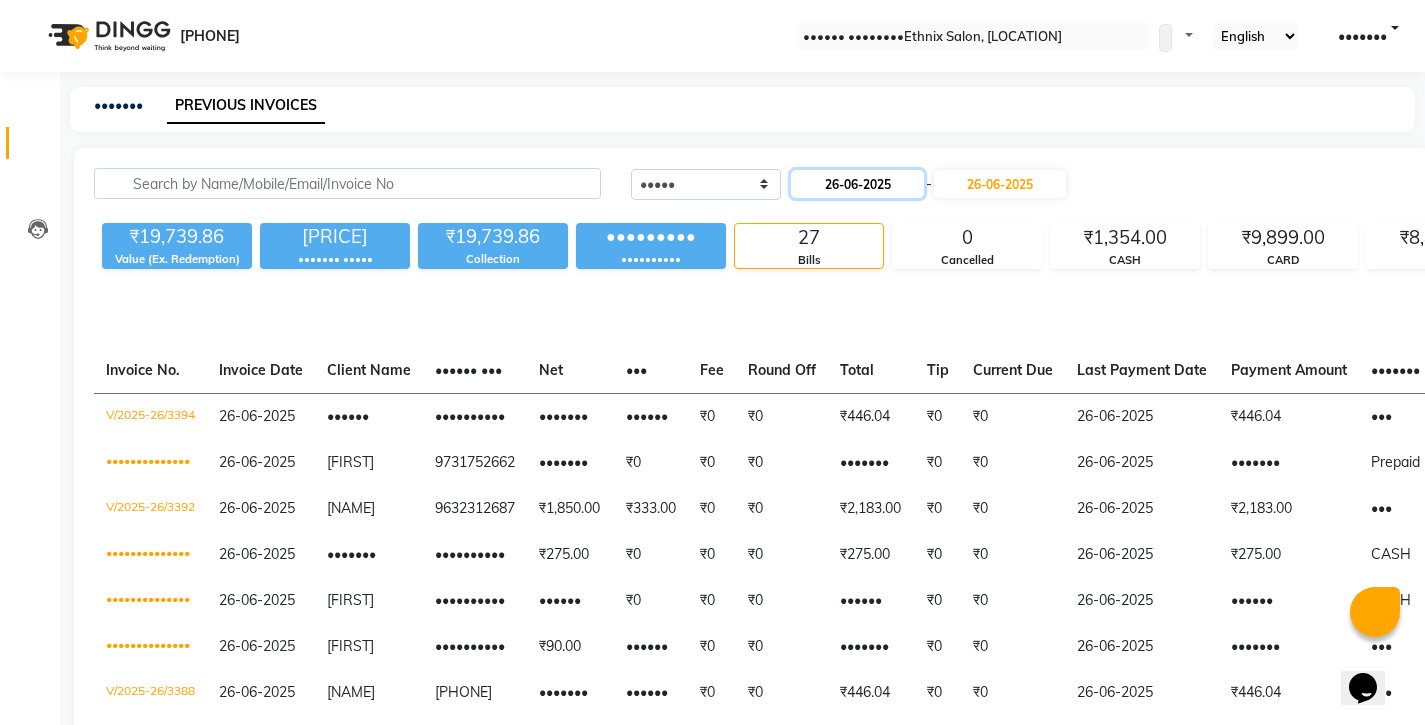 click on "26-06-2025" at bounding box center (857, 184) 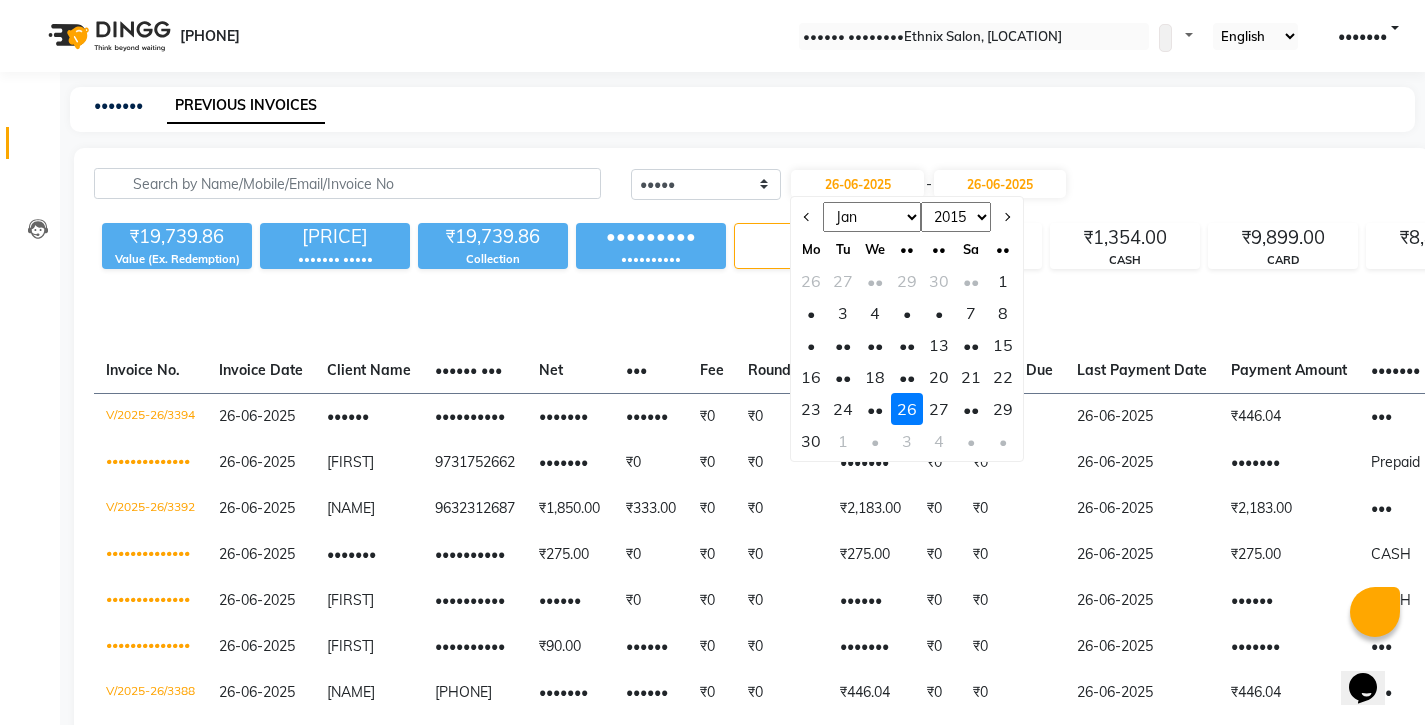 click on "27" at bounding box center (939, 409) 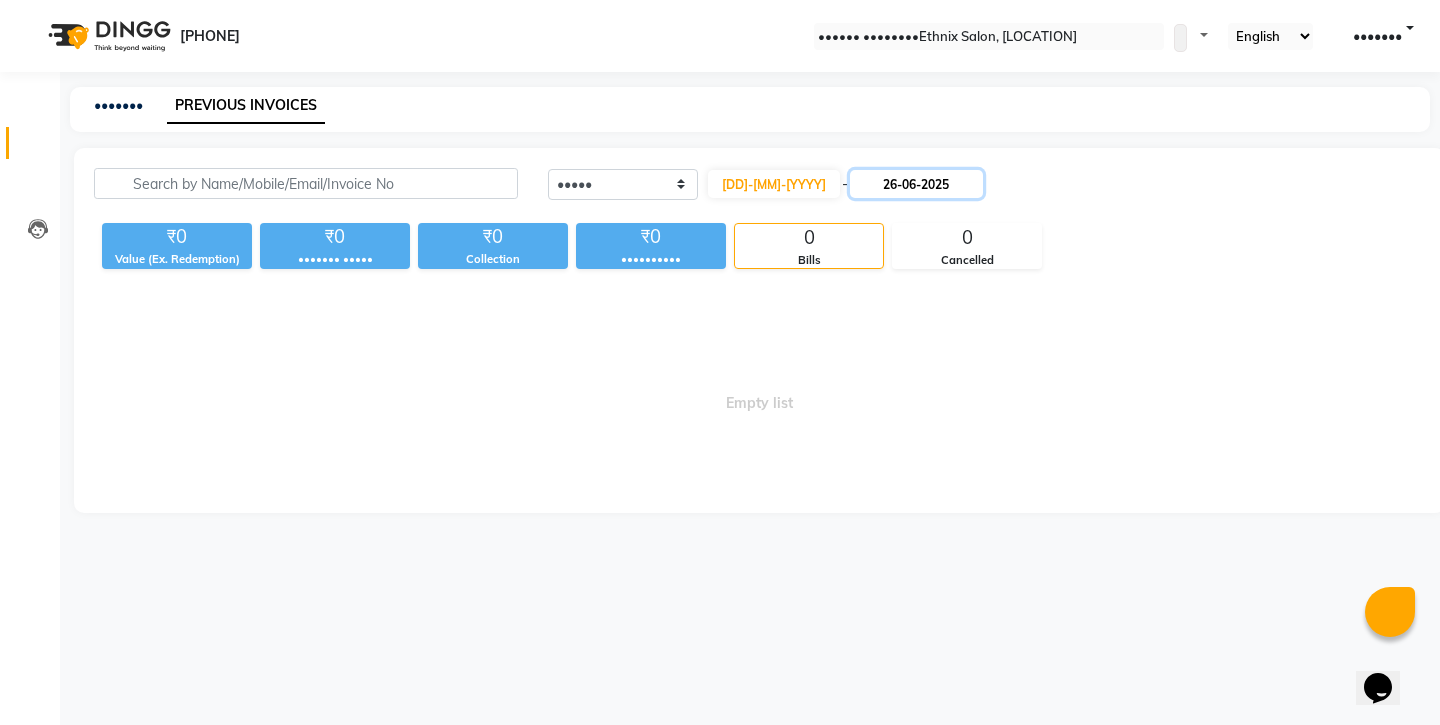 click on "26-06-2025" at bounding box center [916, 184] 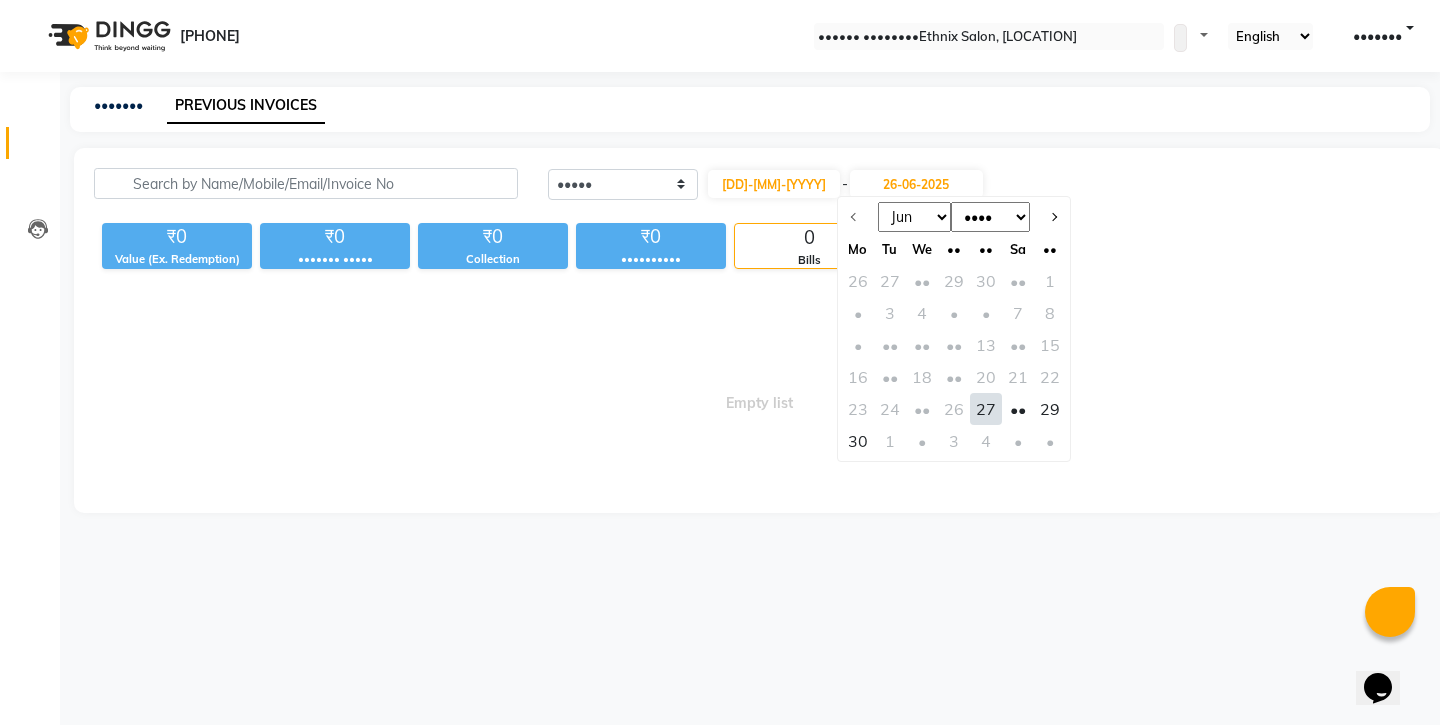 click on "27" at bounding box center (986, 409) 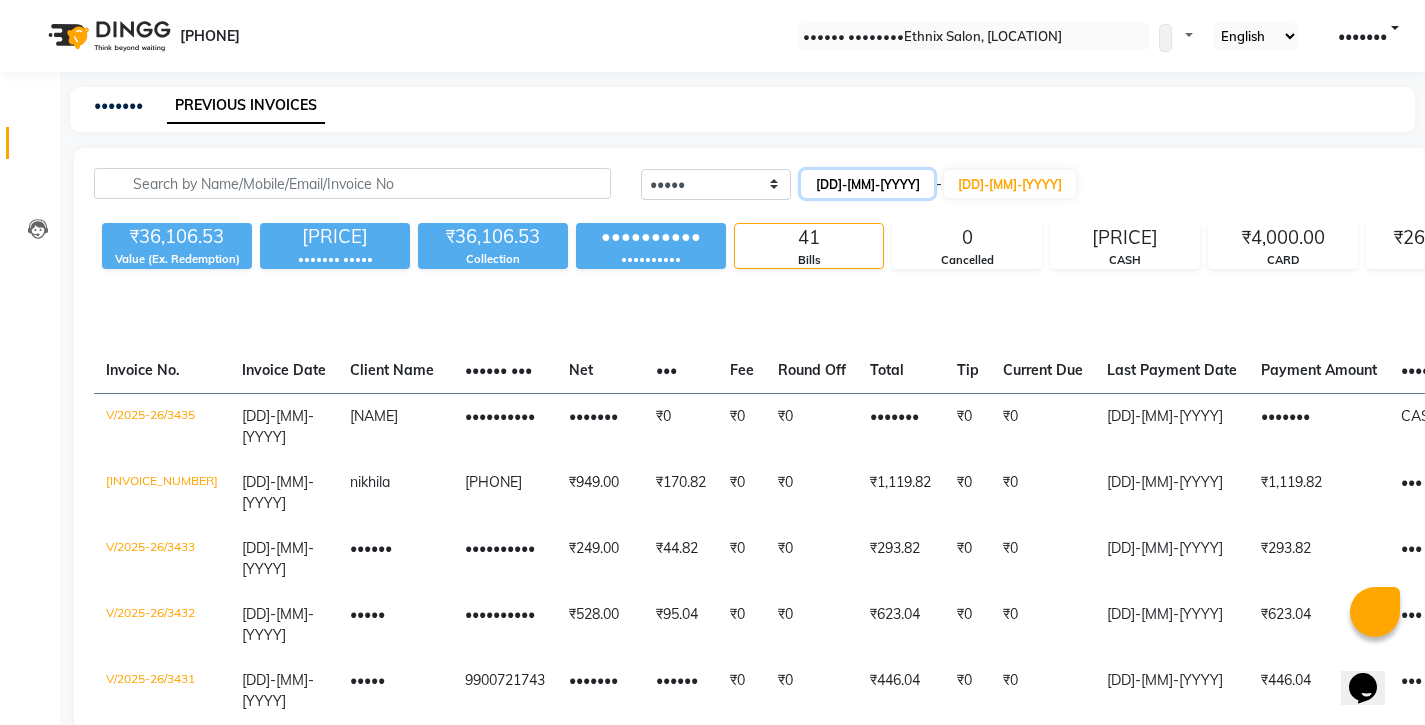 click on "[DD]-[MM]-[YYYY]" at bounding box center (867, 184) 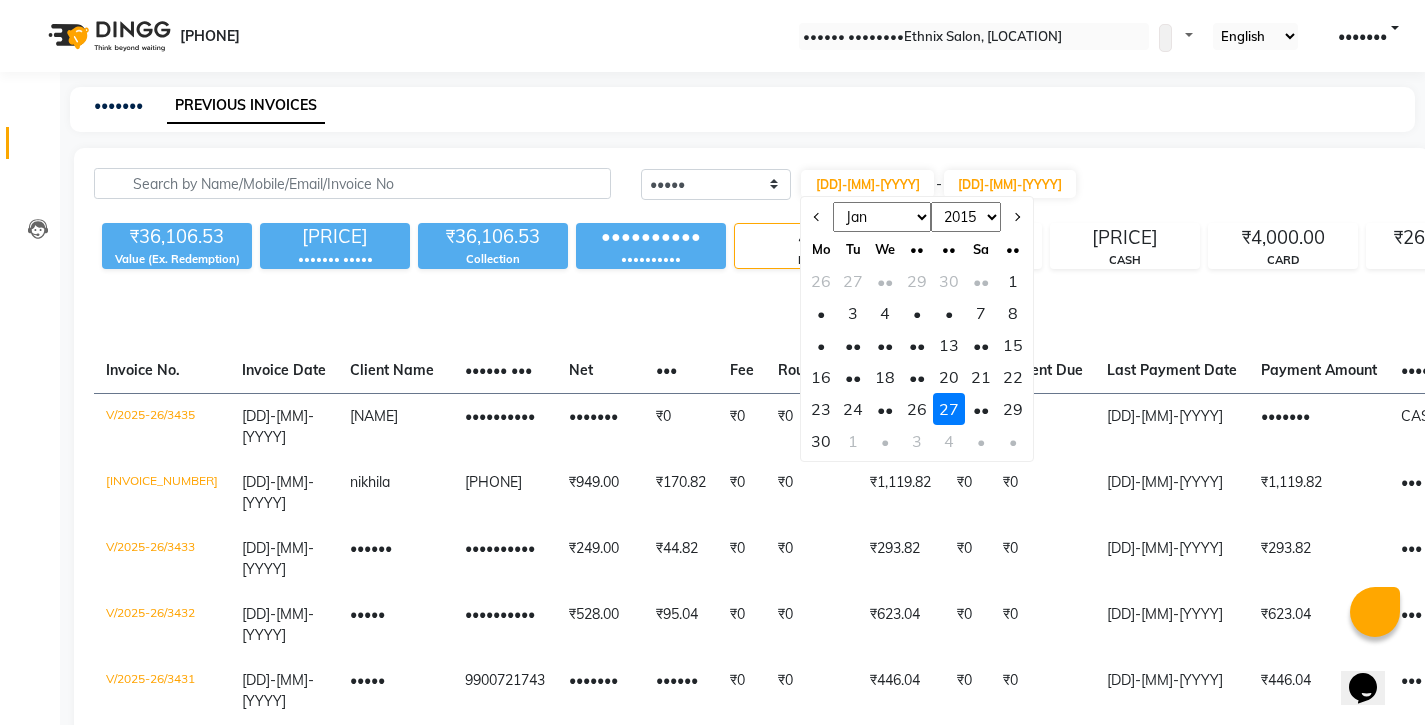 click on "••" at bounding box center [981, 409] 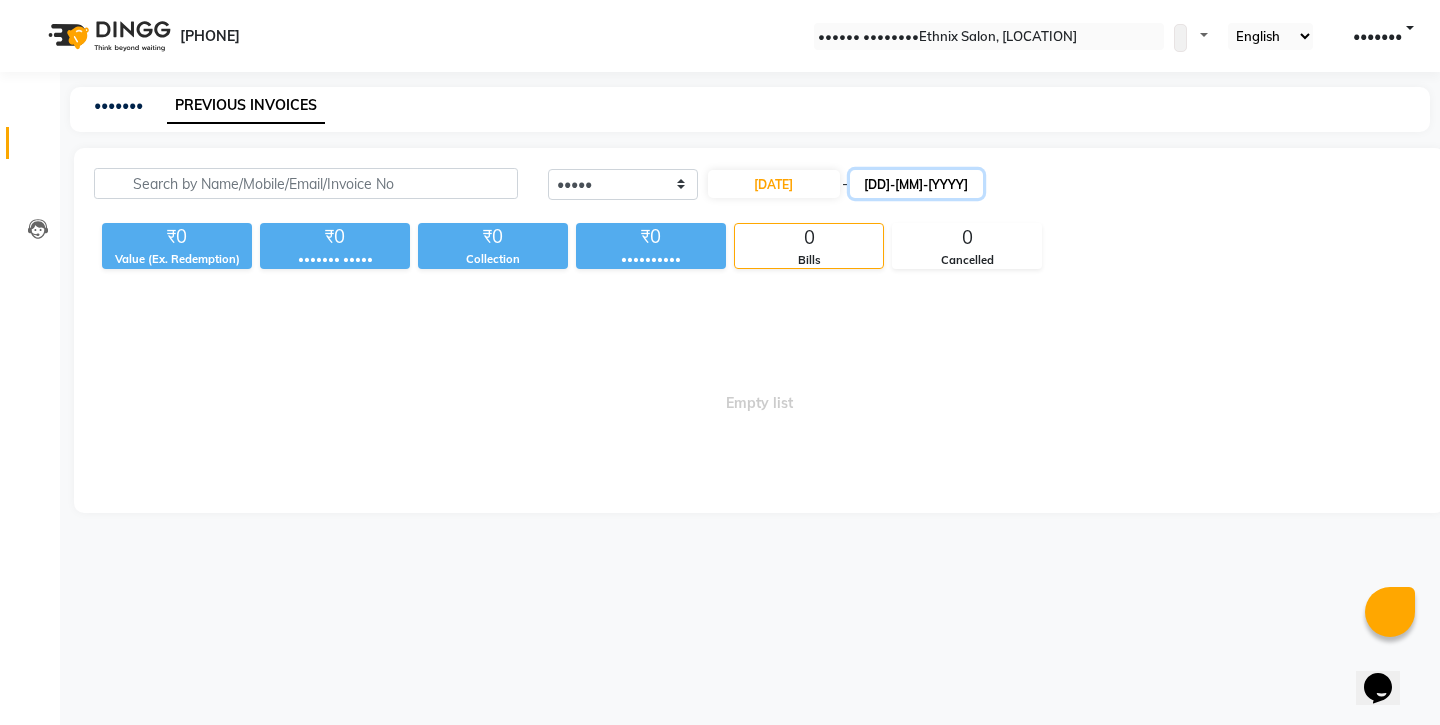 click on "[DD]-[MM]-[YYYY]" at bounding box center [916, 184] 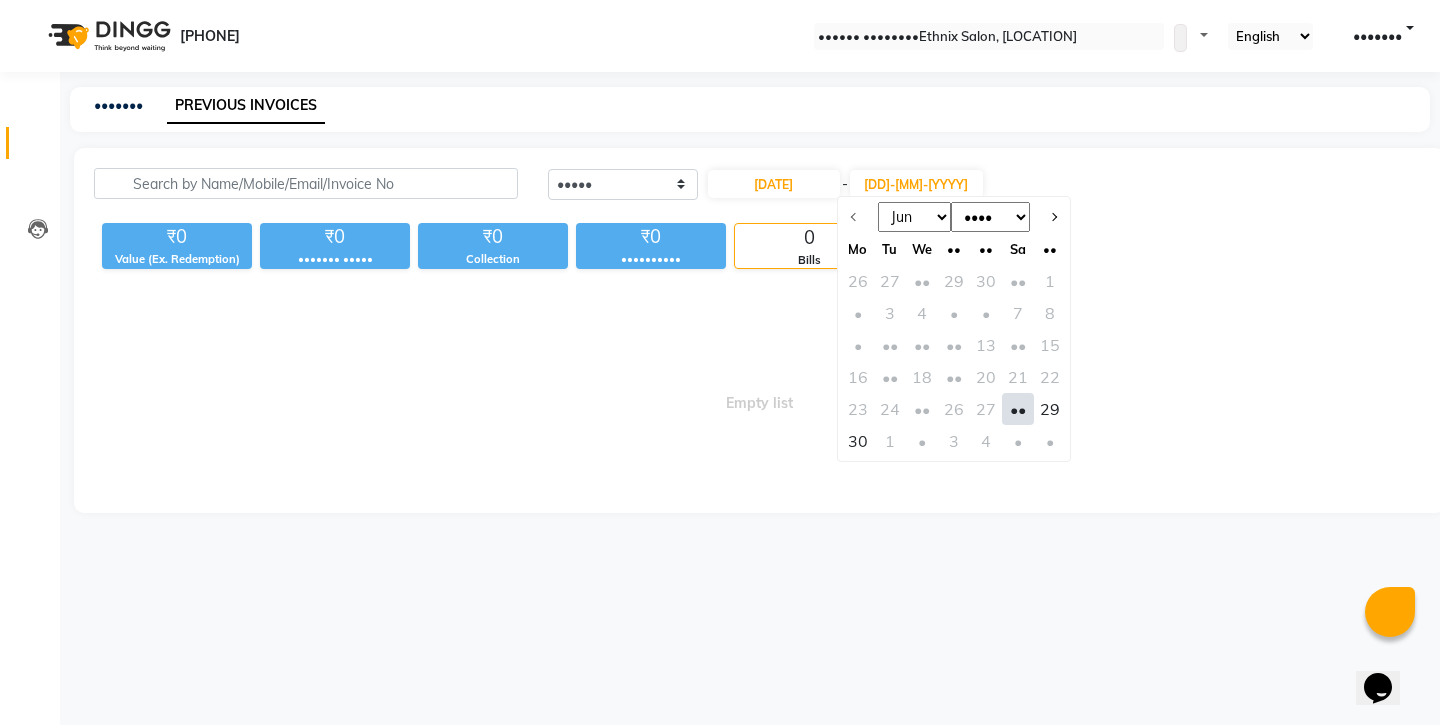 click on "••" at bounding box center [1018, 409] 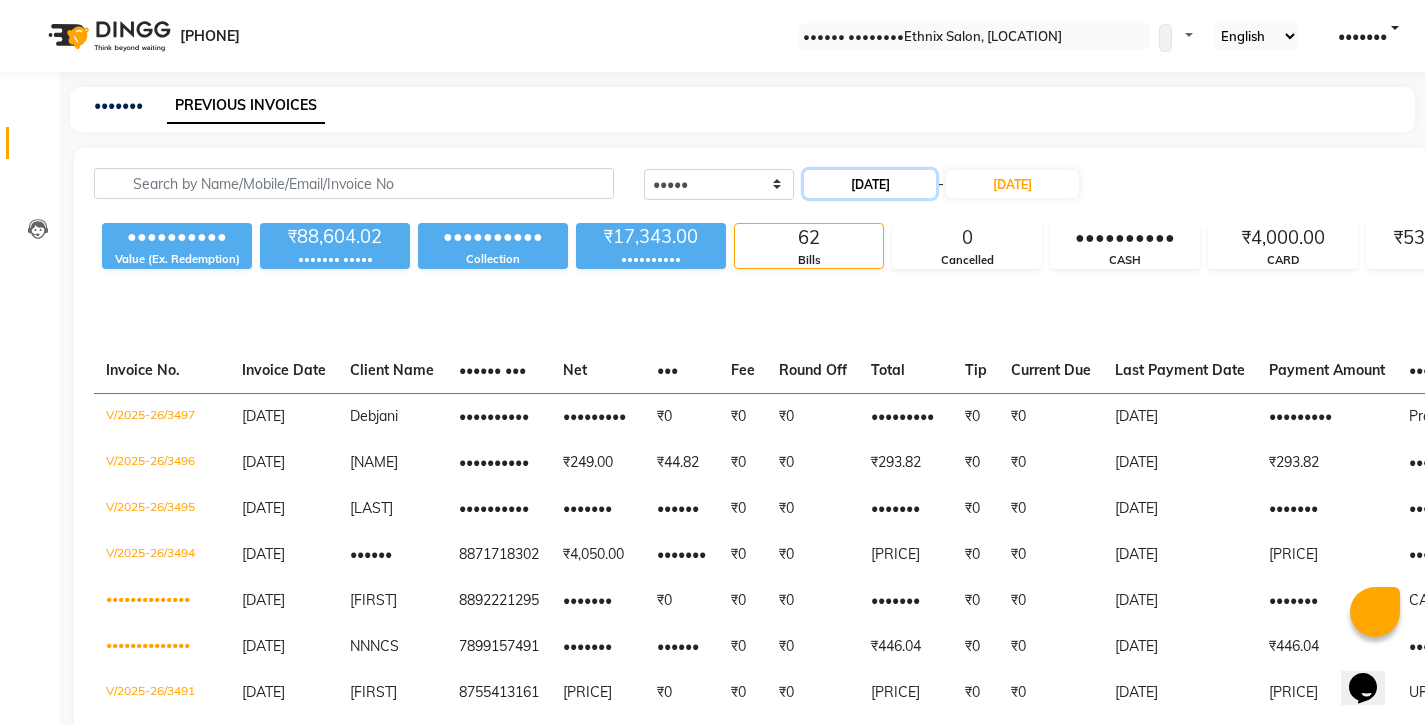 click on "[DATE]" at bounding box center [870, 184] 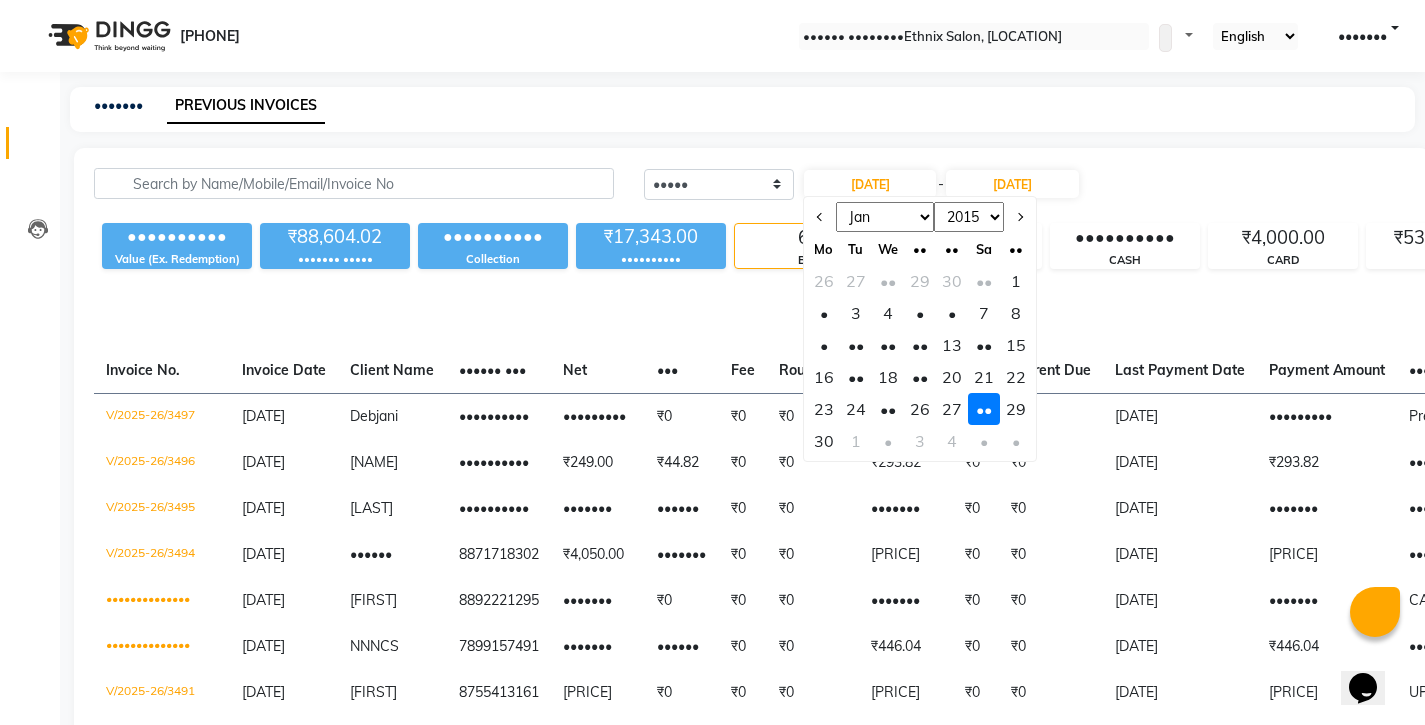 click on "29" at bounding box center (1016, 409) 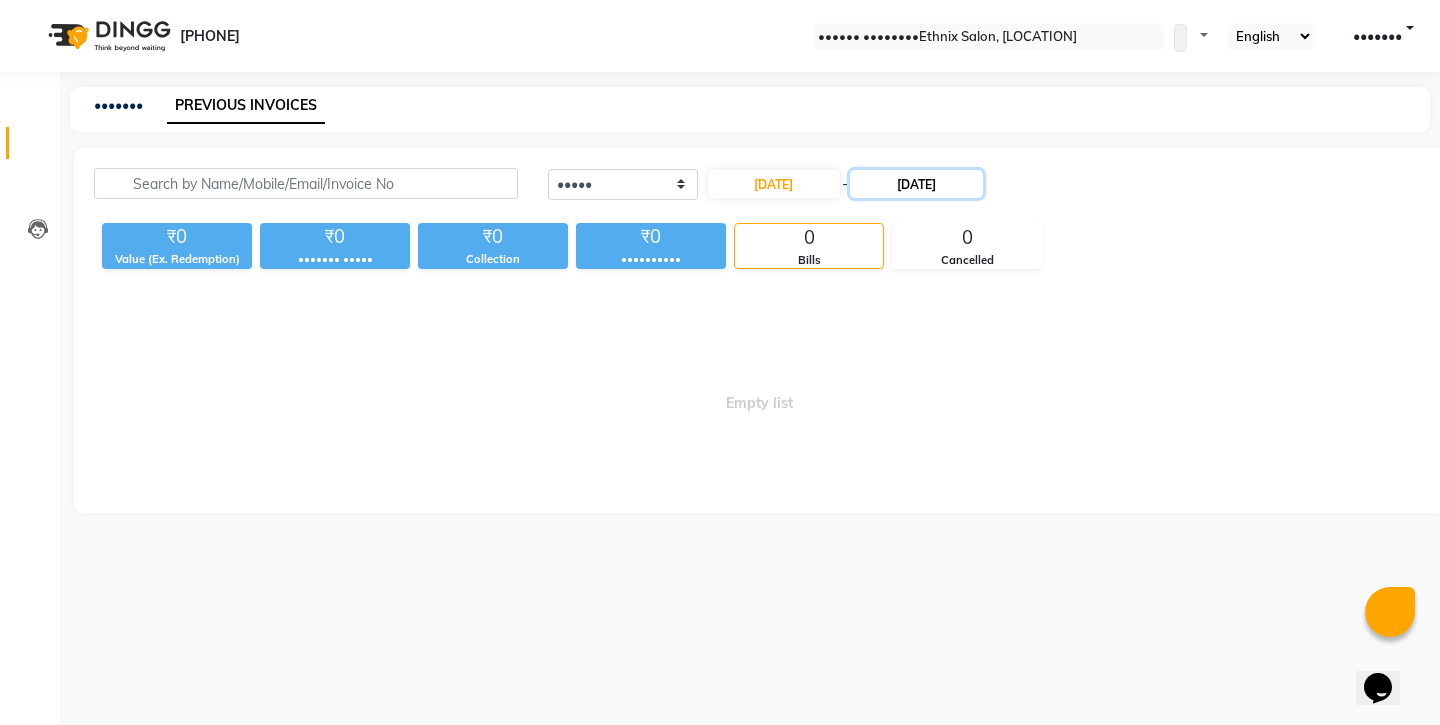click on "[DATE]" at bounding box center (916, 184) 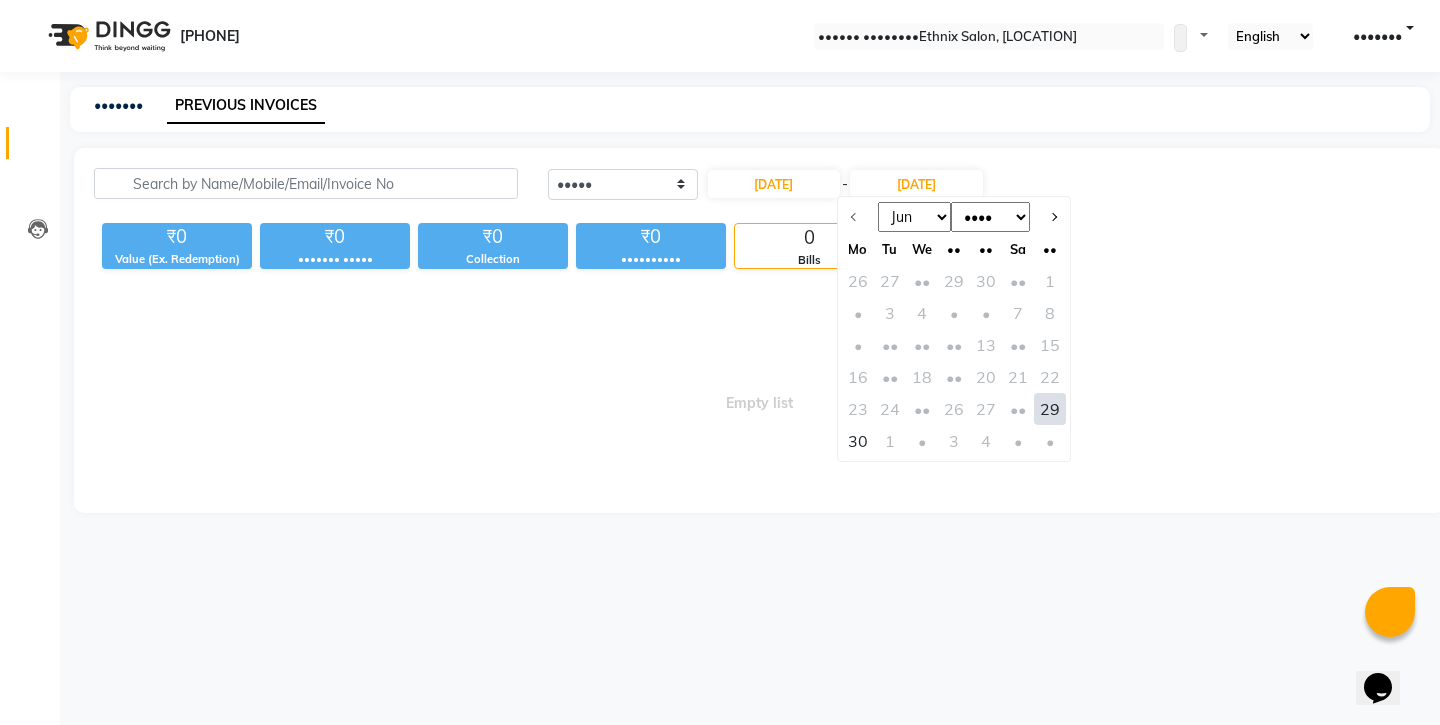 click on "29" at bounding box center (1050, 409) 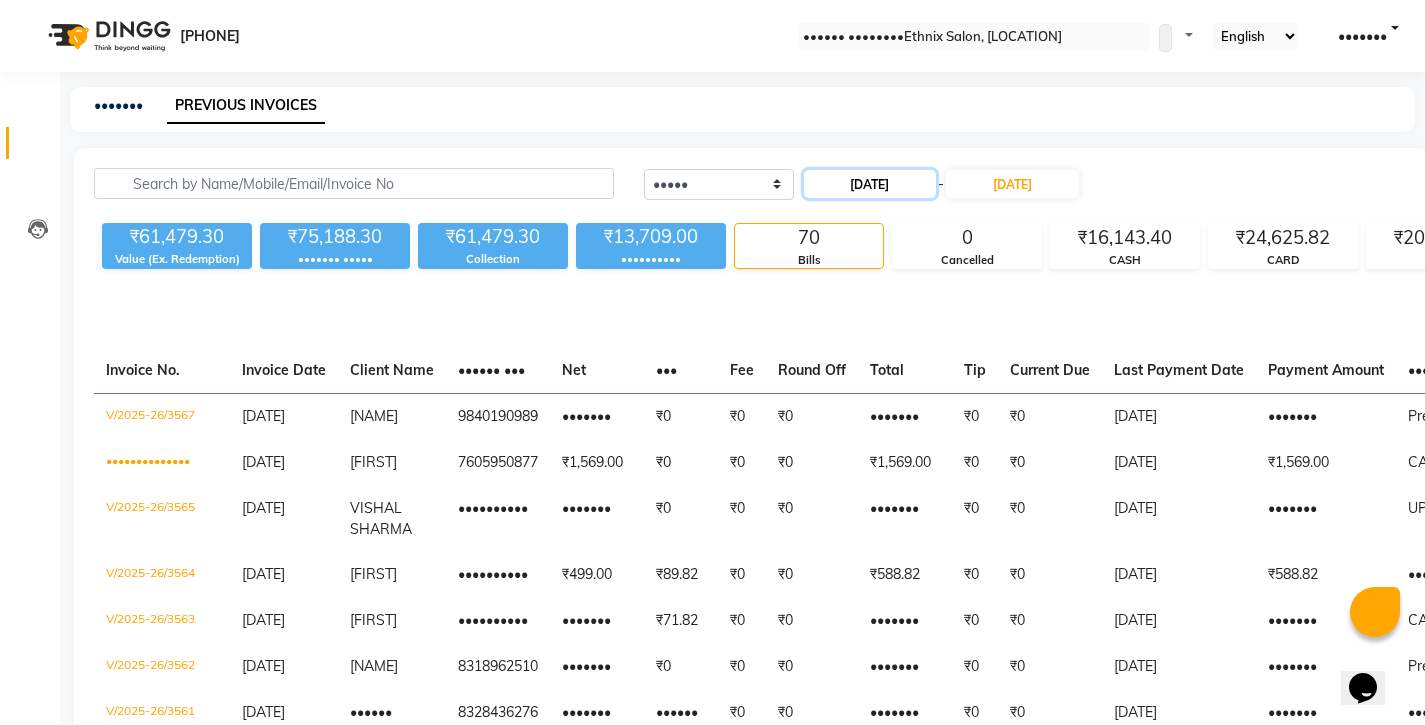 click on "[DATE]" at bounding box center [870, 184] 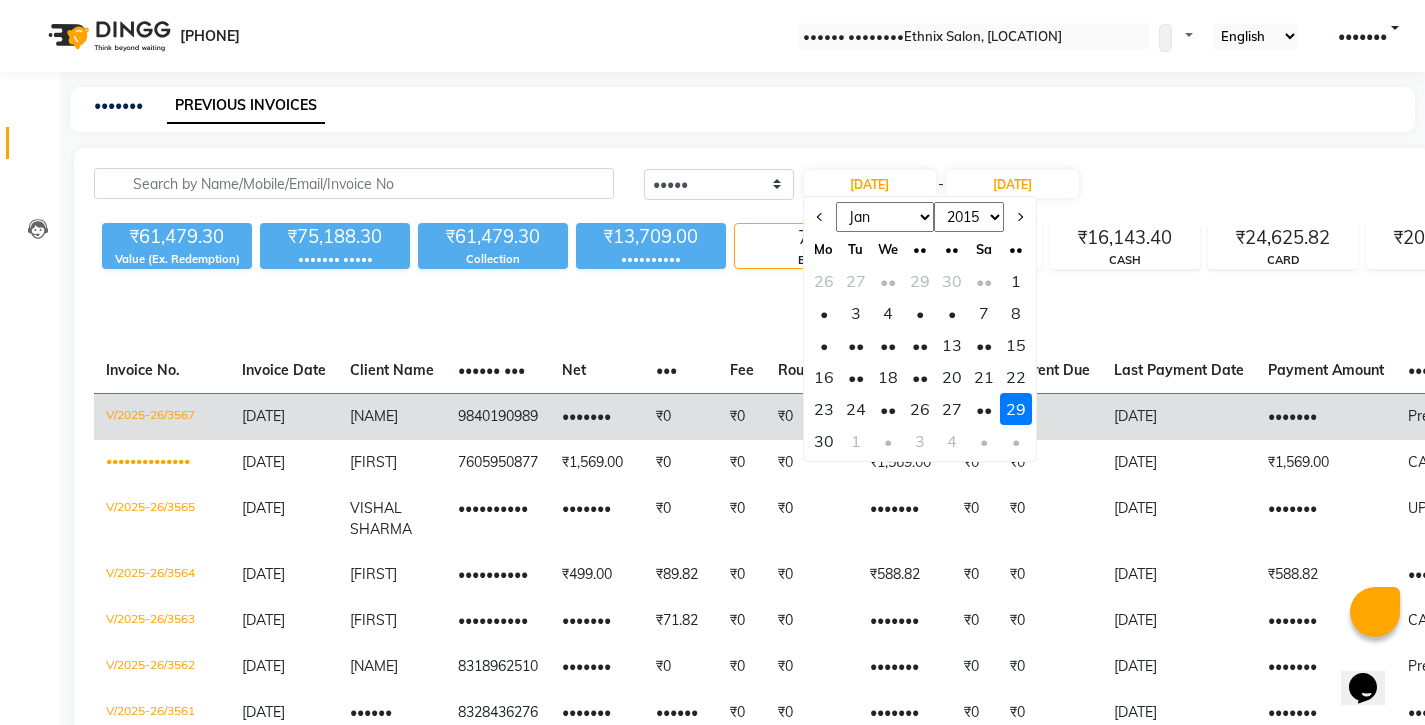 drag, startPoint x: 719, startPoint y: 382, endPoint x: 765, endPoint y: 356, distance: 52.83938 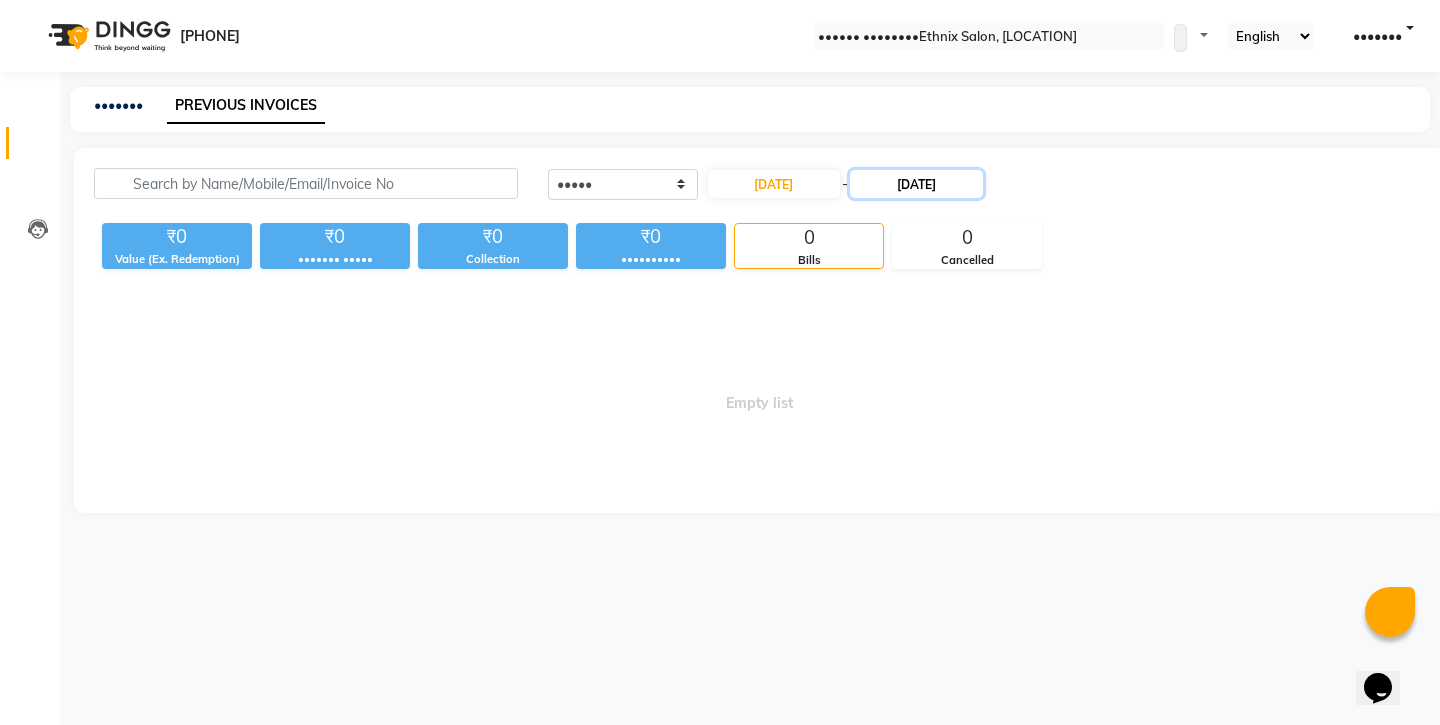 click on "[DATE]" at bounding box center (916, 184) 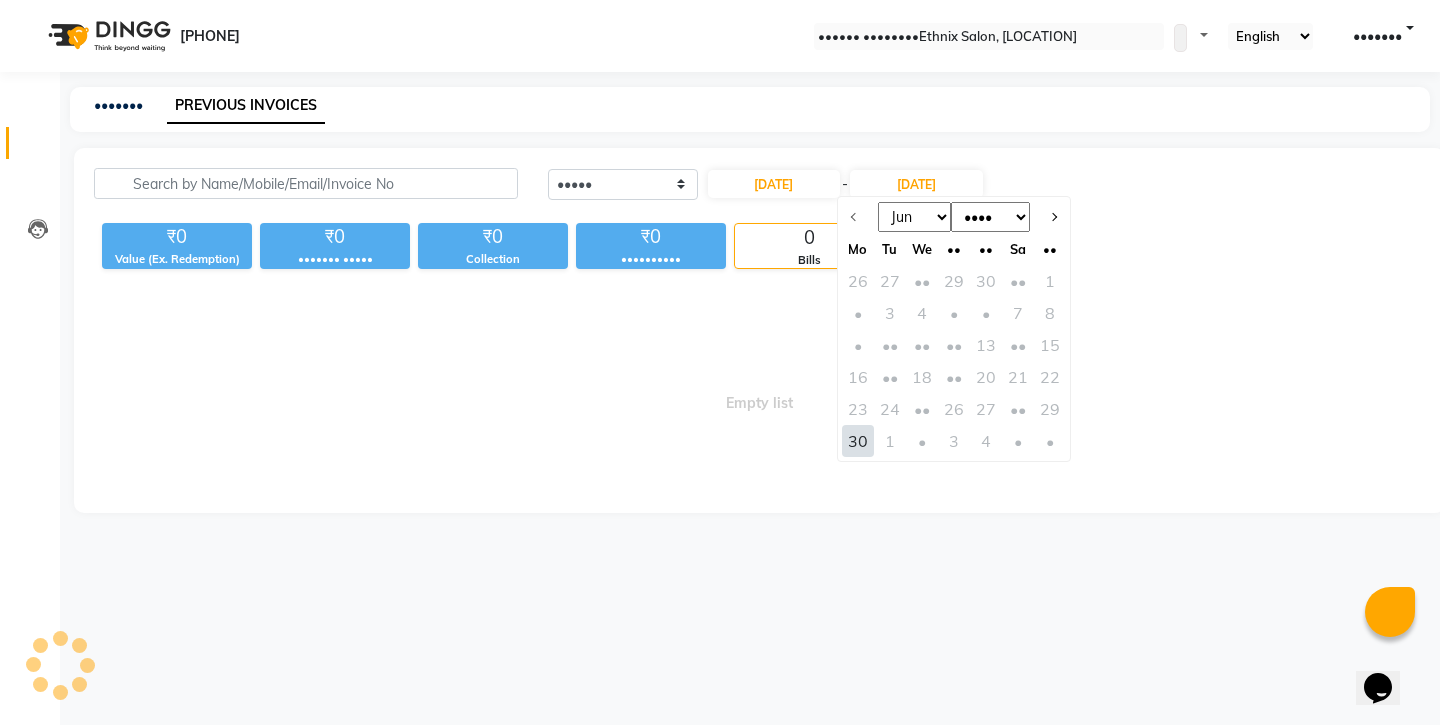 click on "30" at bounding box center [858, 441] 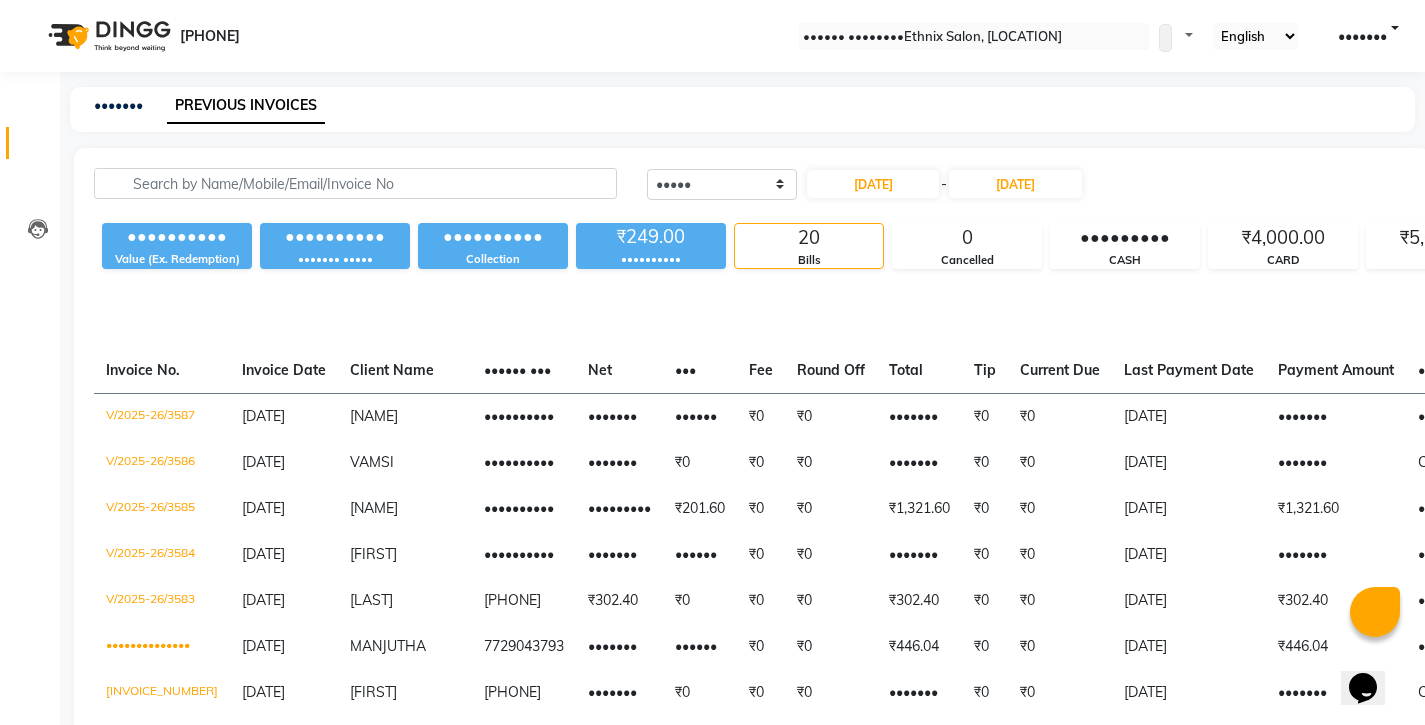 click on "••••••••••• •••••• •••••••• • •••••• •••••• ••••••••••••  •••••••• ••••••  • •••••••  •••••••••••• •••••• ••••••• ••••••••• ••••••••••     ••••• ••  ••••••••••• •••••••• •••••••• ••••••• ••••• •• ••••• ••••••• ••••••• ••••••• ••••••• ••••• ••••• ••••••• ••••• •• ••••••••••••• ••••••• •• •••• ••••••• •••••• ••••••• •••••• •••••••• •••• •••  ••••••••••••••" at bounding box center [712, 36] 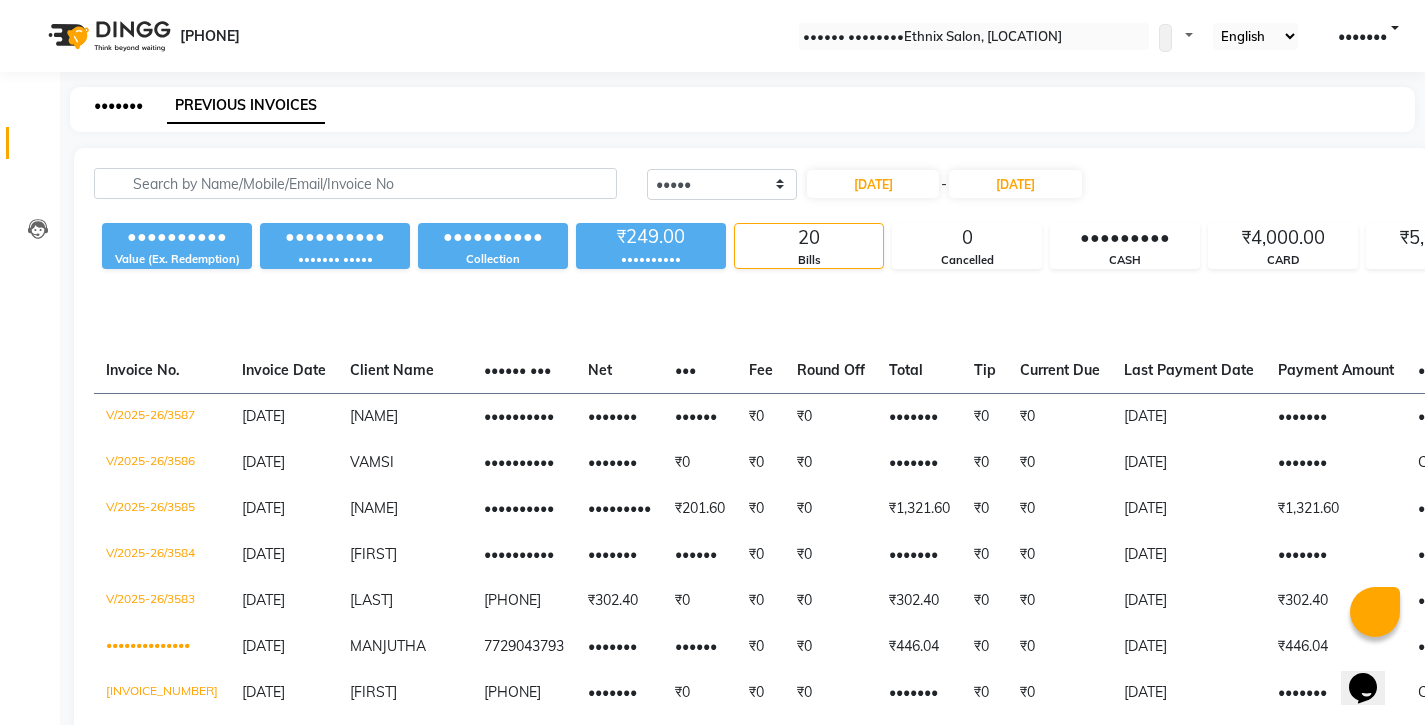 click on "•••••••" at bounding box center (118, 105) 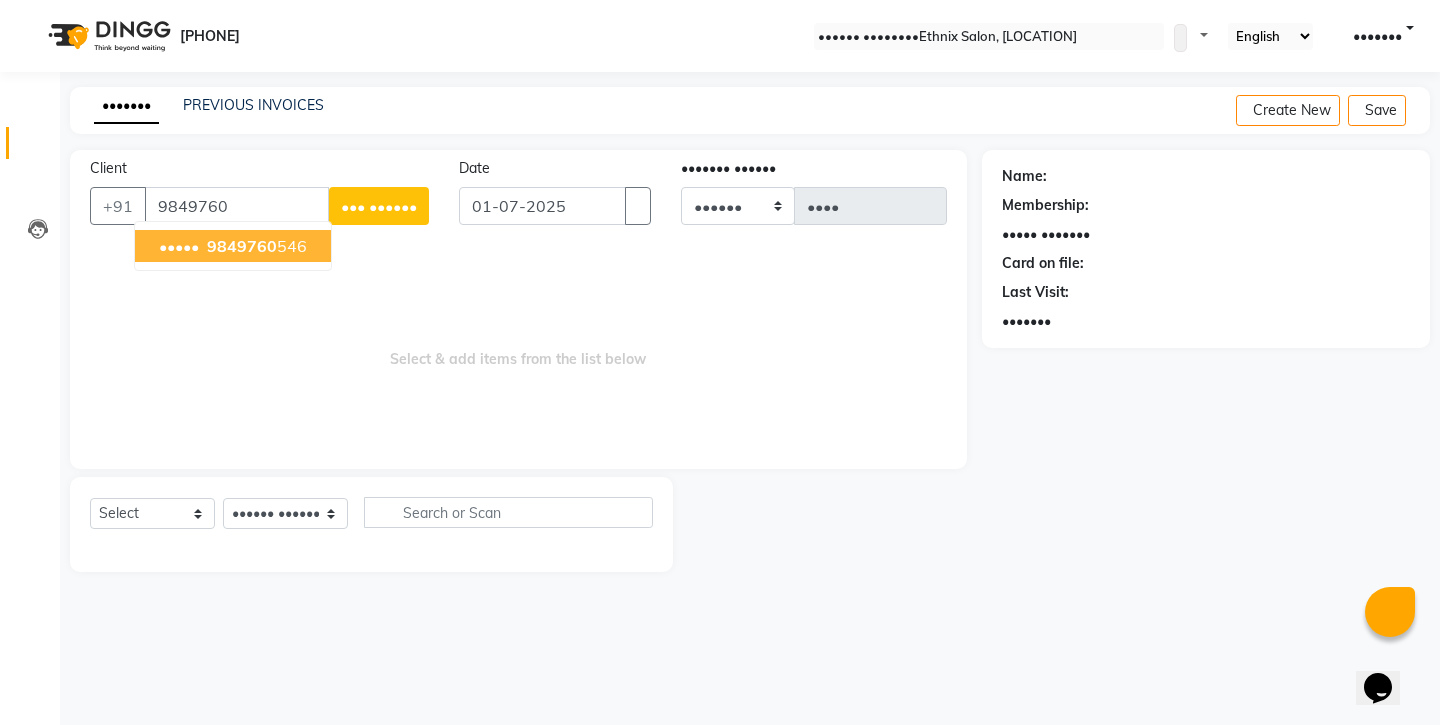 click on "9849760" at bounding box center (242, 246) 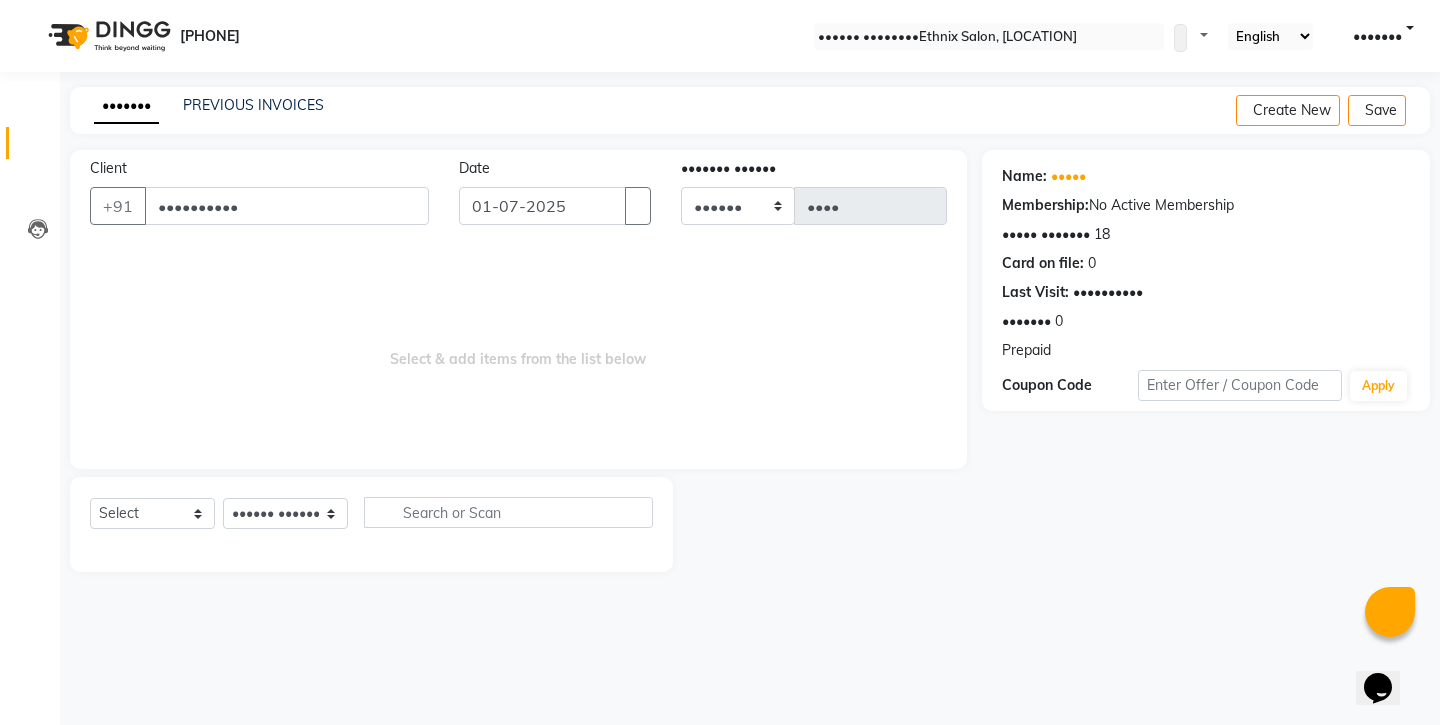 click on "••••••  •••••••  •••••••  ••••••••••  ••••••• ••••••• ••••••• •••• ••••  •••••• ••••••• •••••••• ••• ••••••• ••••  •••• •••• ••••• ••••••• ••••• •••••• •••••• •••••• ••••• •••••••• ••••••• •••• •••• ••••• ••••••••• •••••••••• •••••• •••••• ••• •••••• •••••••• •••• ••••• •••••• ••••• ••••" at bounding box center (371, 520) 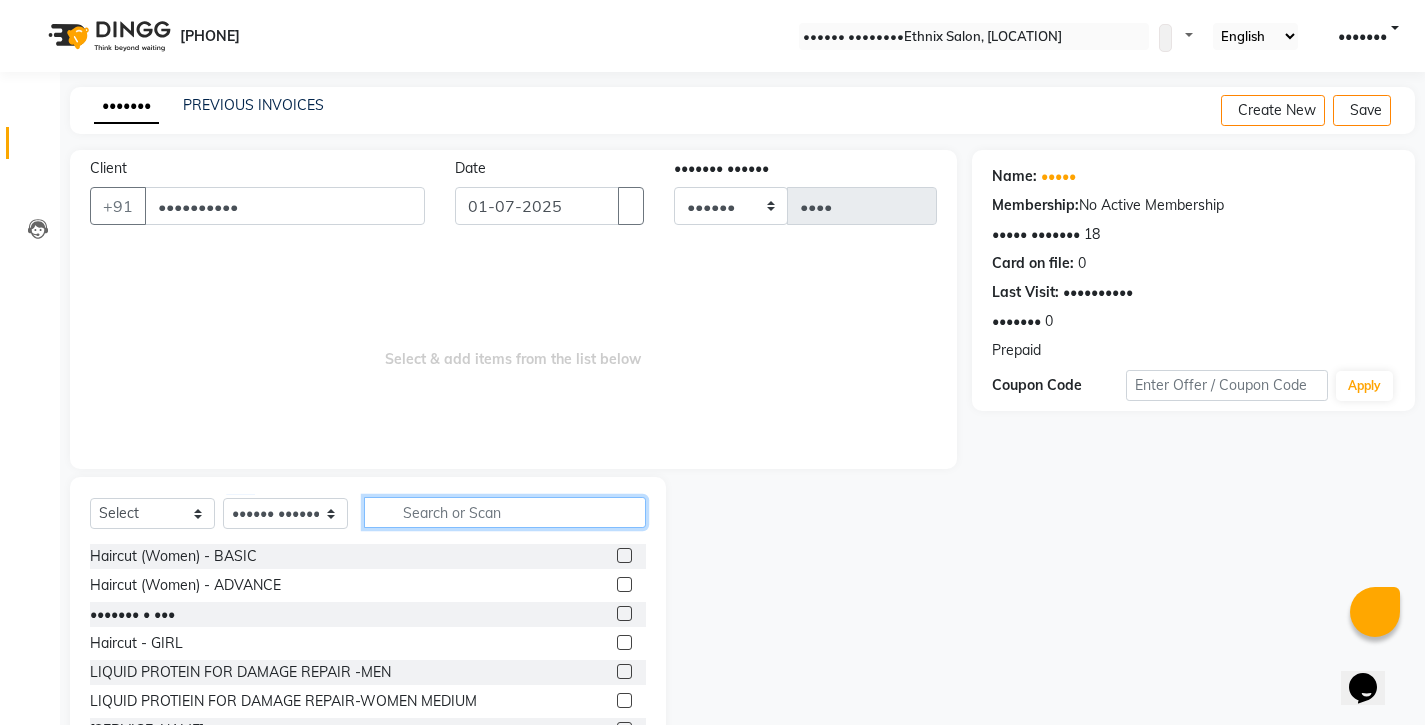 click at bounding box center (505, 512) 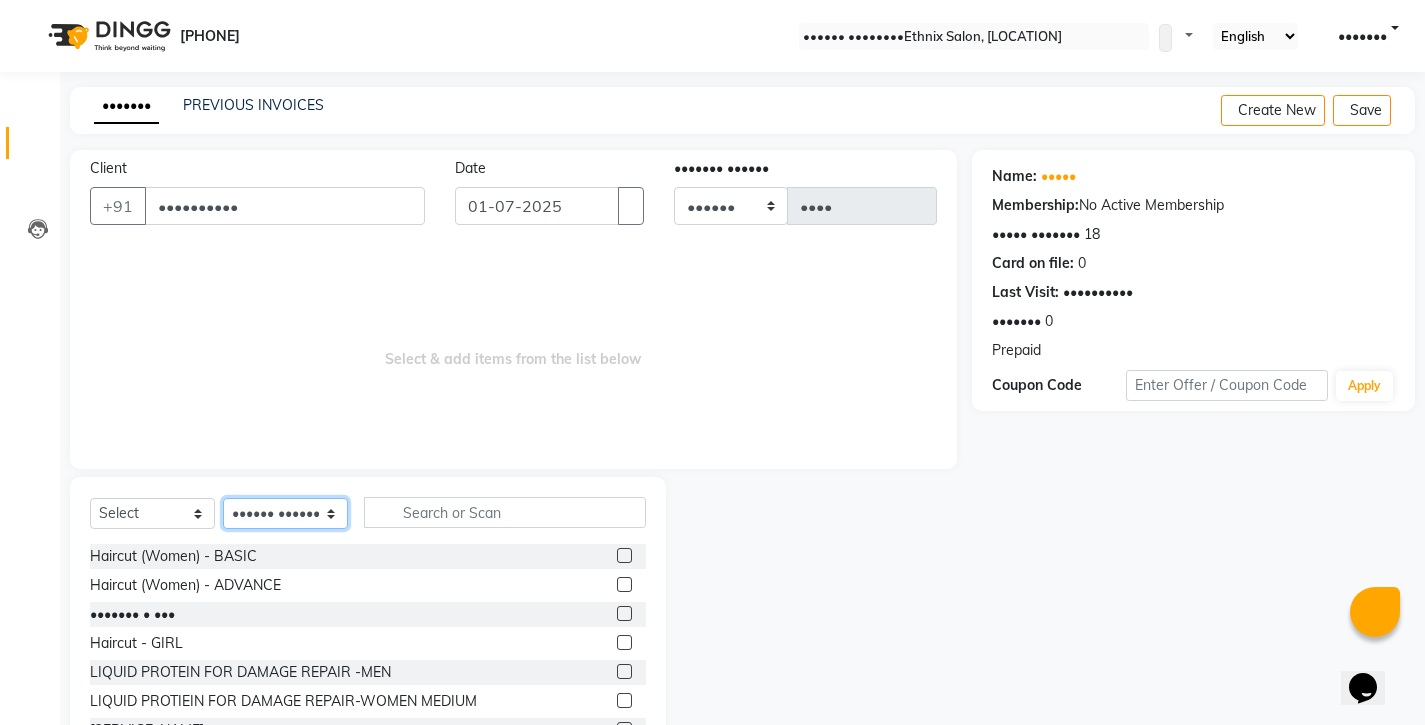 select on "74350" 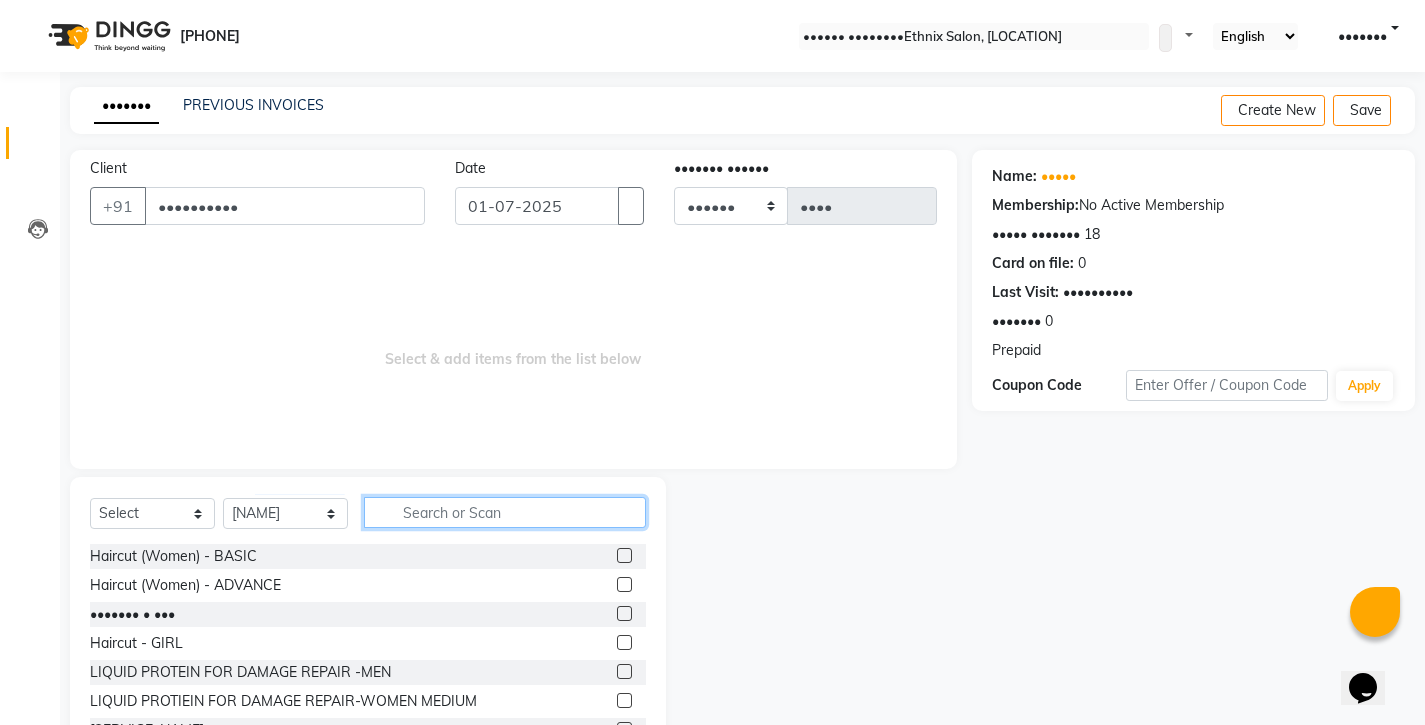click at bounding box center [505, 512] 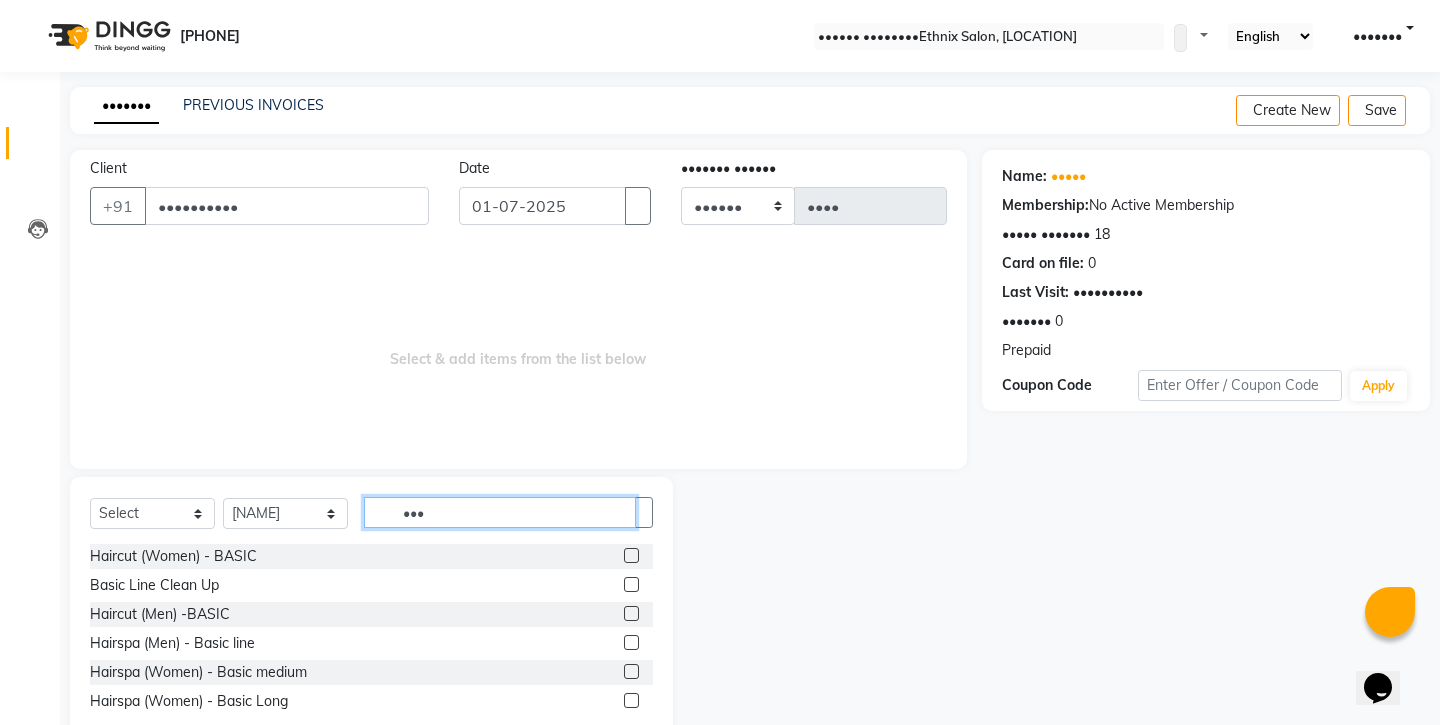 type on "•••" 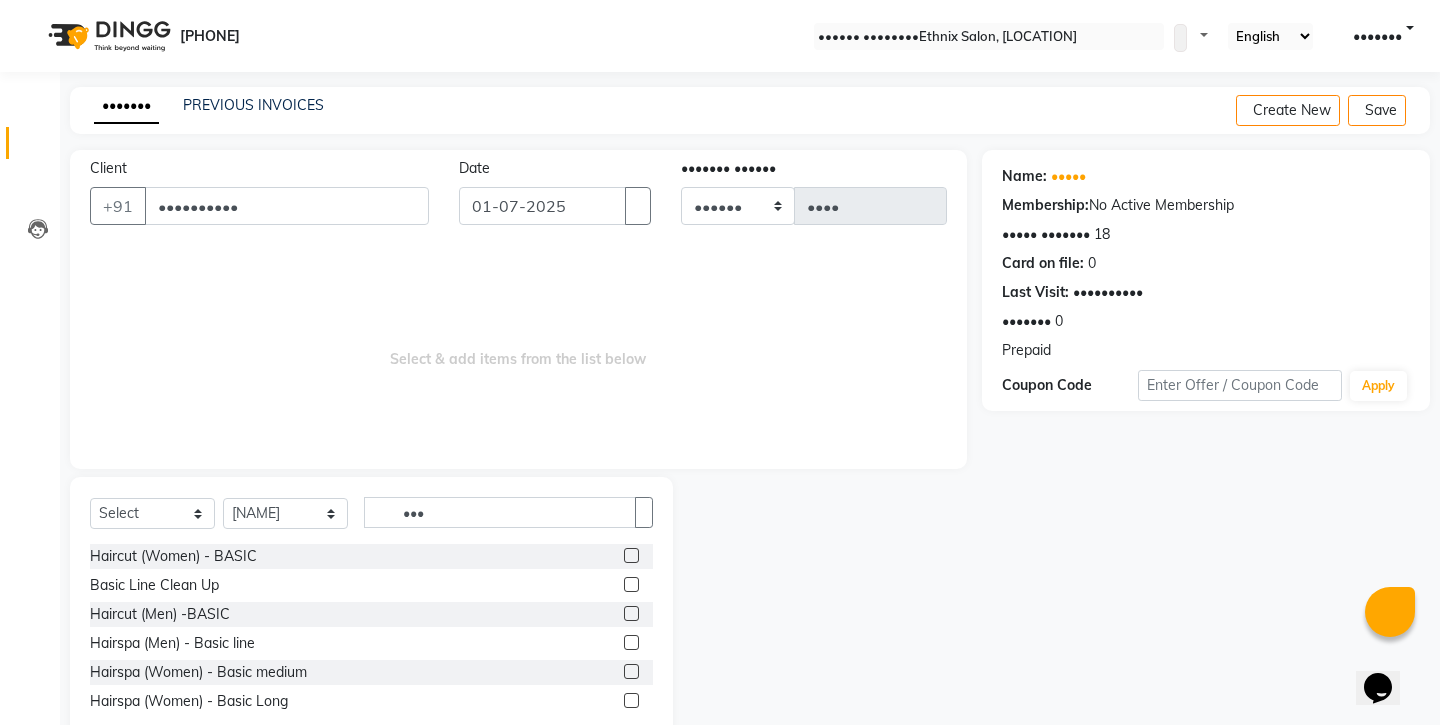click at bounding box center (631, 613) 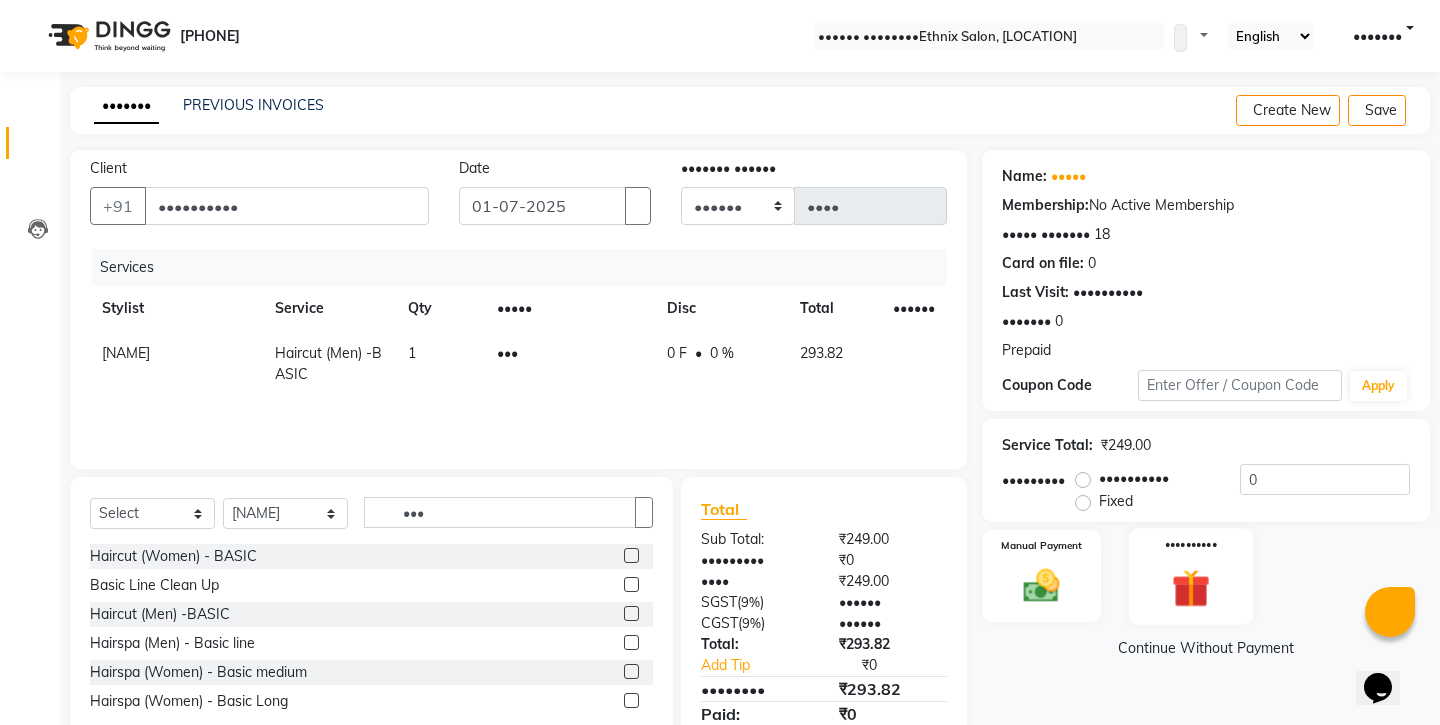 click on "••••••••••" at bounding box center (1191, 576) 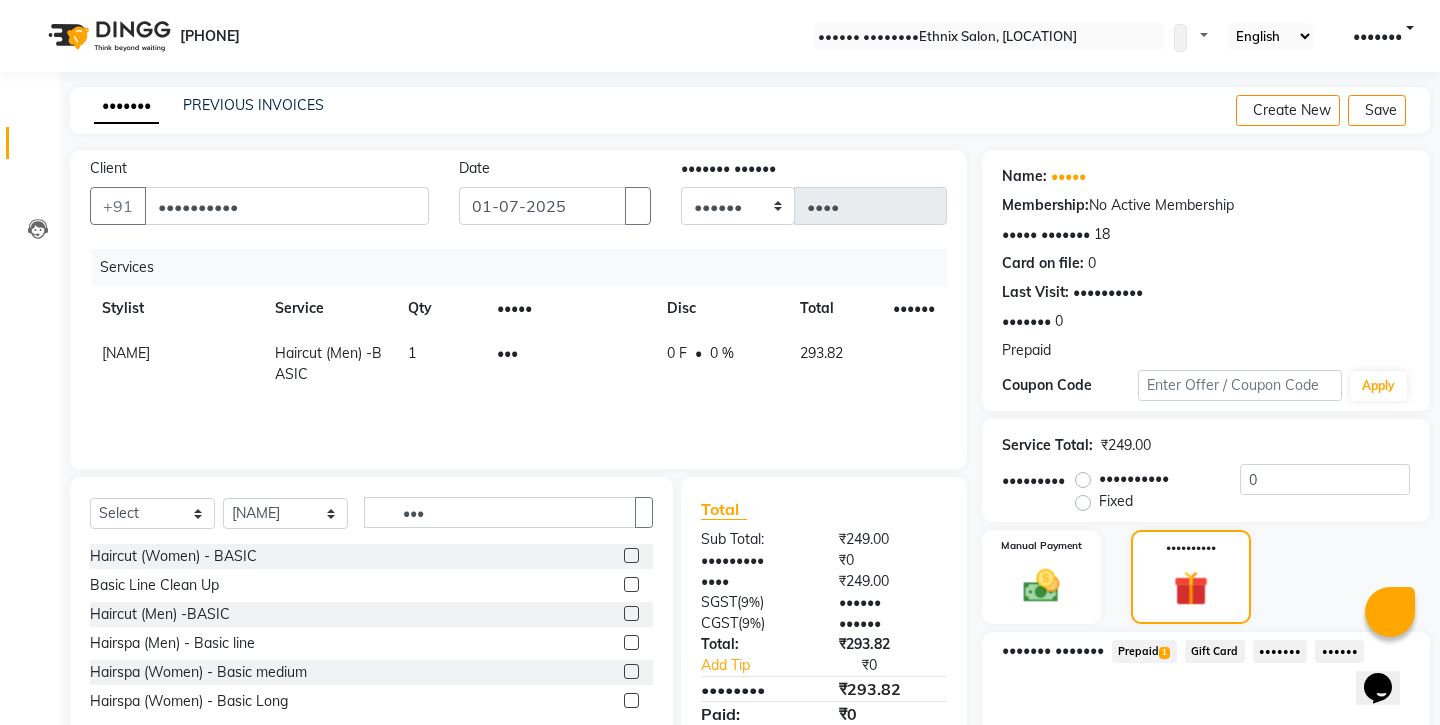 click on "Prepaid" at bounding box center [1026, 350] 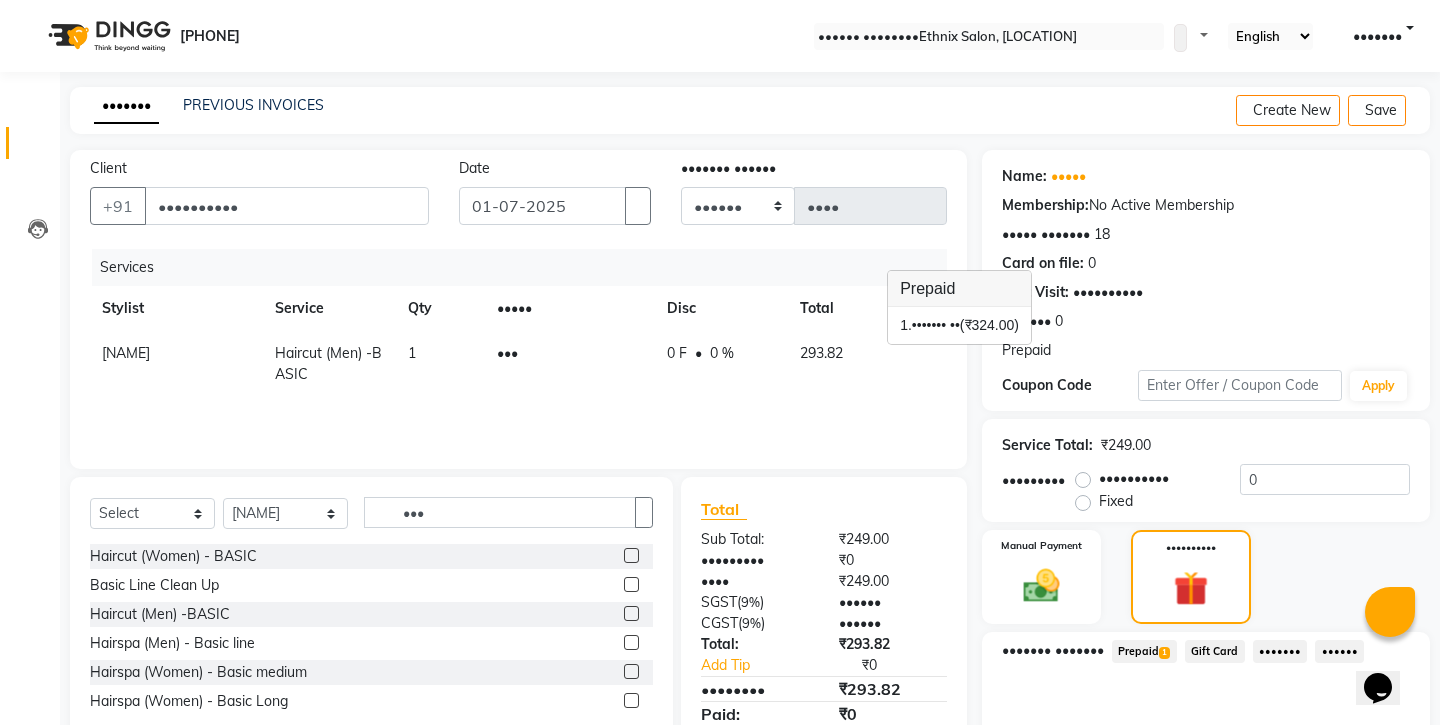 click on "•••••••  •" at bounding box center (1144, 651) 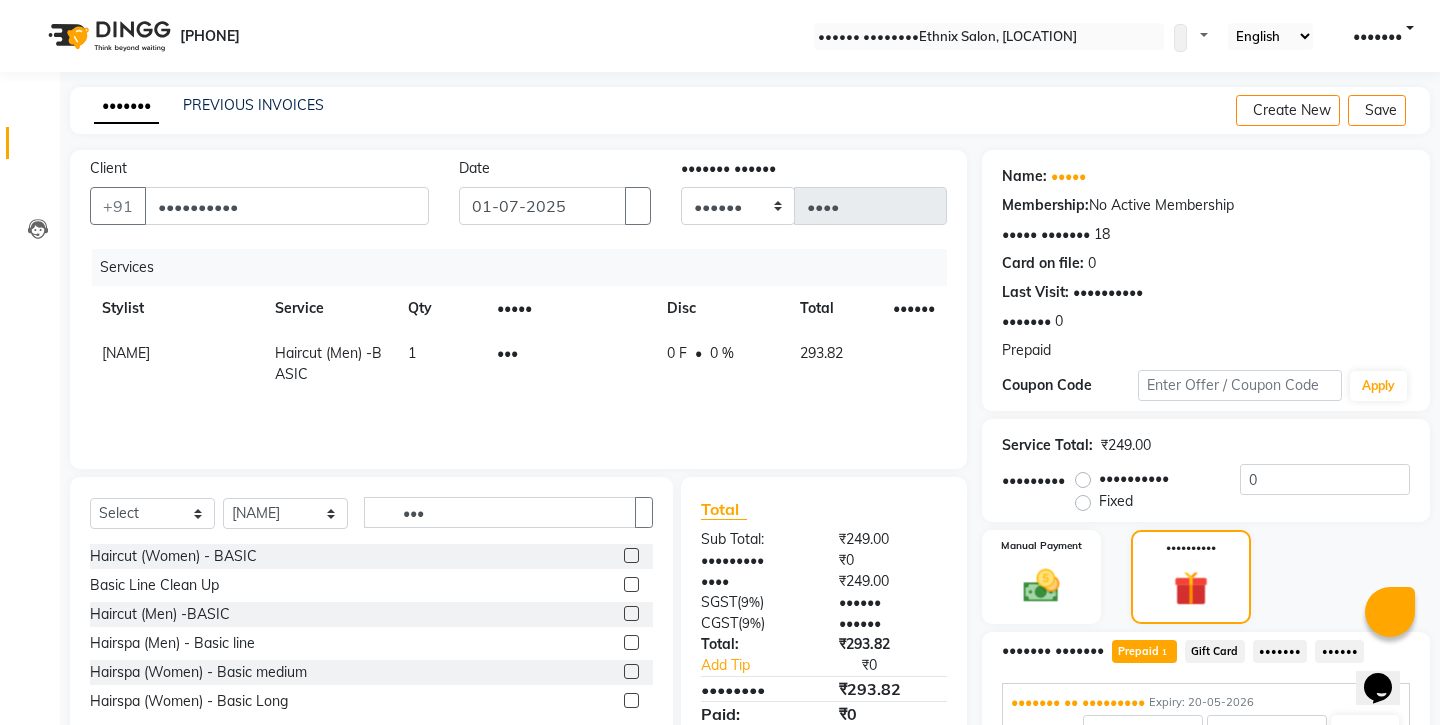 click on "•••" at bounding box center [1365, 732] 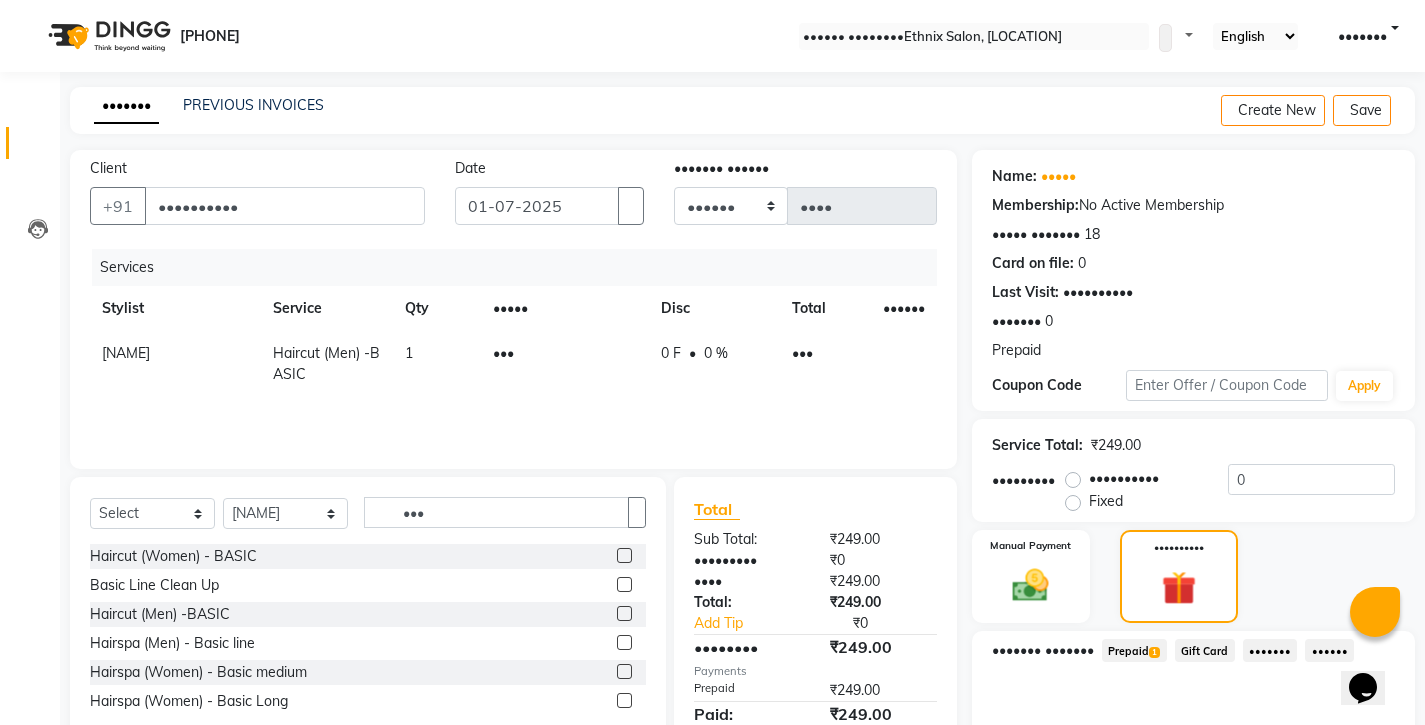 scroll, scrollTop: 87, scrollLeft: 0, axis: vertical 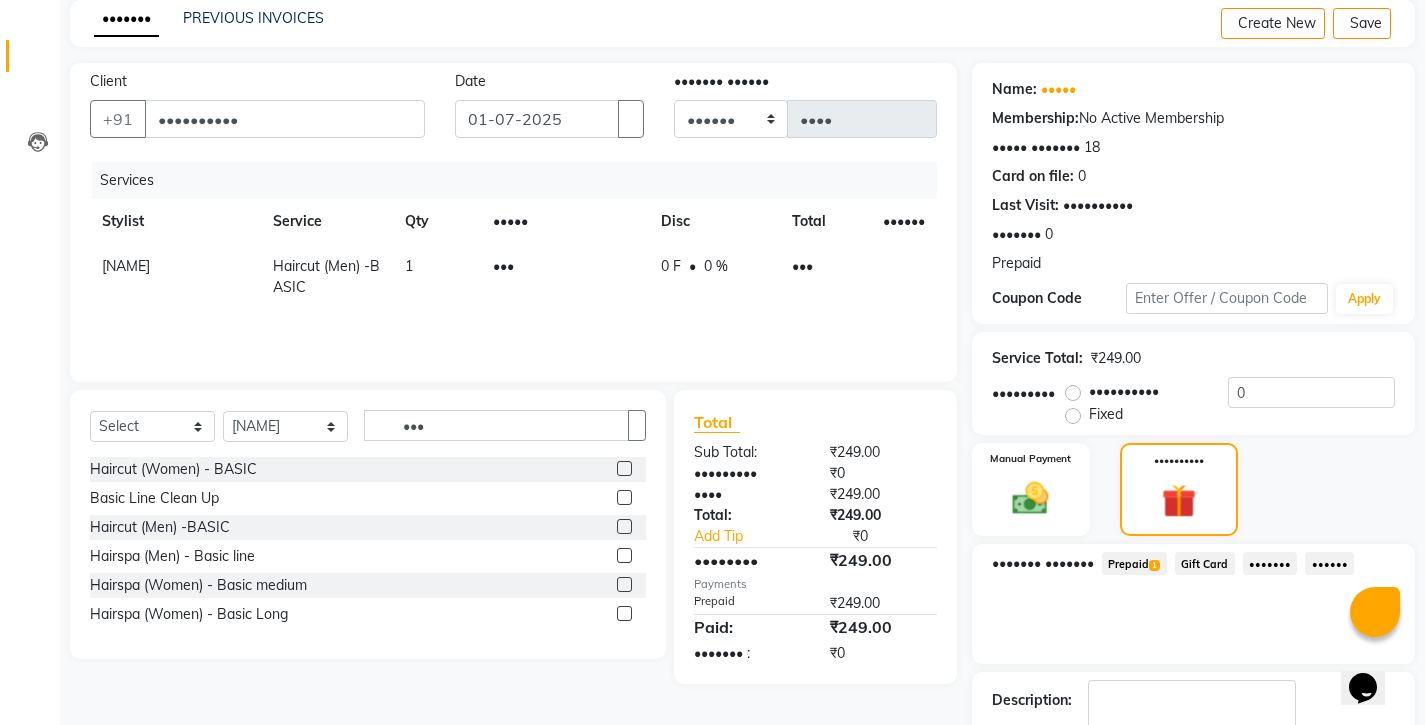 click at bounding box center [1041, 264] 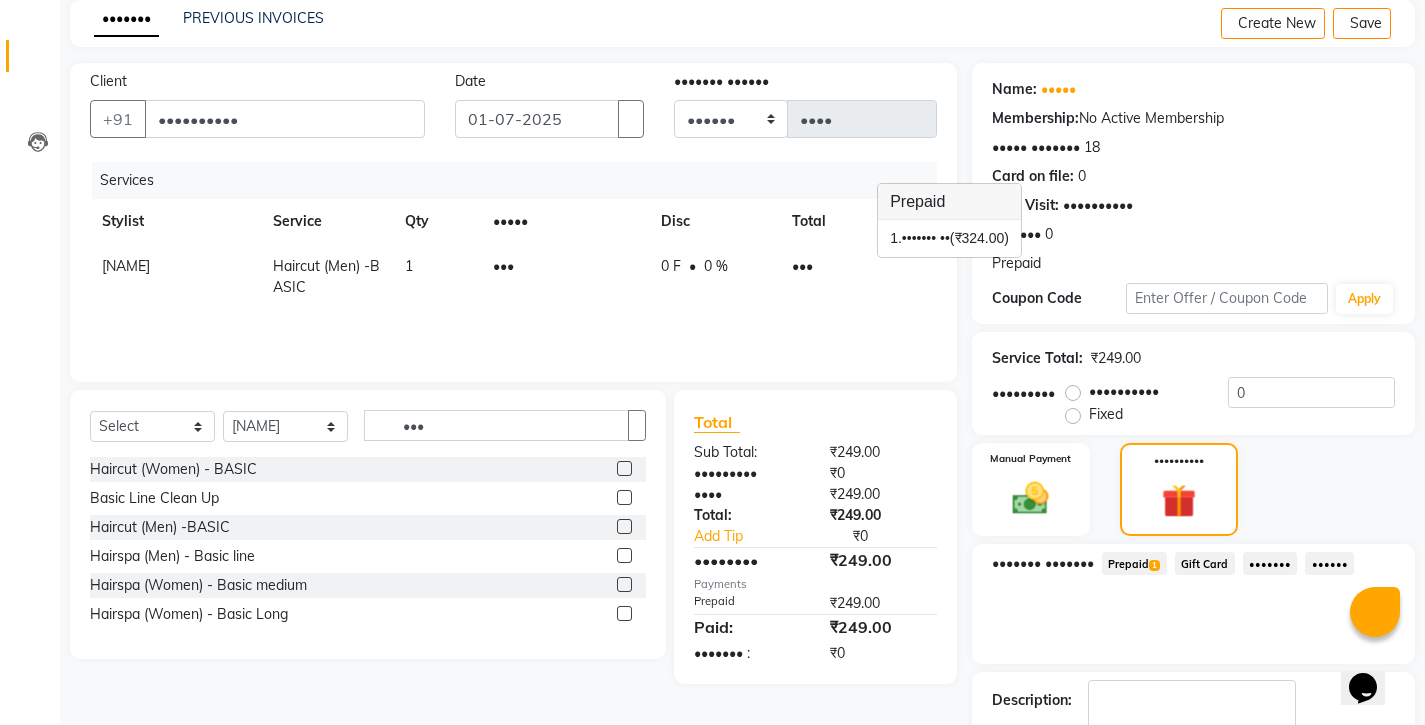 click on "Checkout" at bounding box center (1193, 802) 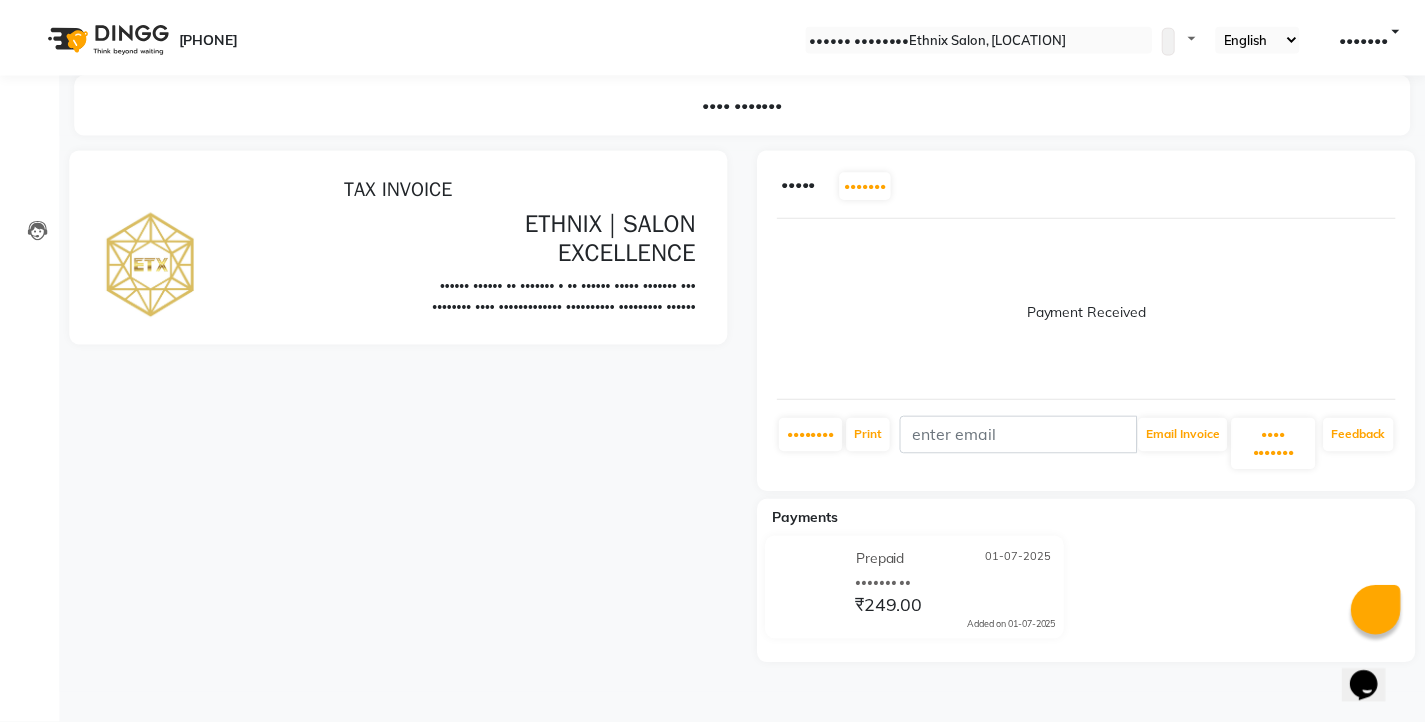 scroll, scrollTop: 0, scrollLeft: 0, axis: both 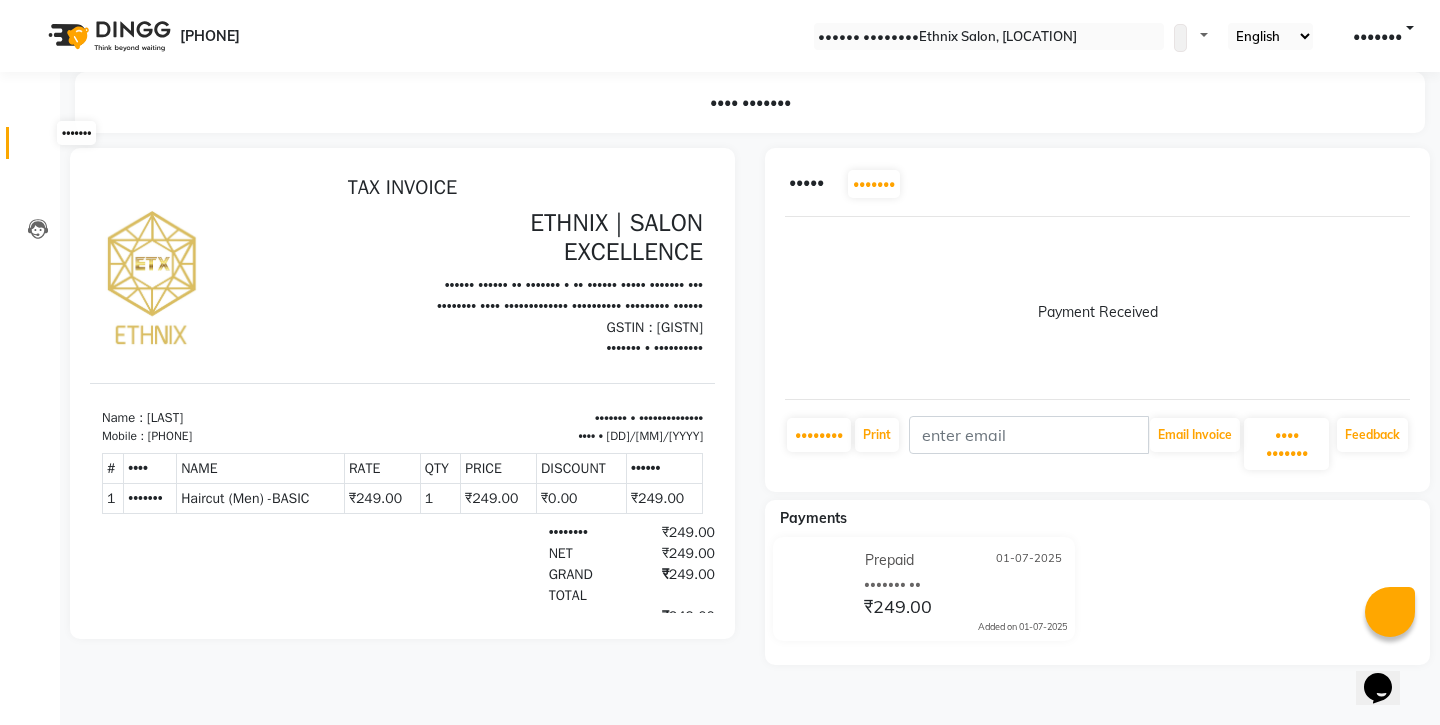 click at bounding box center [38, 148] 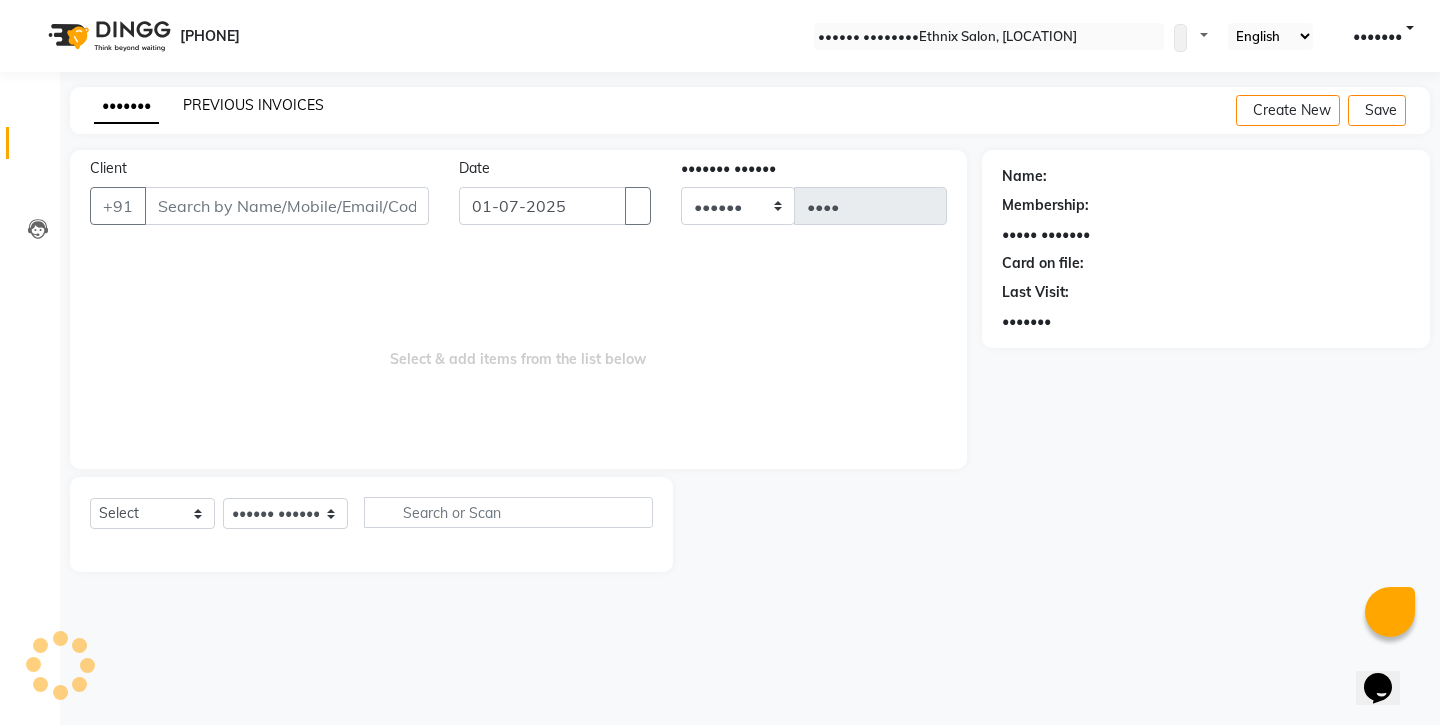 click on "PREVIOUS INVOICES" at bounding box center [253, 105] 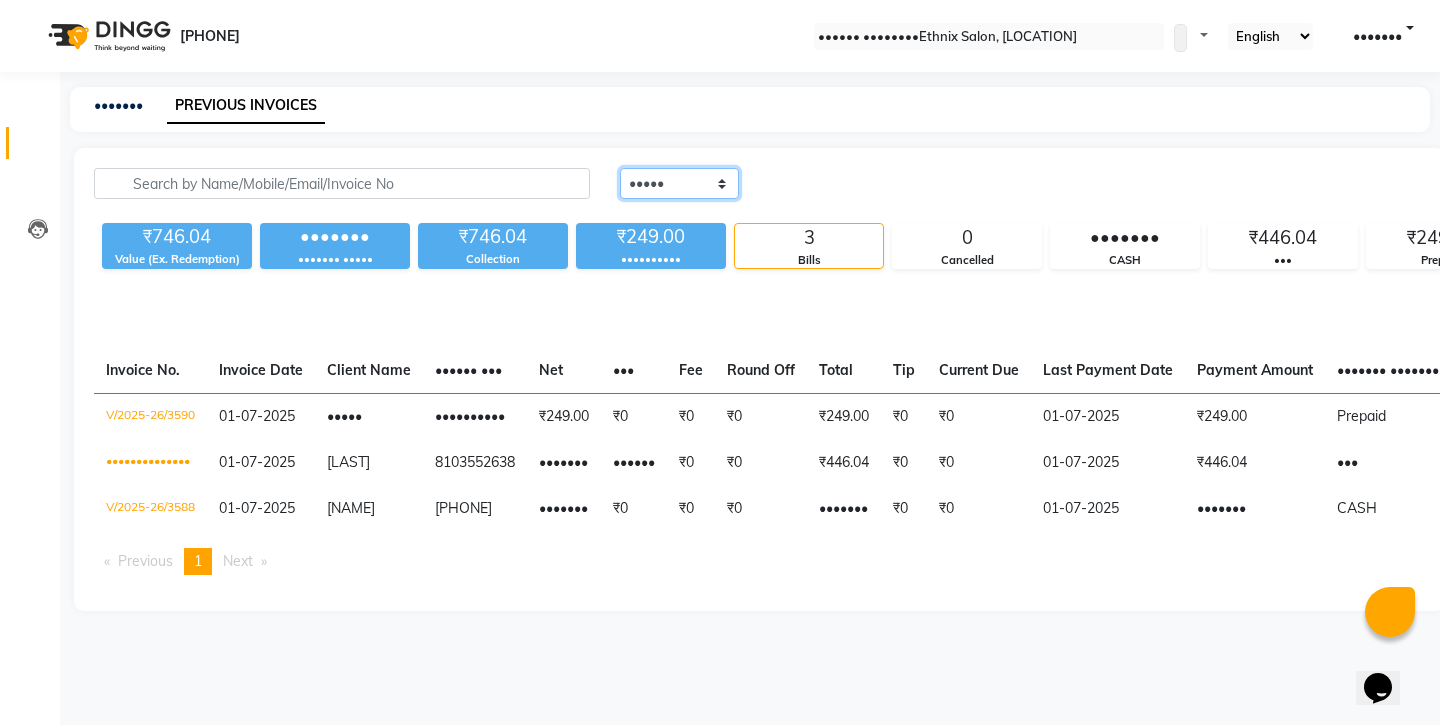 select on "•••••••••" 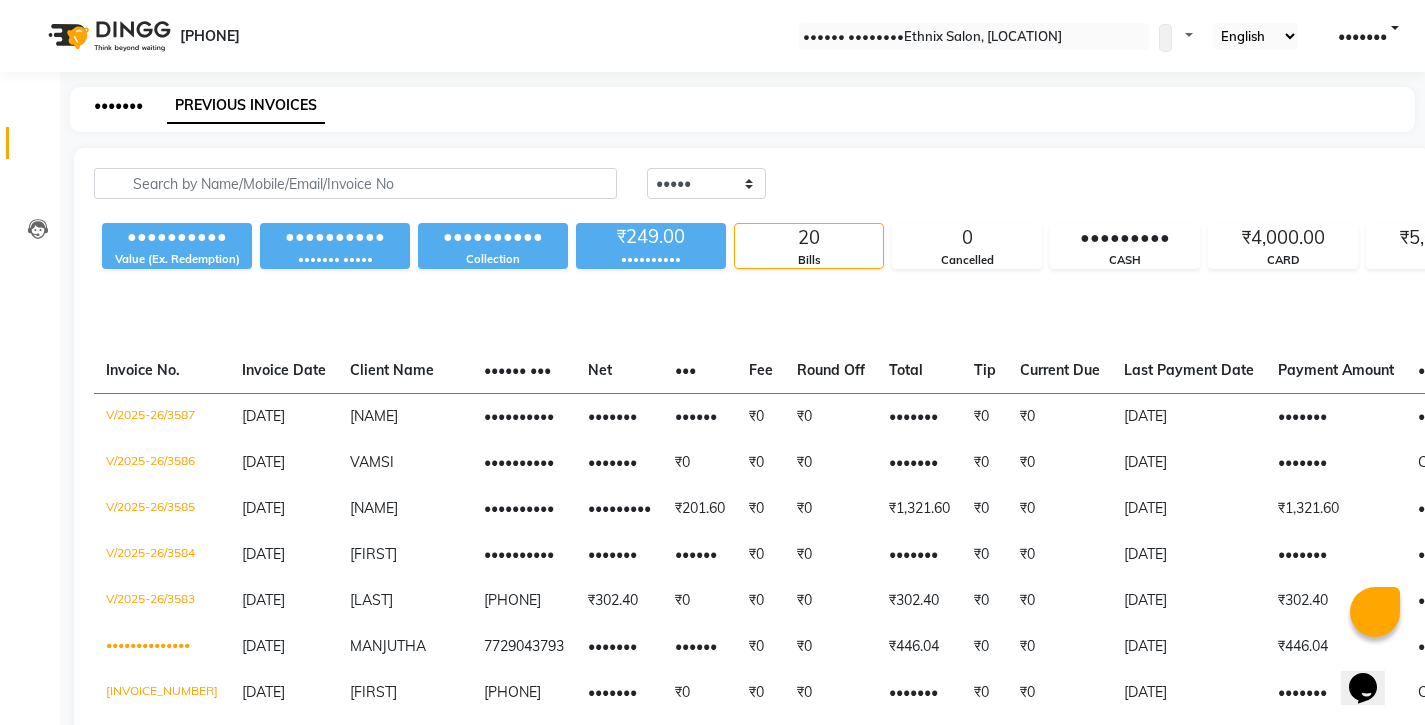 click on "•••••••" at bounding box center (118, 105) 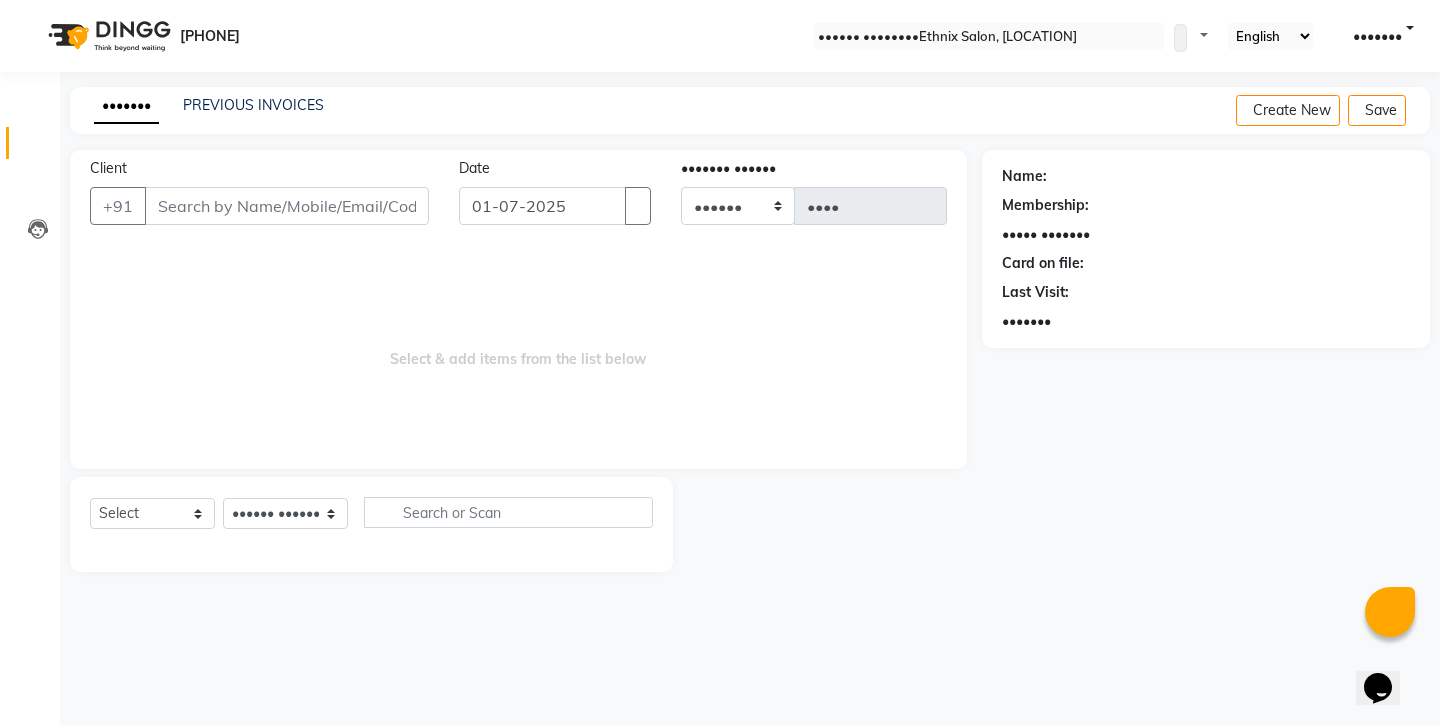 click on "Client" at bounding box center (287, 206) 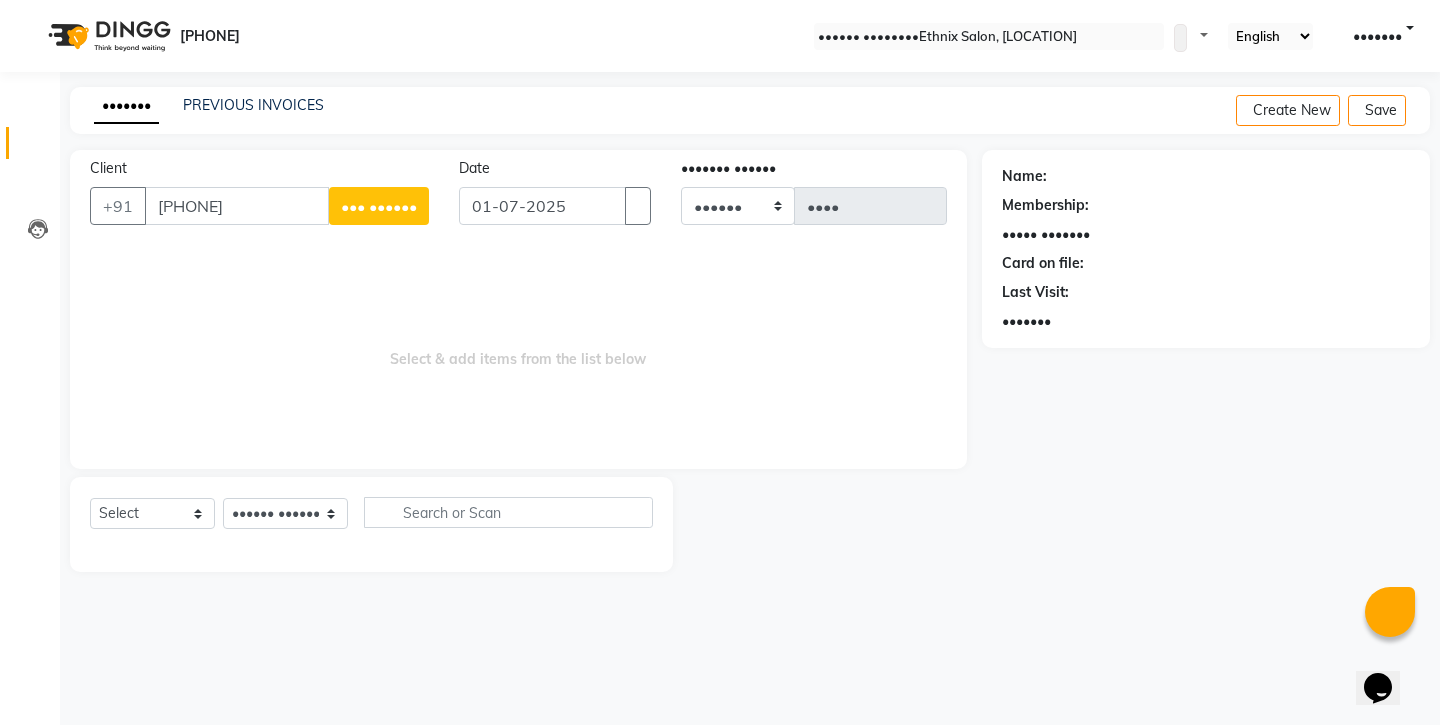type on "[PHONE]" 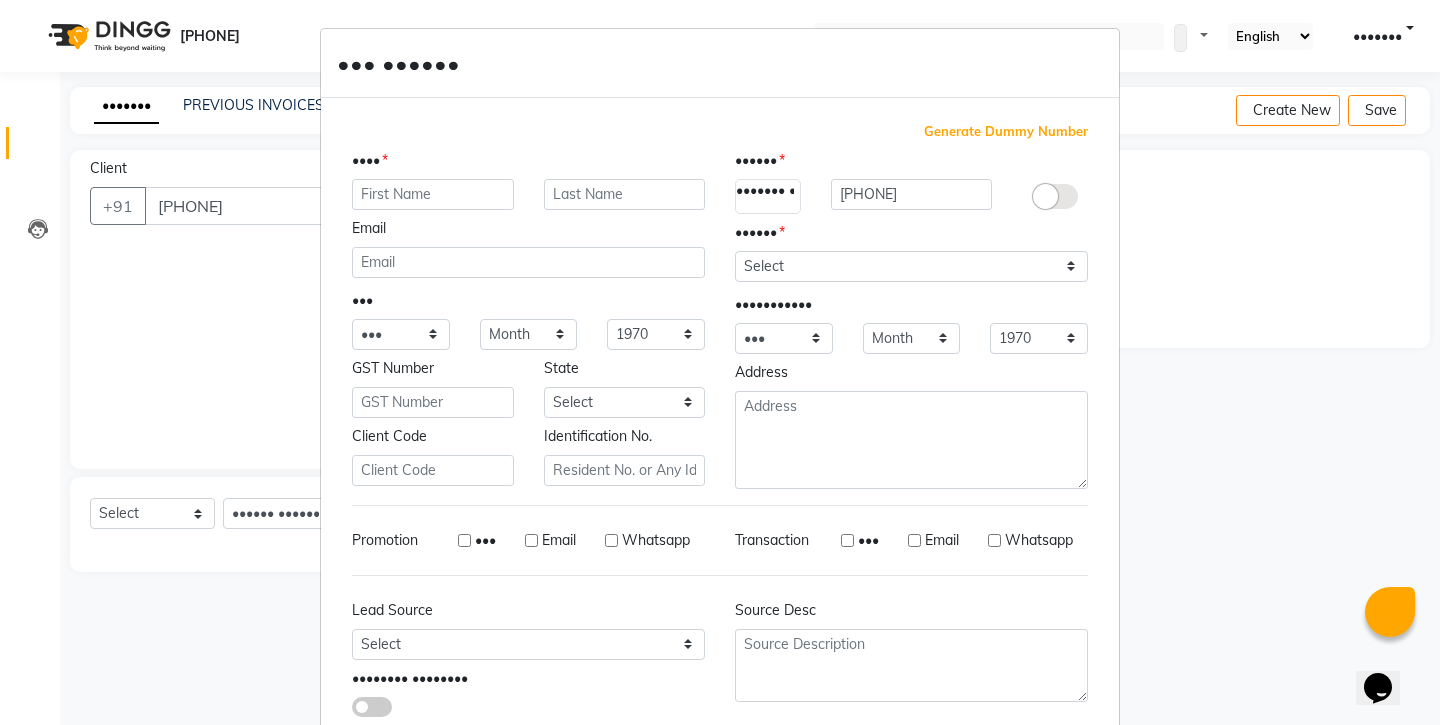 click at bounding box center (433, 194) 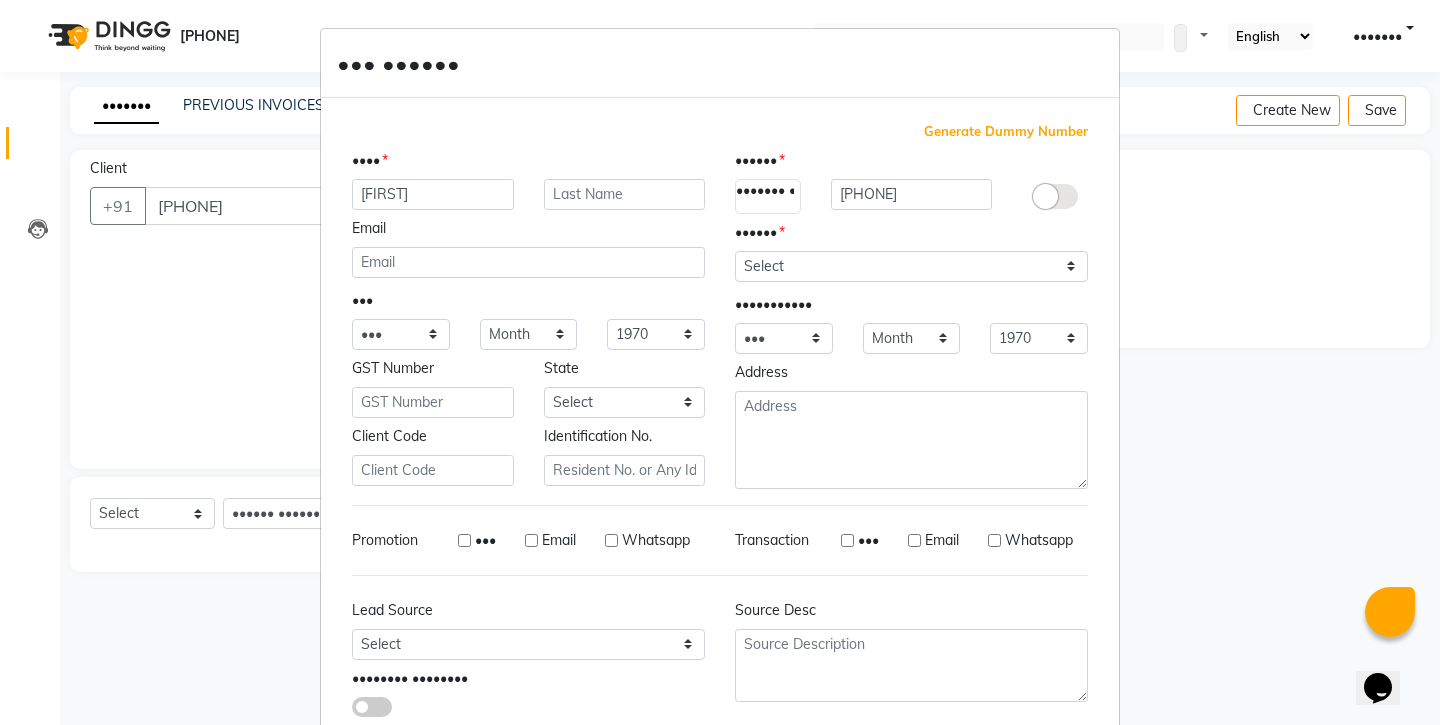 type on "[FIRST]" 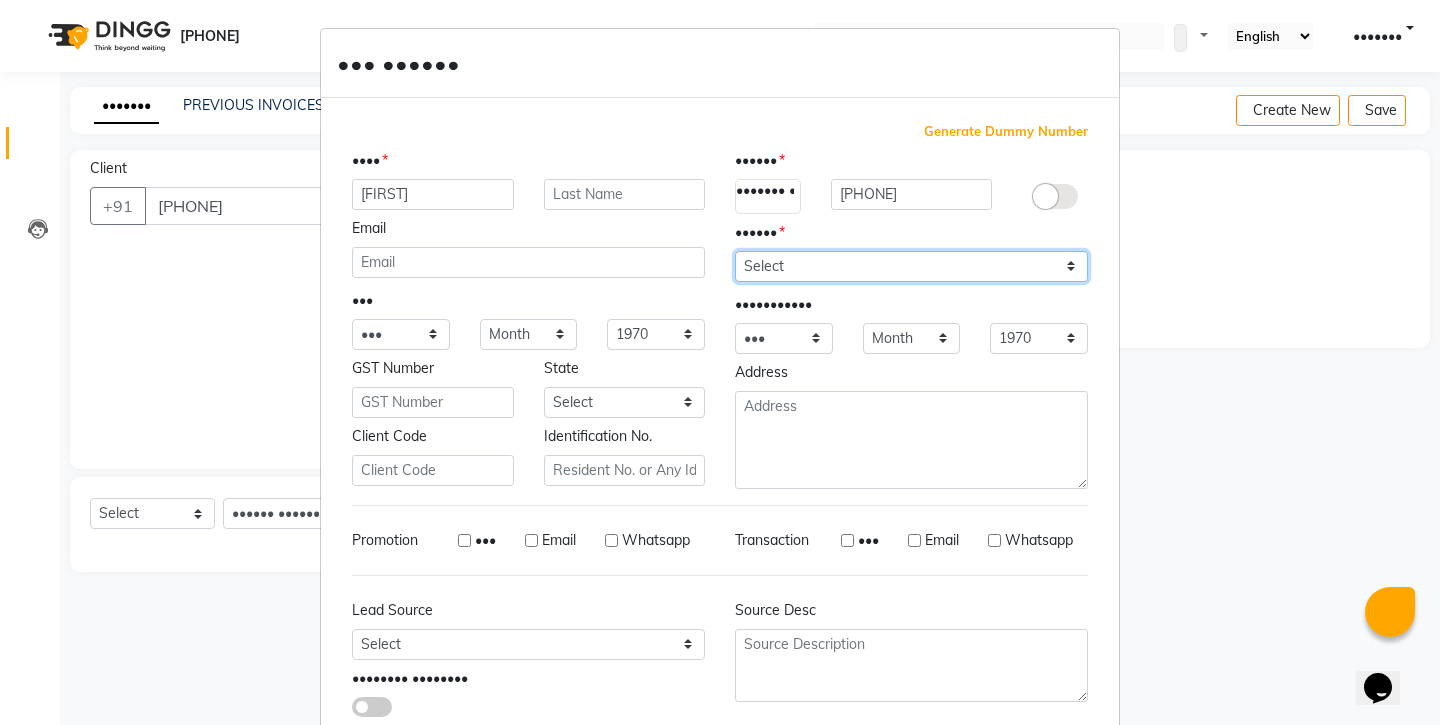 select on "male" 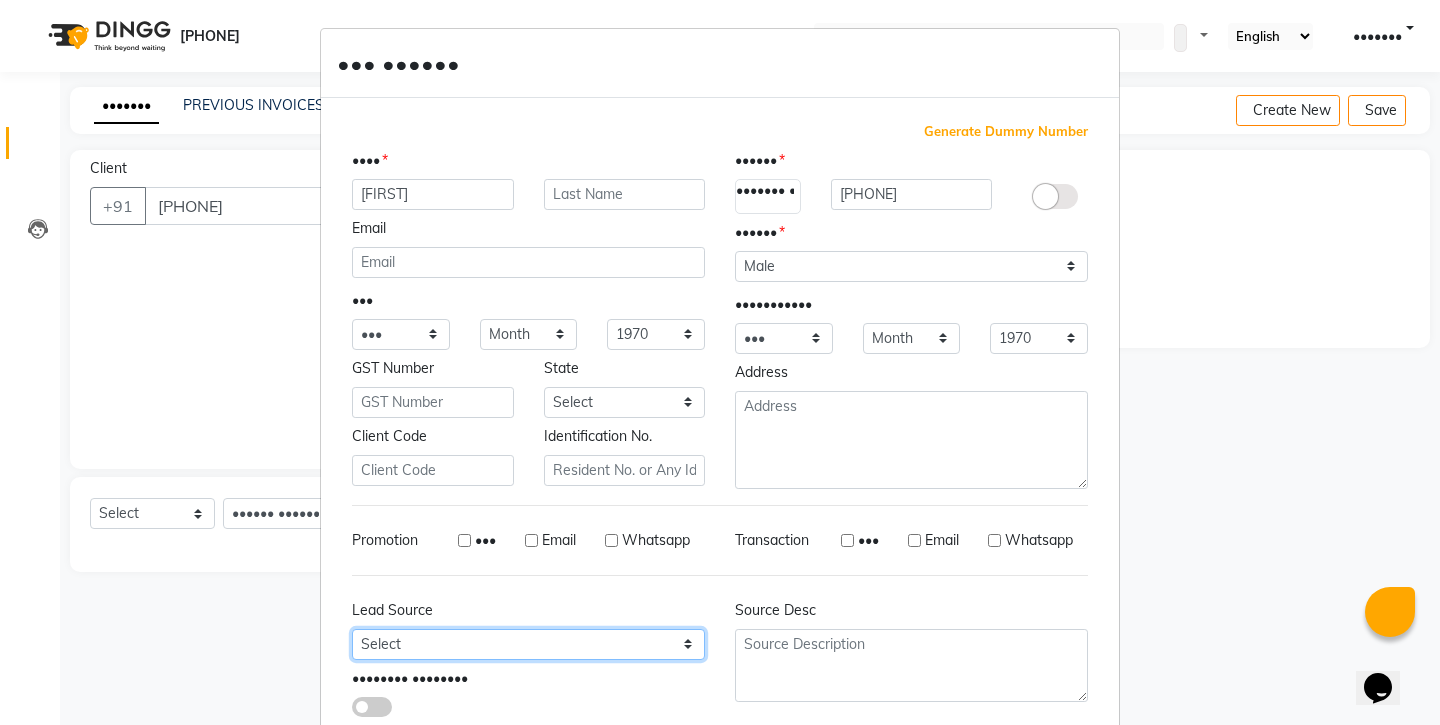select on "[PHONE]" 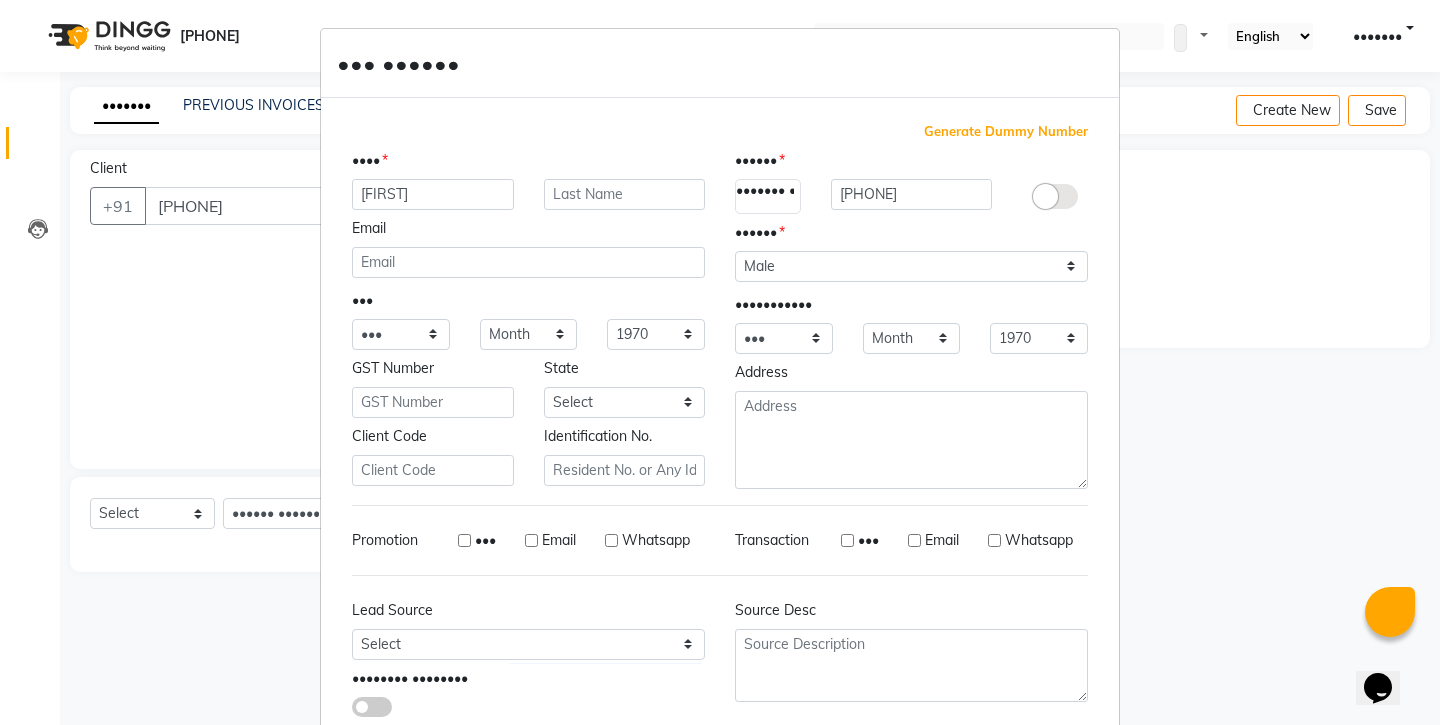 click on "•••" at bounding box center [997, 786] 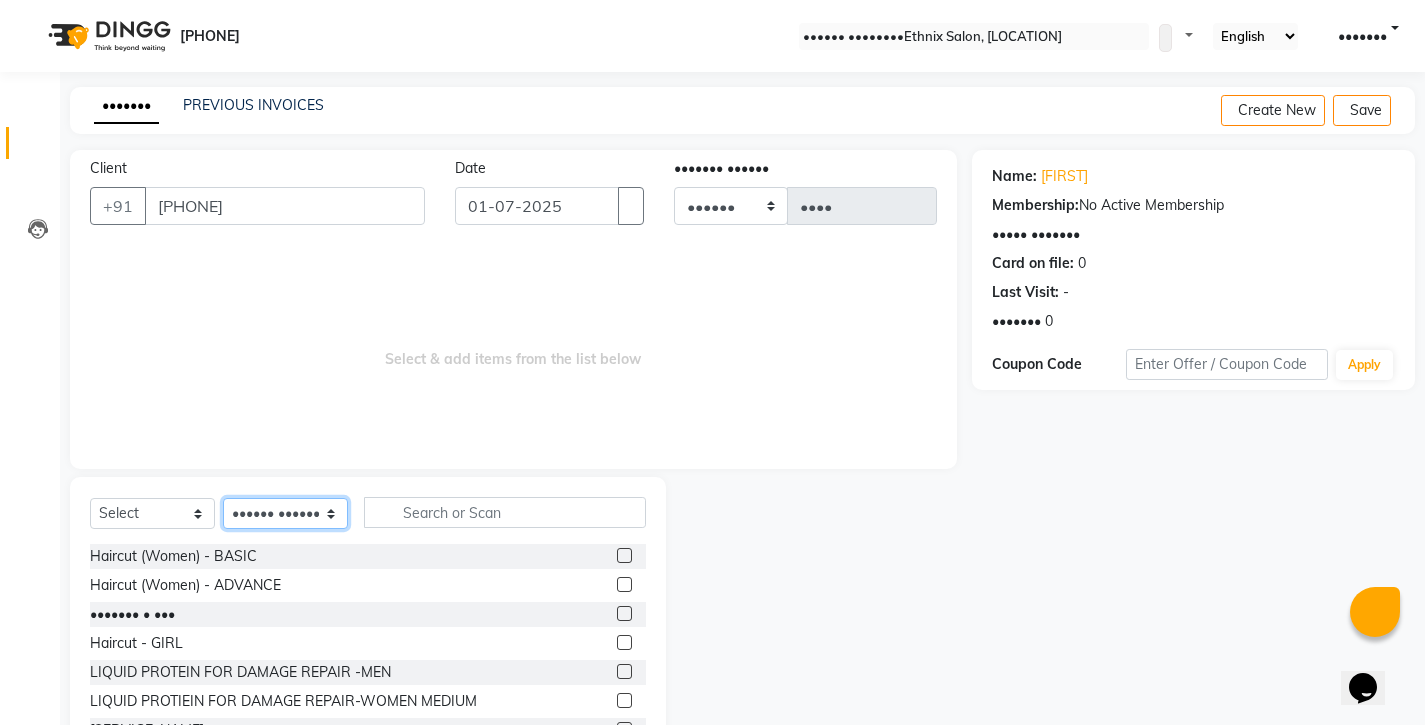 select on "[PHONE]" 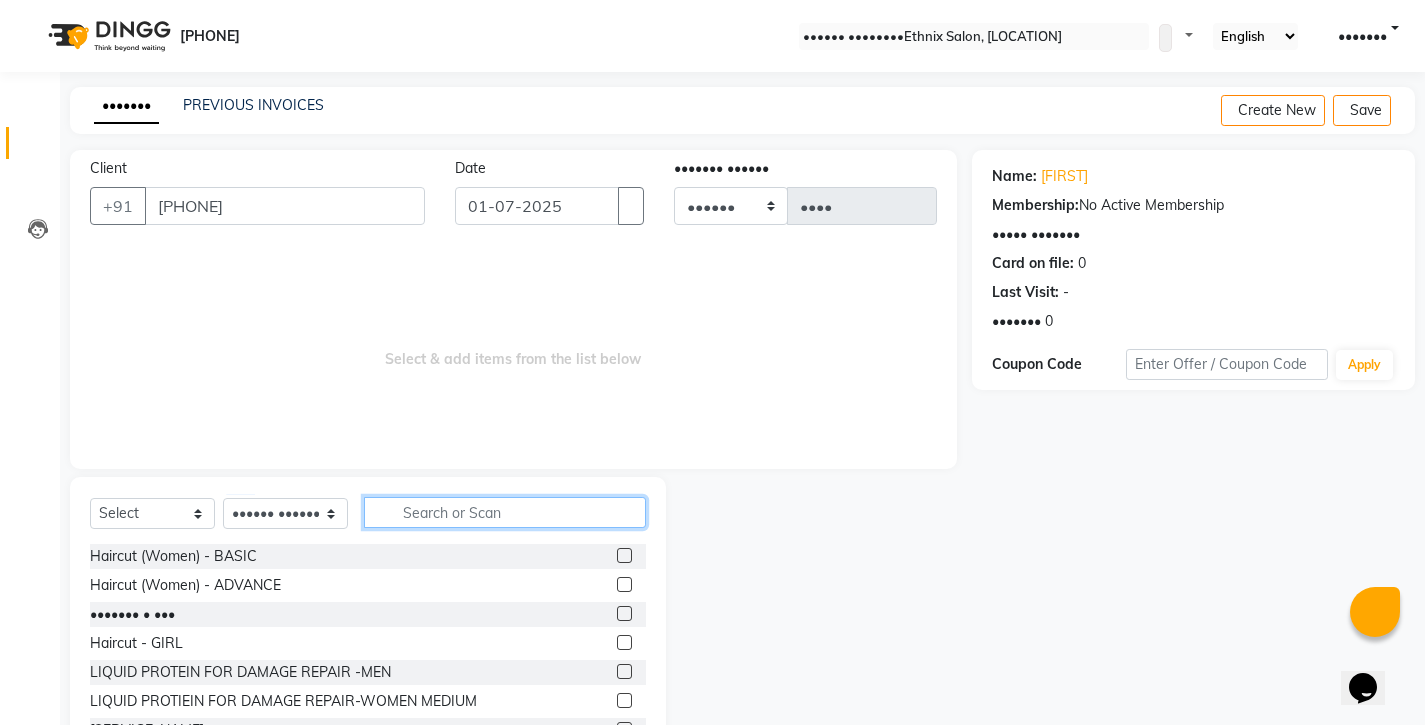 click at bounding box center [505, 512] 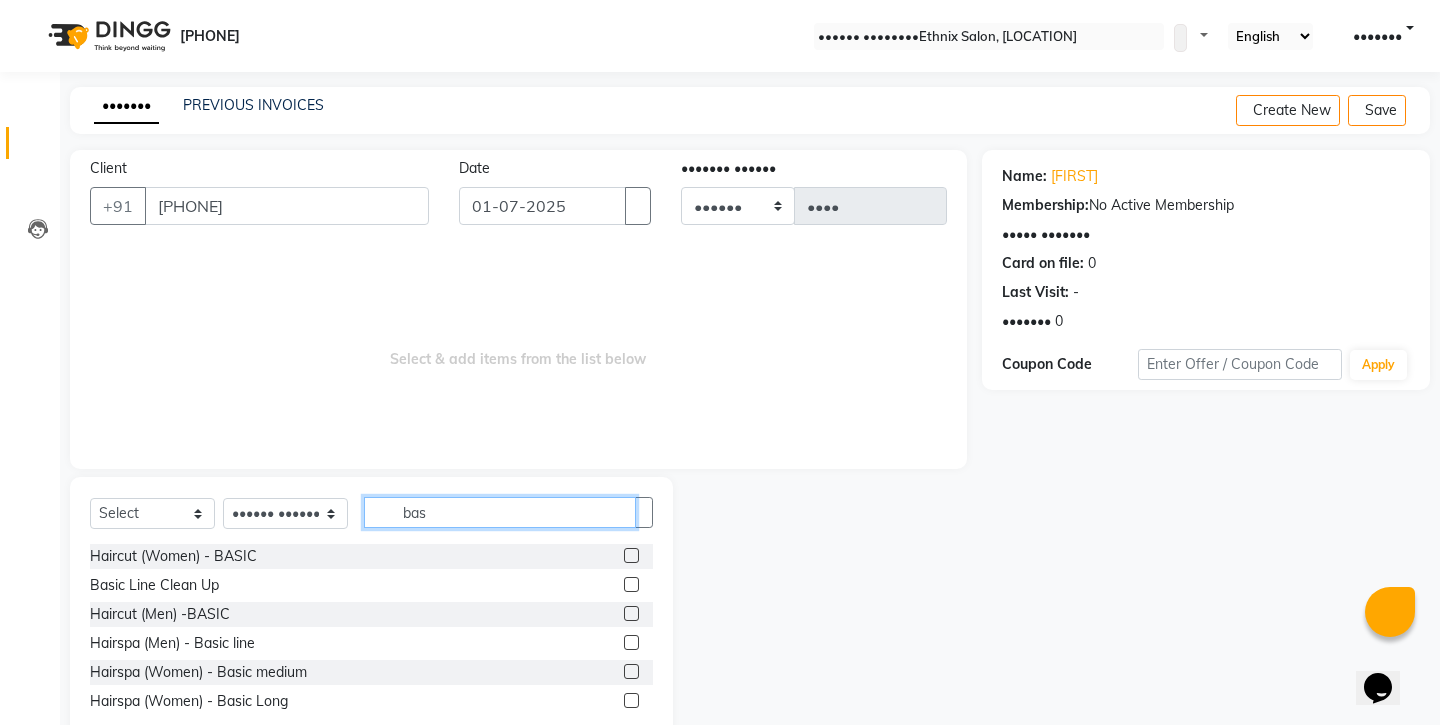 type on "bas" 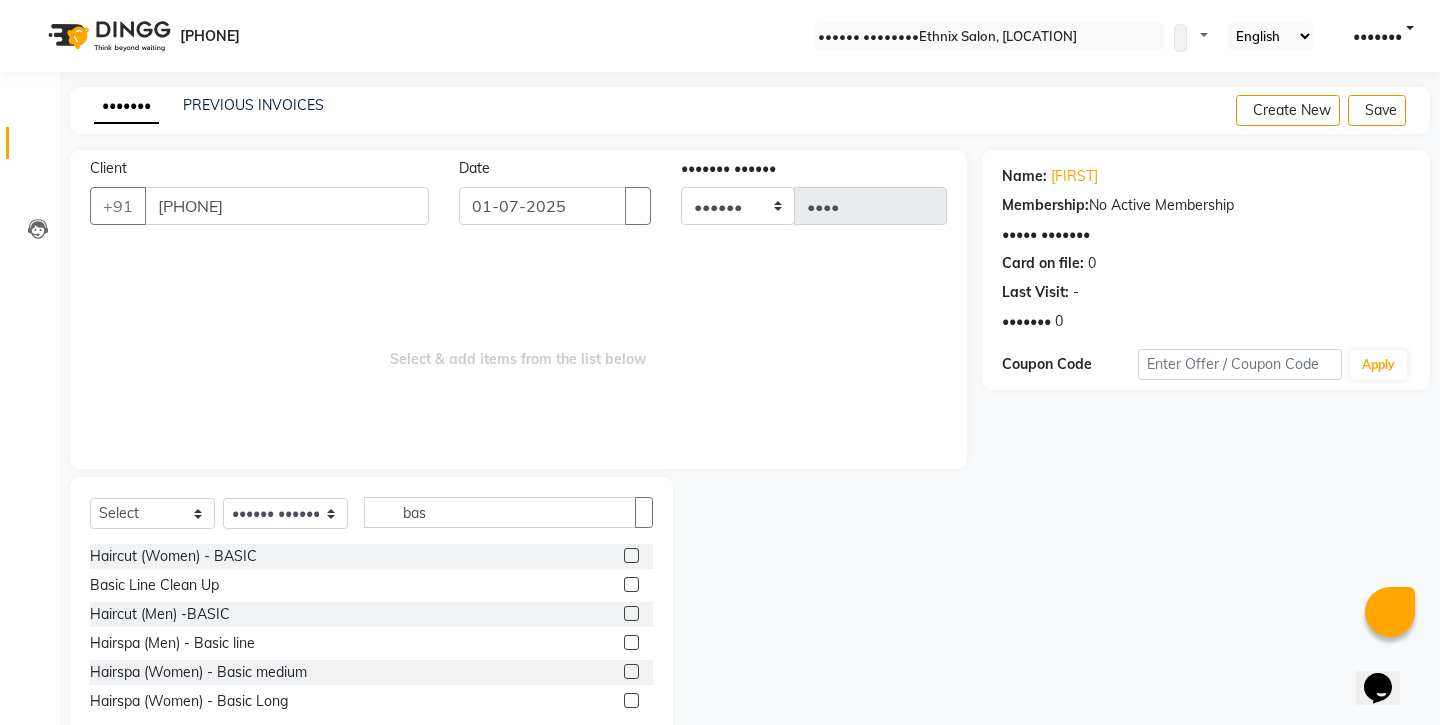 click at bounding box center [631, 613] 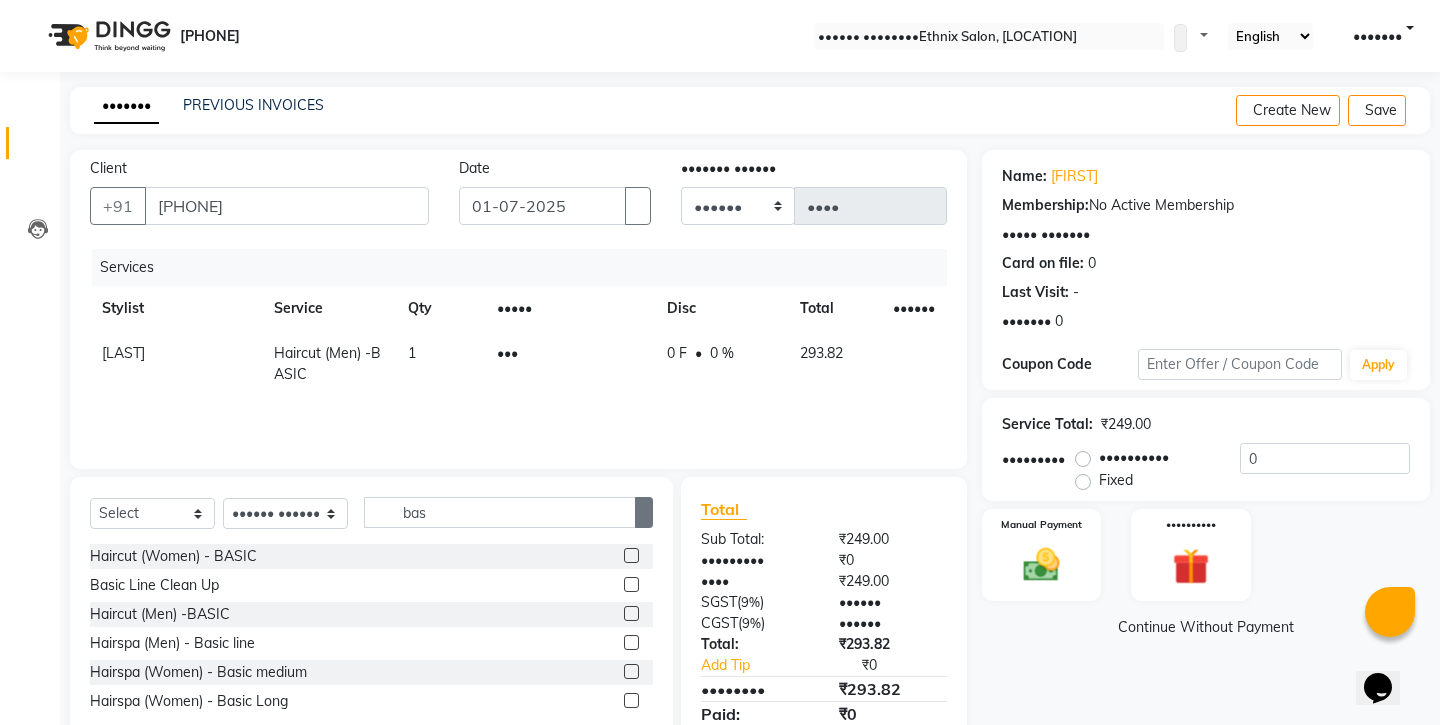 click at bounding box center [644, 513] 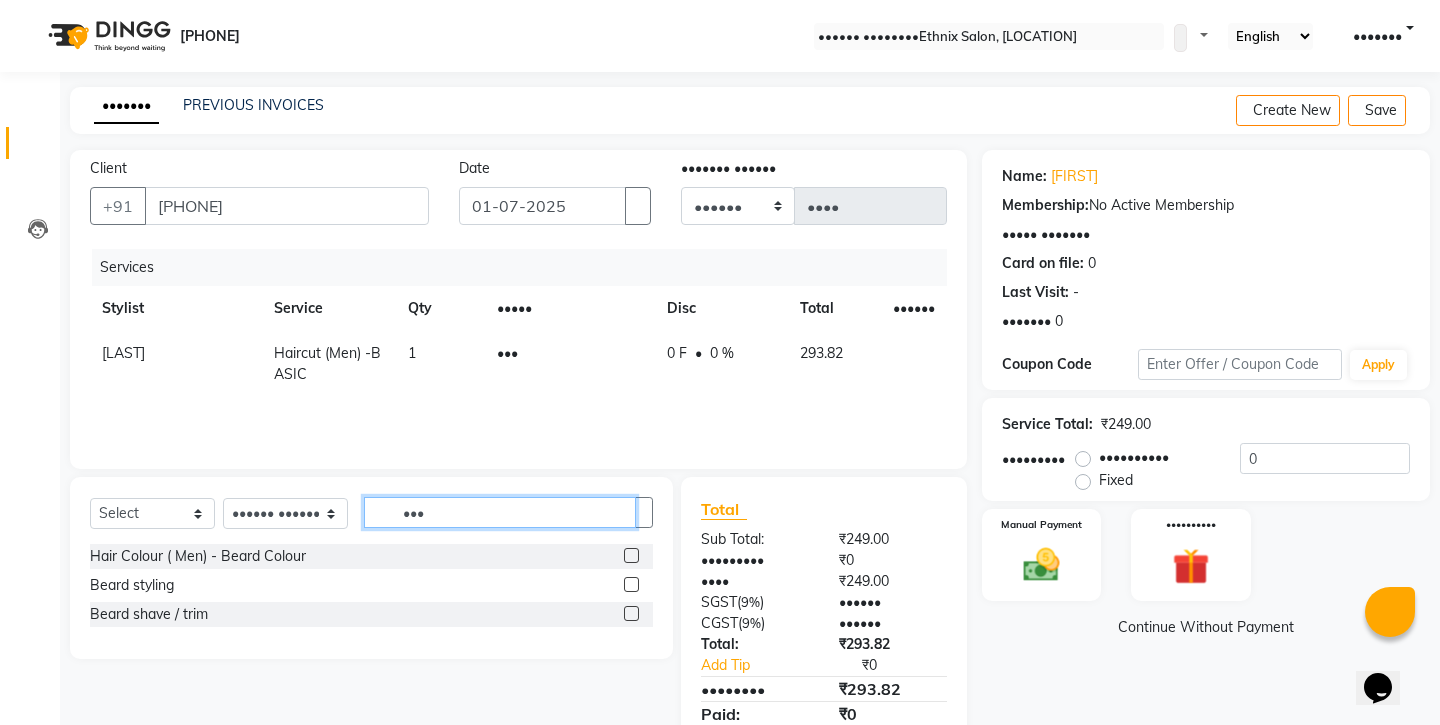 type on "•••" 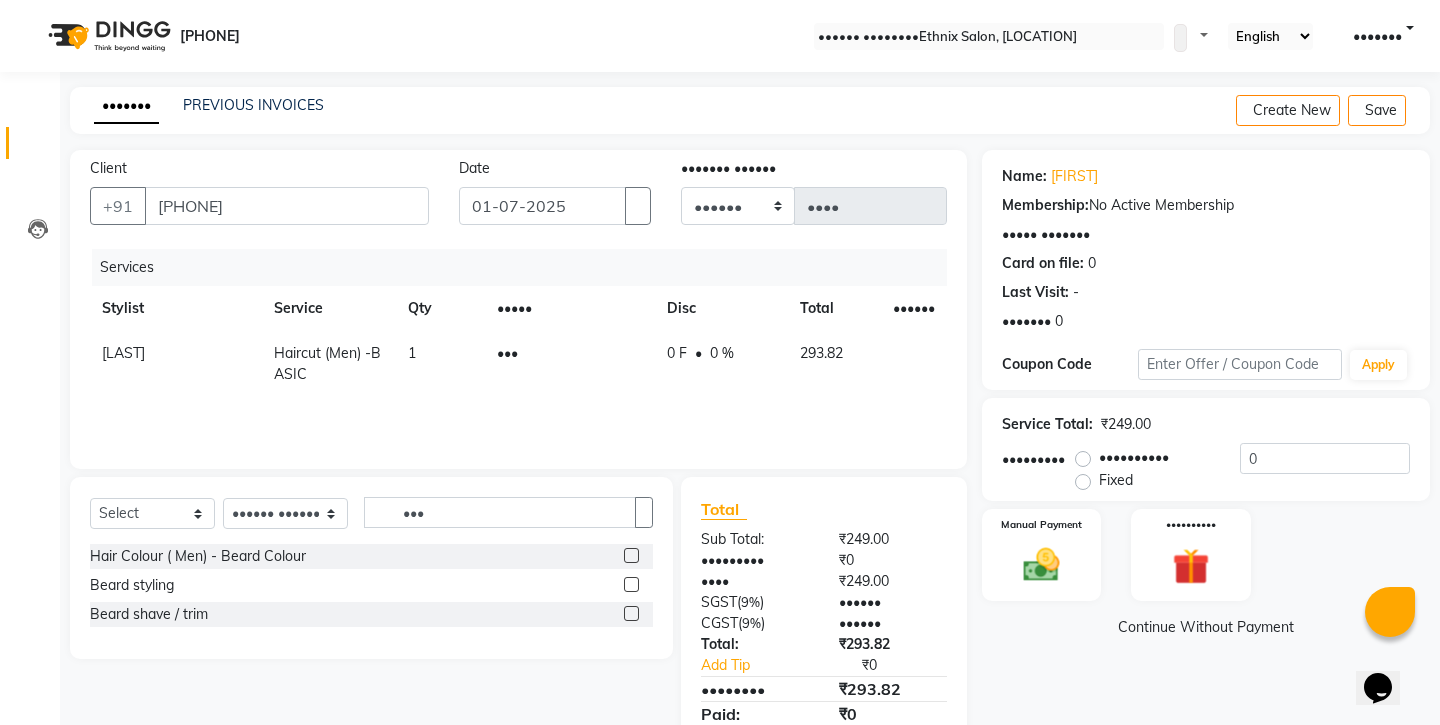 click at bounding box center (631, 613) 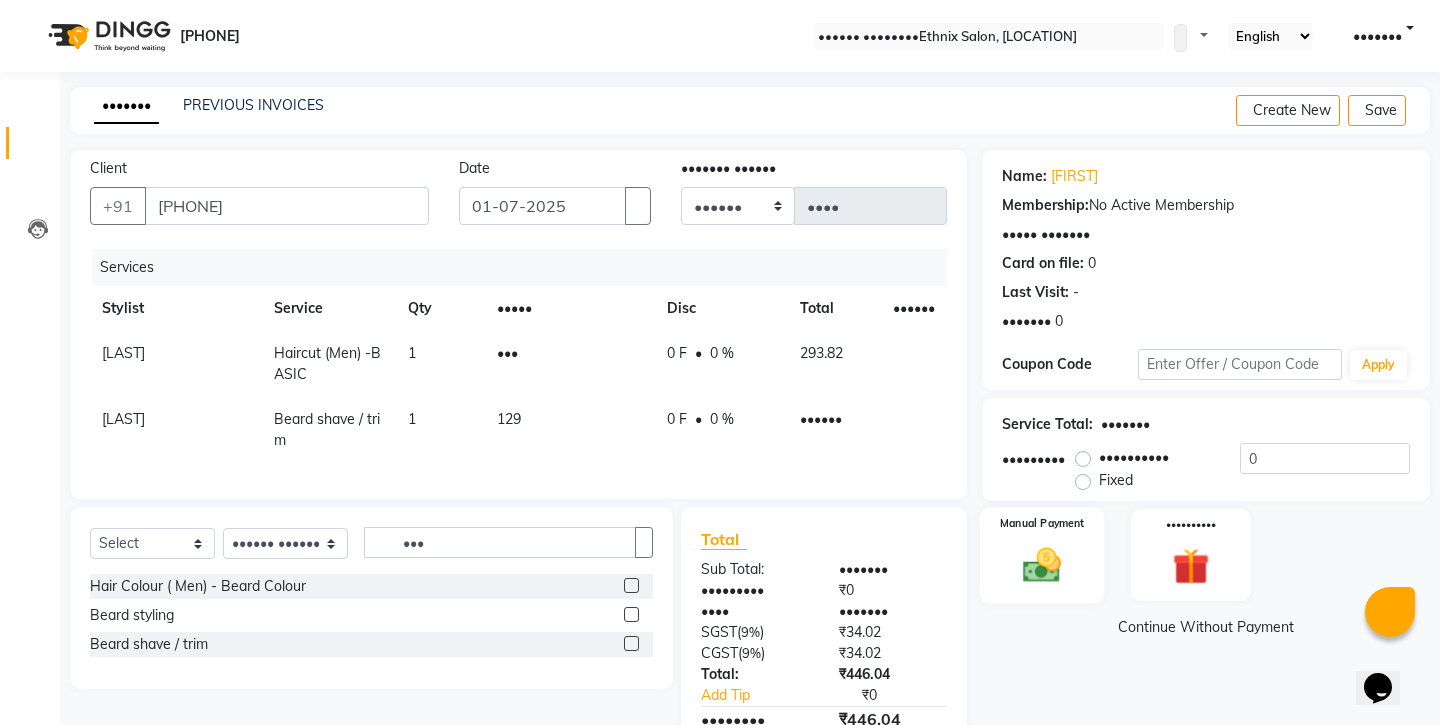 click at bounding box center [1041, 565] 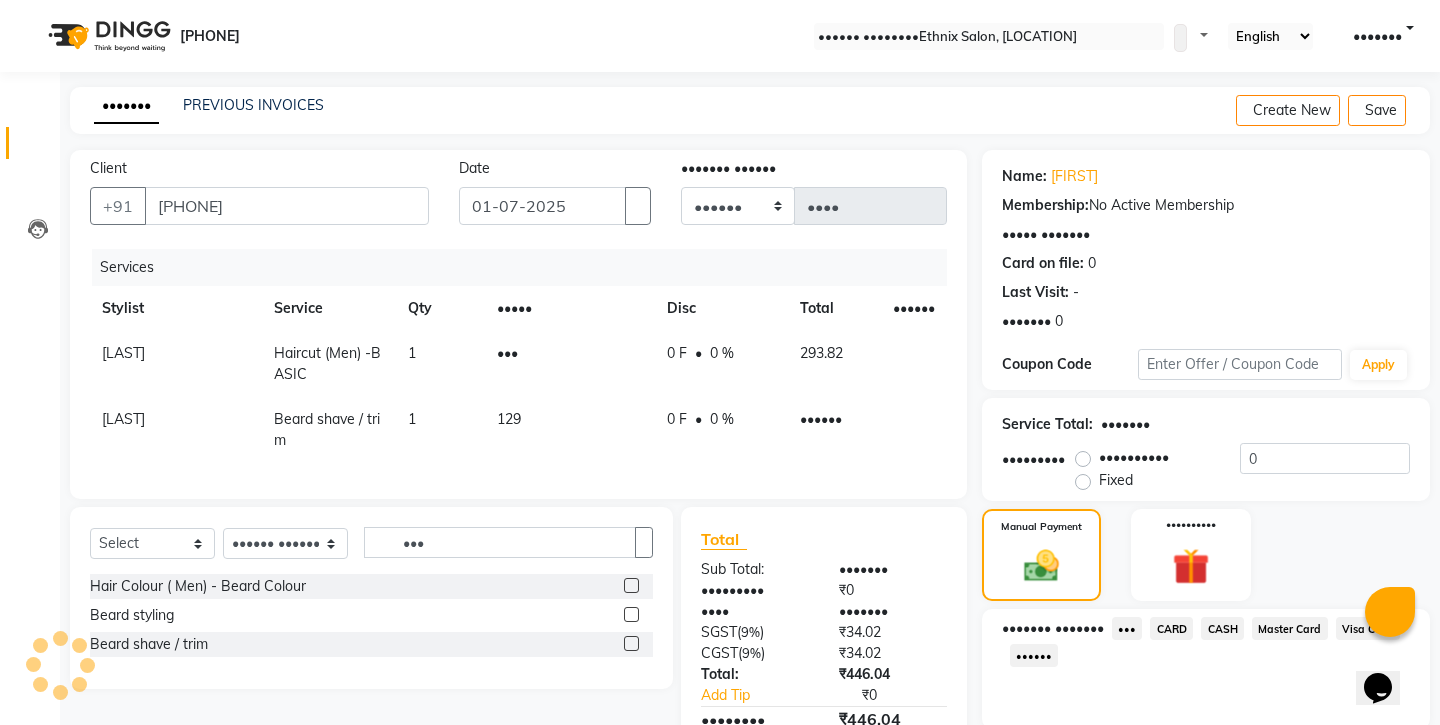 click on "•••" at bounding box center (1127, 628) 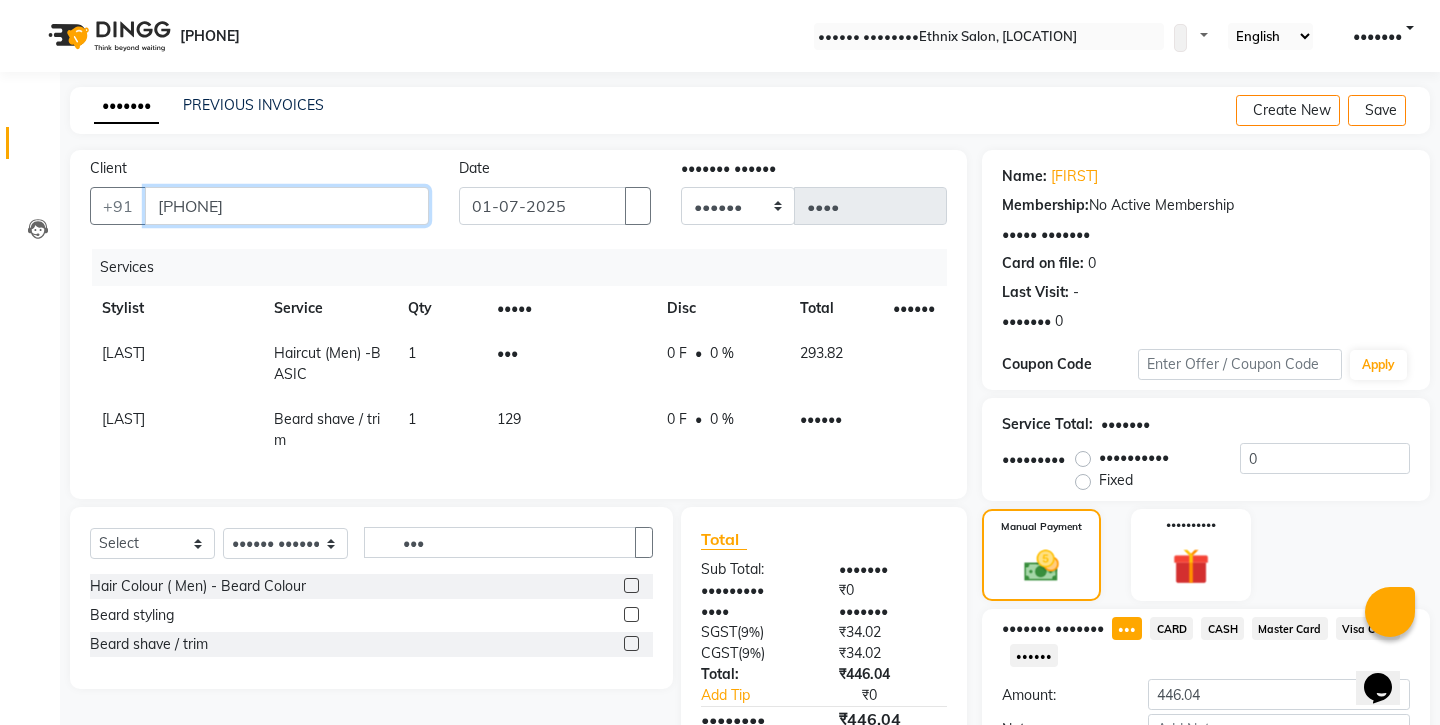 click on "[PHONE]" at bounding box center [287, 206] 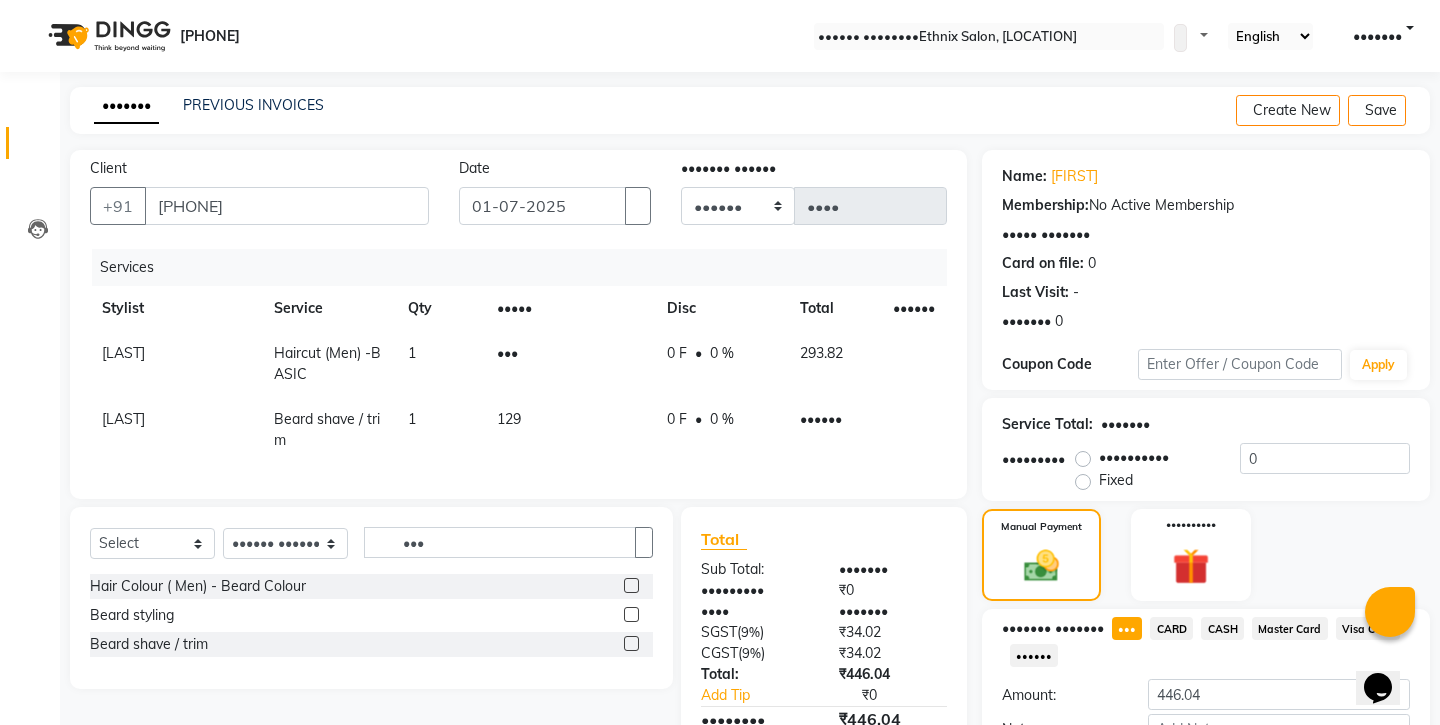 click on "Add Payment" at bounding box center [1279, 763] 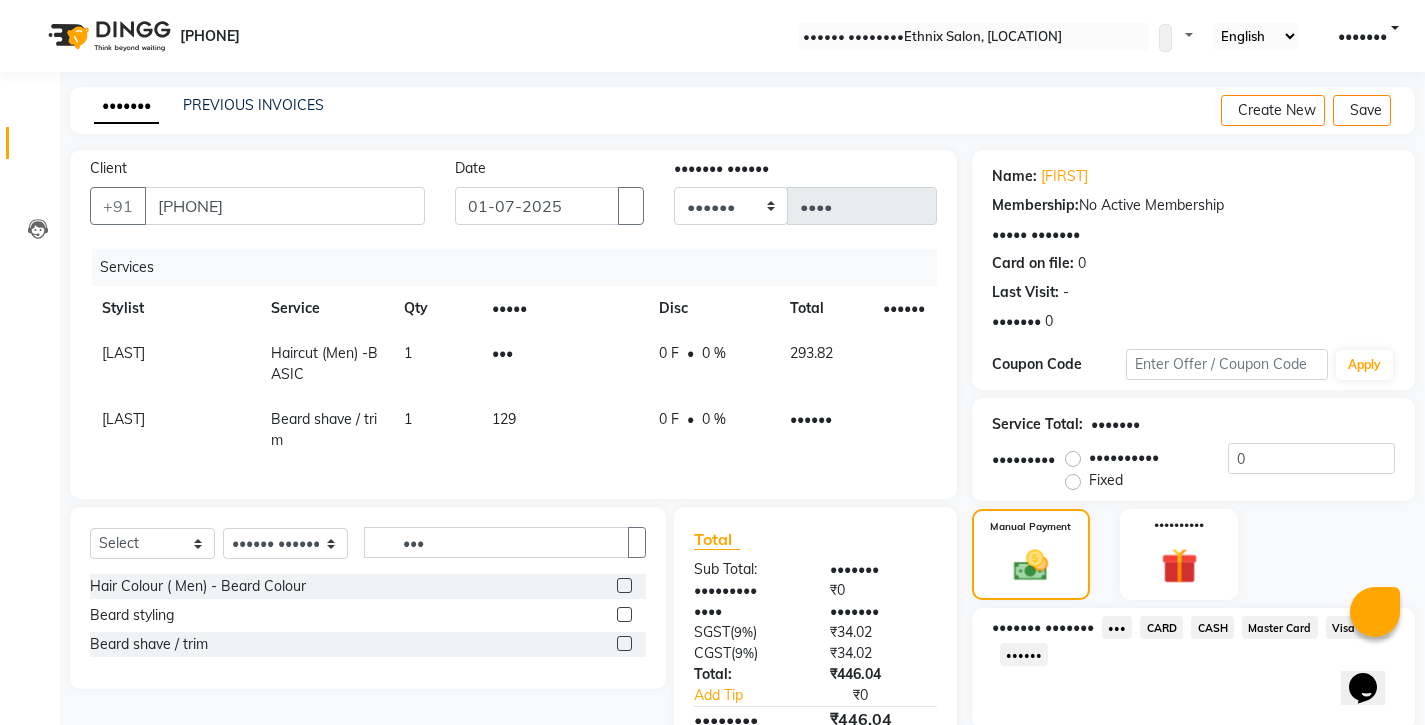 scroll, scrollTop: 68, scrollLeft: 0, axis: vertical 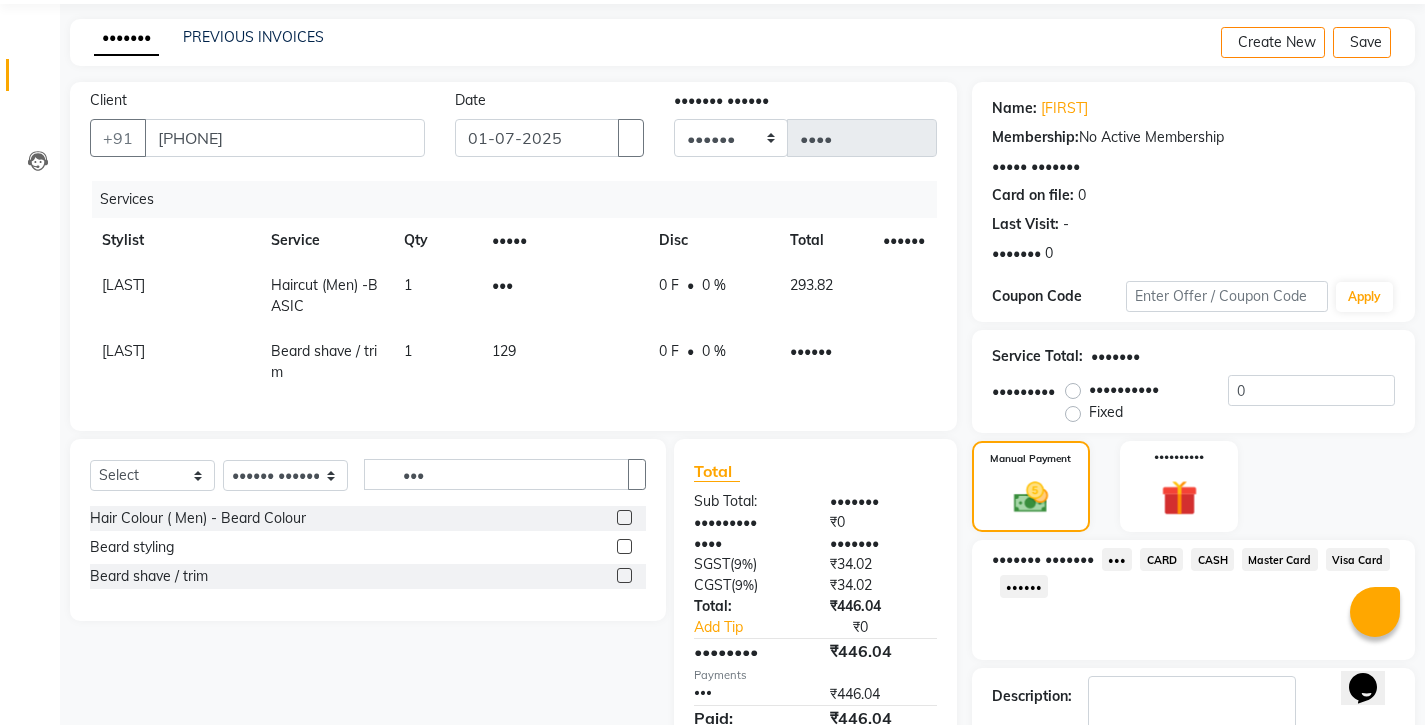click on "Checkout" at bounding box center (1193, 798) 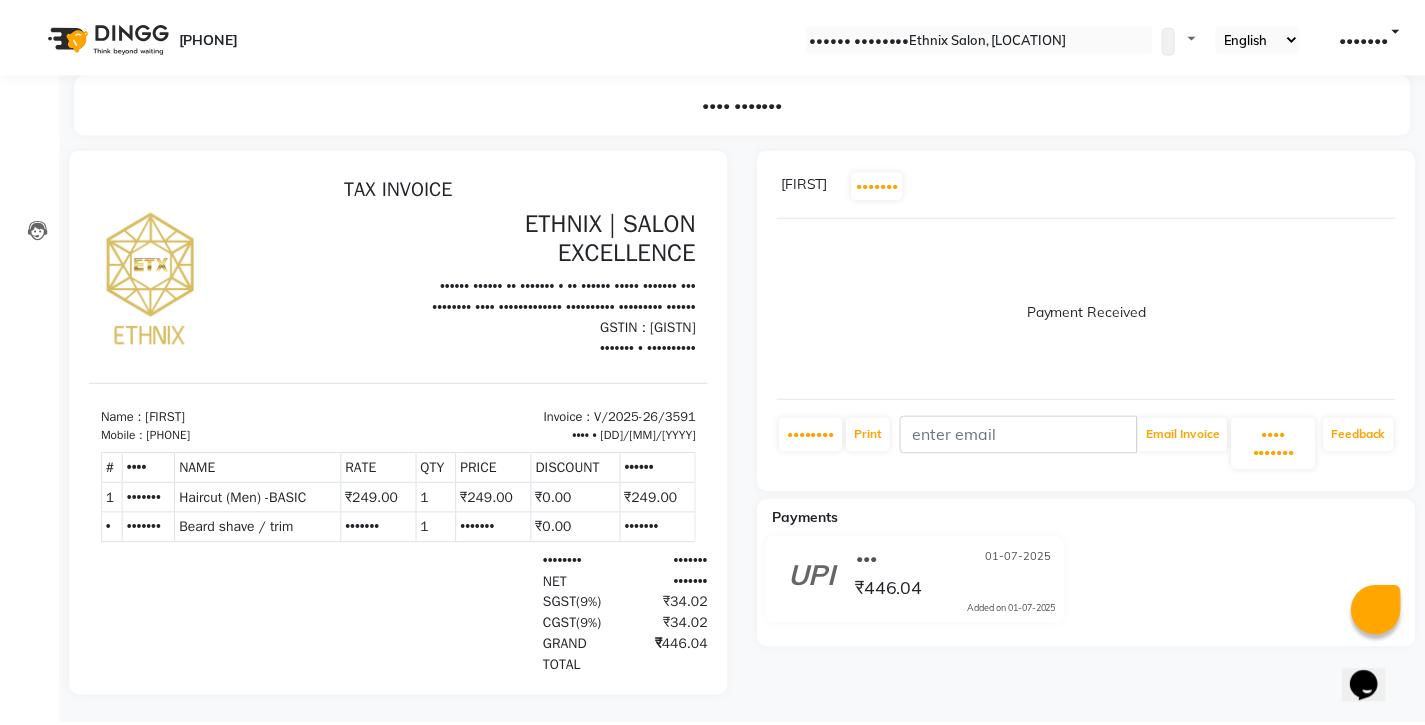 scroll, scrollTop: 0, scrollLeft: 0, axis: both 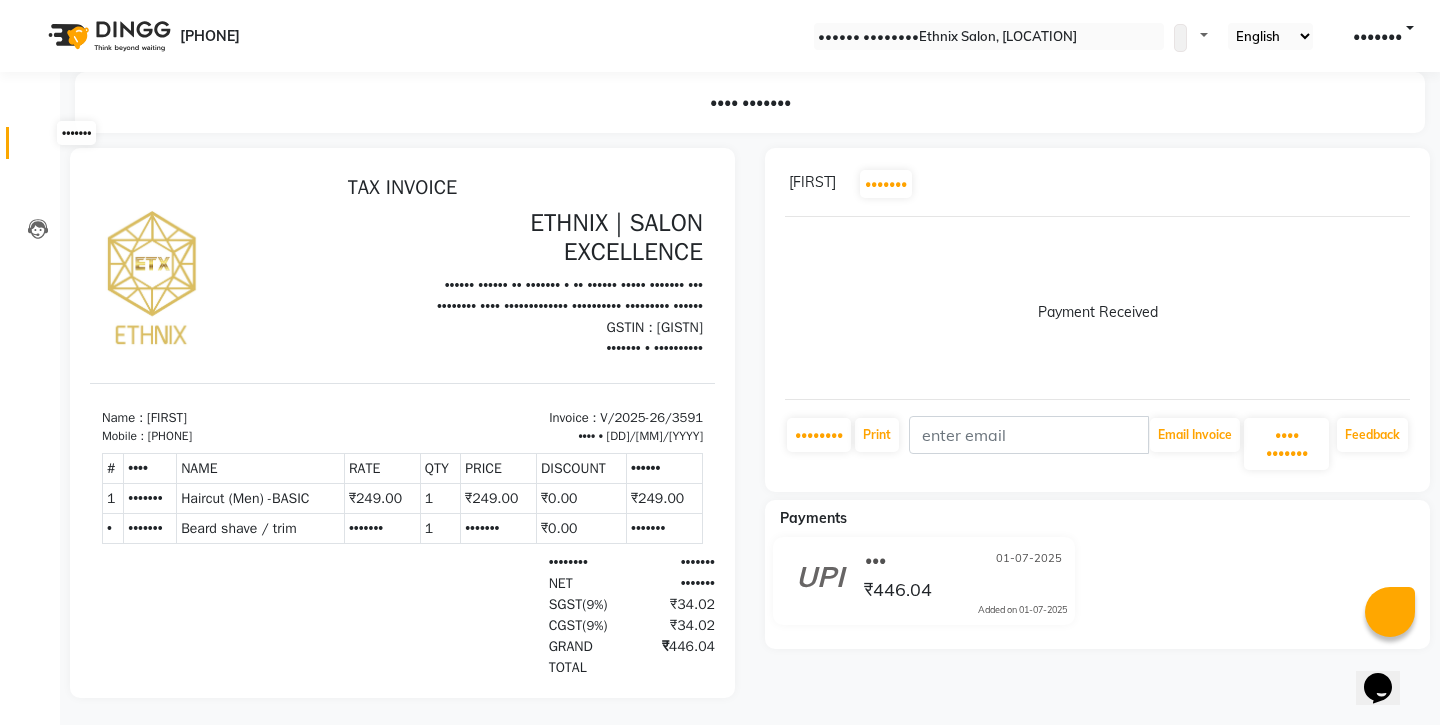 click at bounding box center [38, 148] 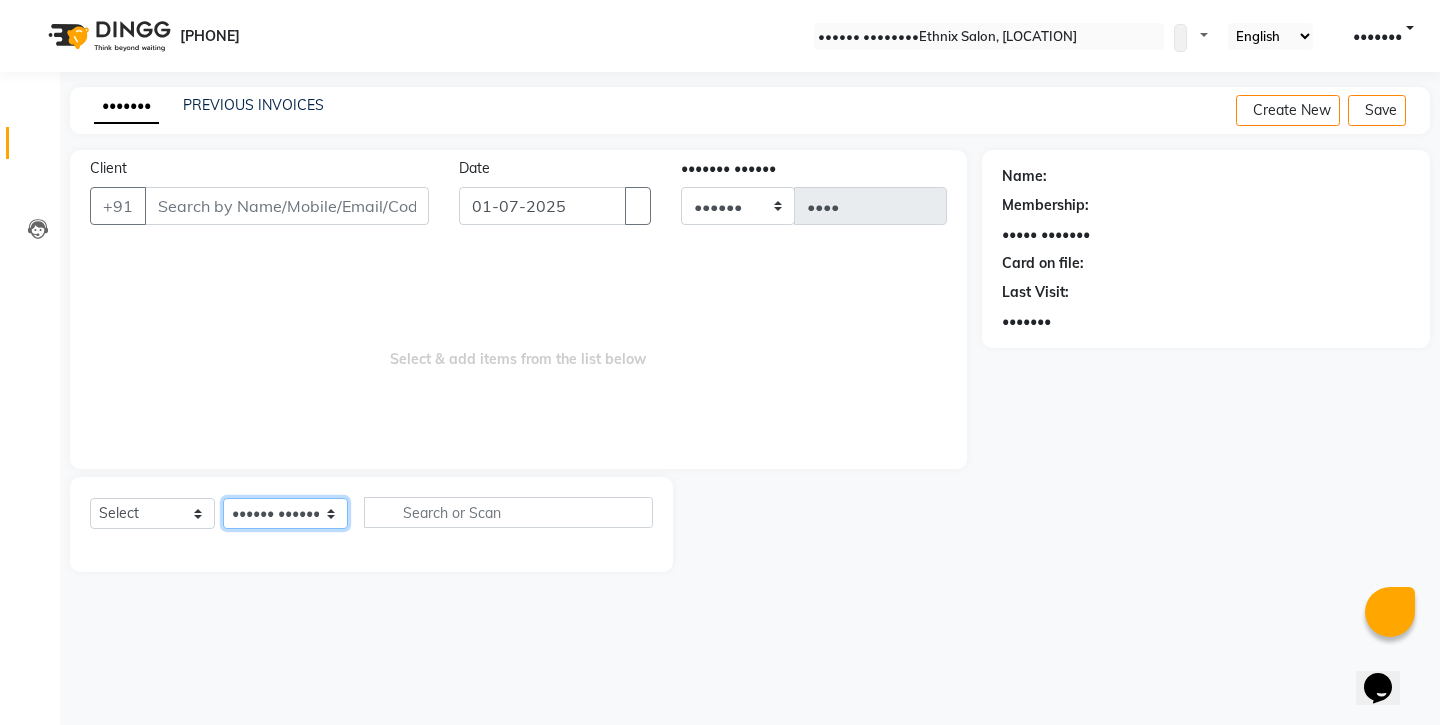 select on "28906" 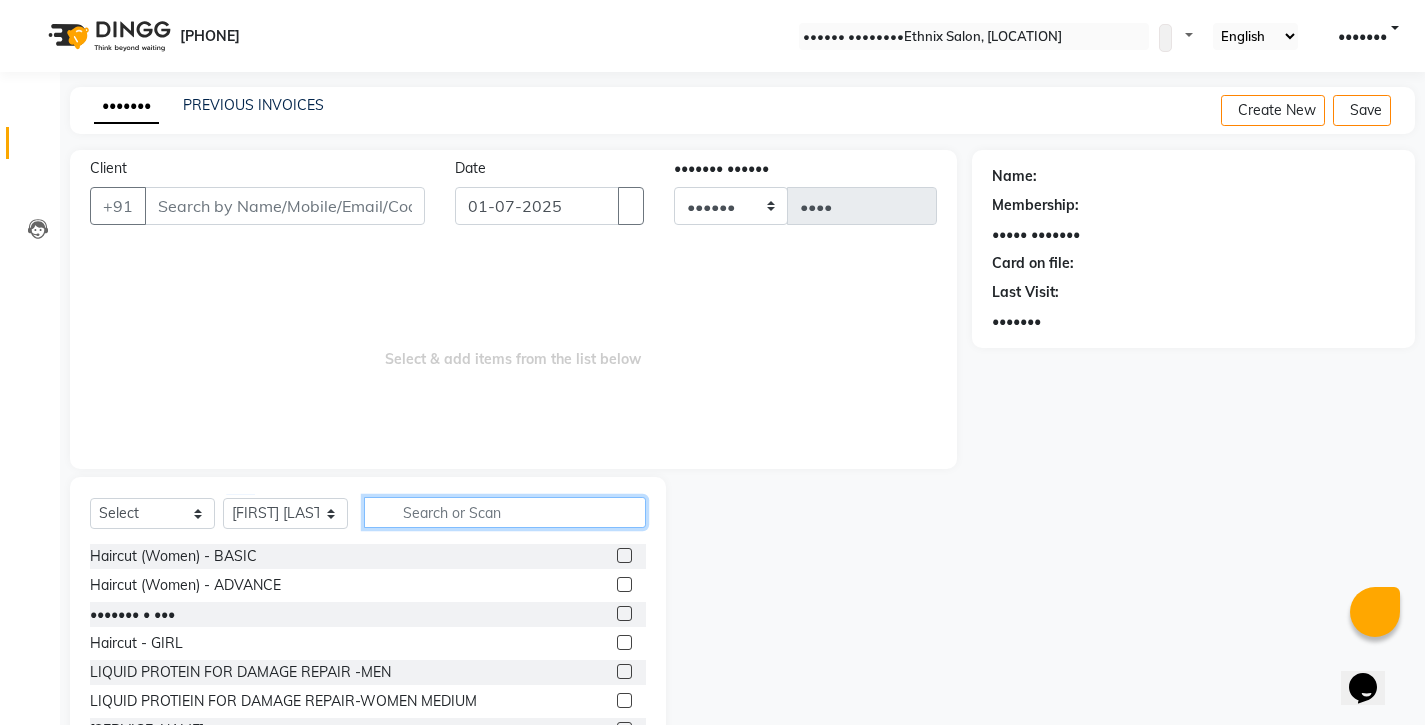click at bounding box center (505, 512) 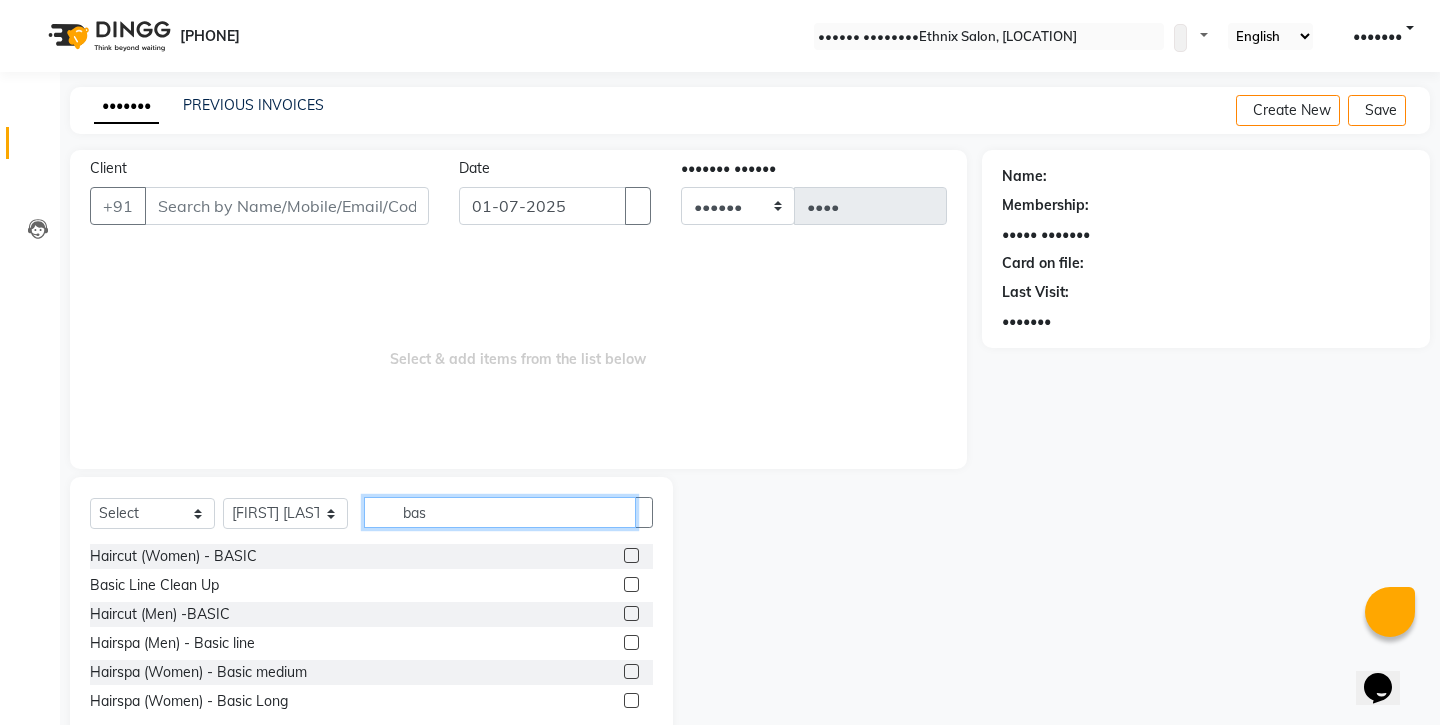 type on "bas" 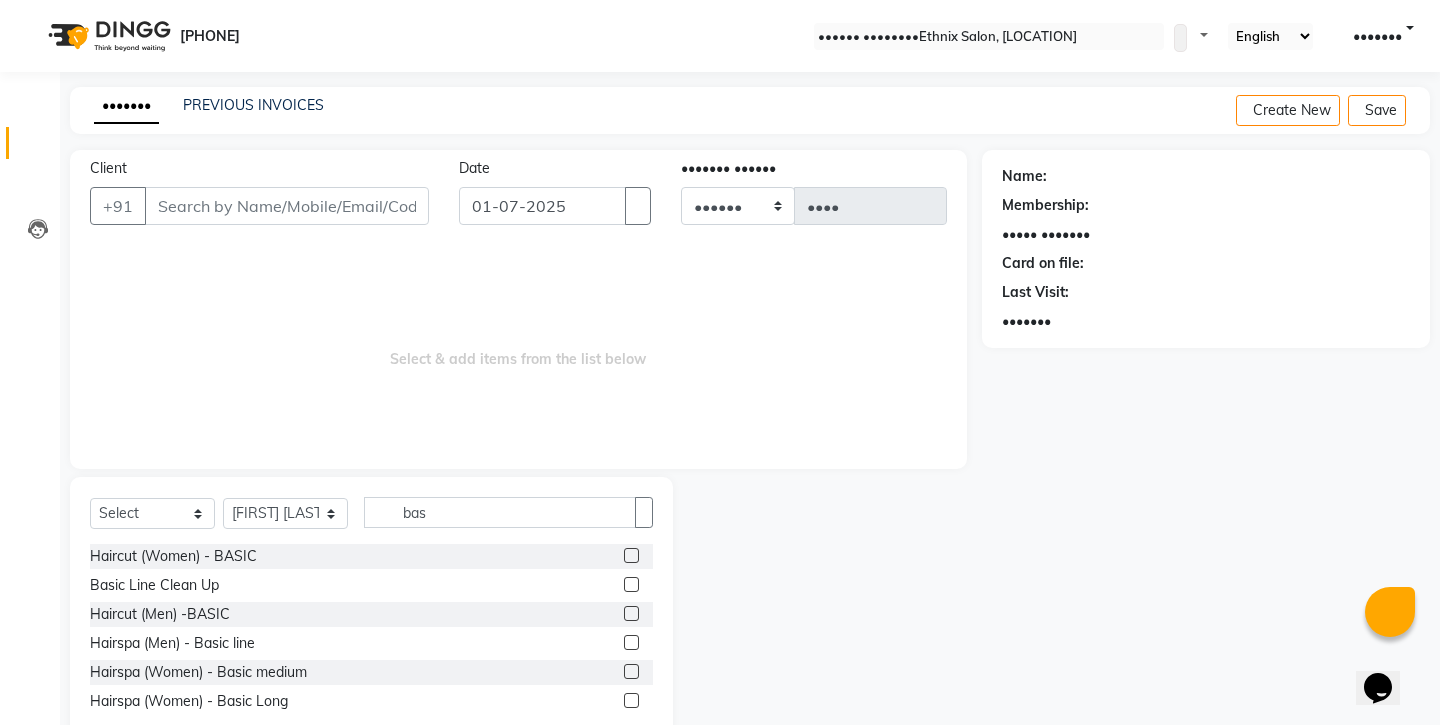 drag, startPoint x: 639, startPoint y: 557, endPoint x: 634, endPoint y: 503, distance: 54.230988 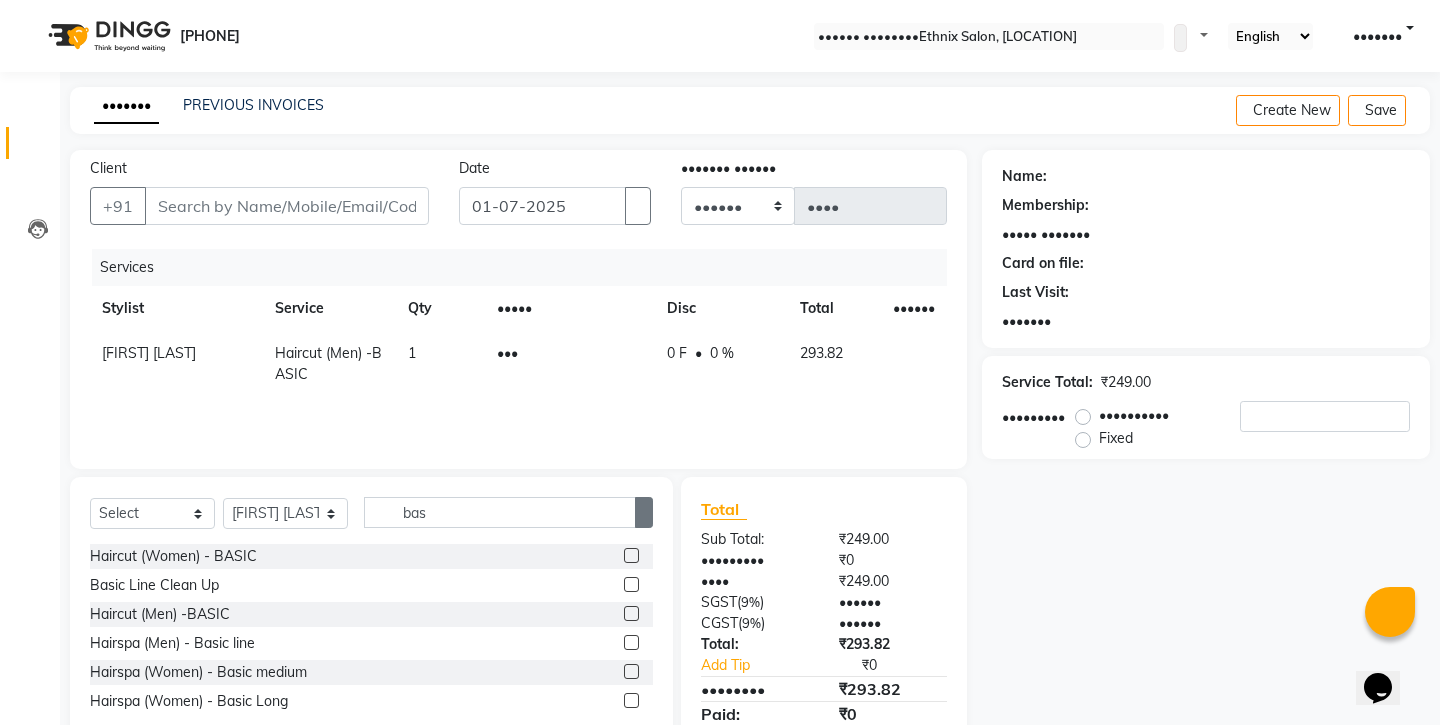 click at bounding box center [644, 512] 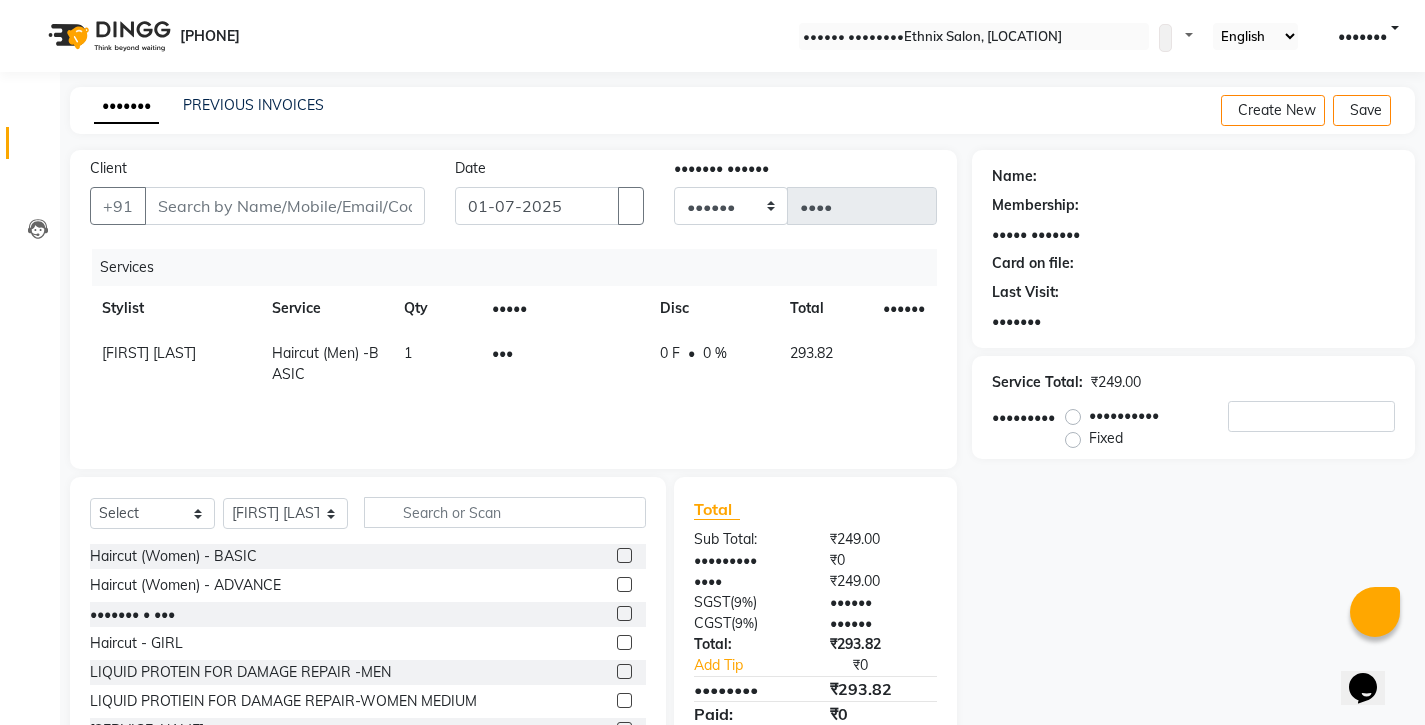 click on "••••••  •••••••  •••••••  ••••••••••  ••••••• ••••••• ••••••• •••• ••••  •••••• ••••••• •••••••• ••• ••••••• ••••  •••• •••• ••••• ••••••• ••••• •••••• •••••• •••••• ••••• •••••••• ••••••• •••• •••• ••••• ••••••••• •••••••••• •••••• •••••• ••• •••••• •••••••• •••• ••••• •••••• ••••• ••••" at bounding box center (368, 520) 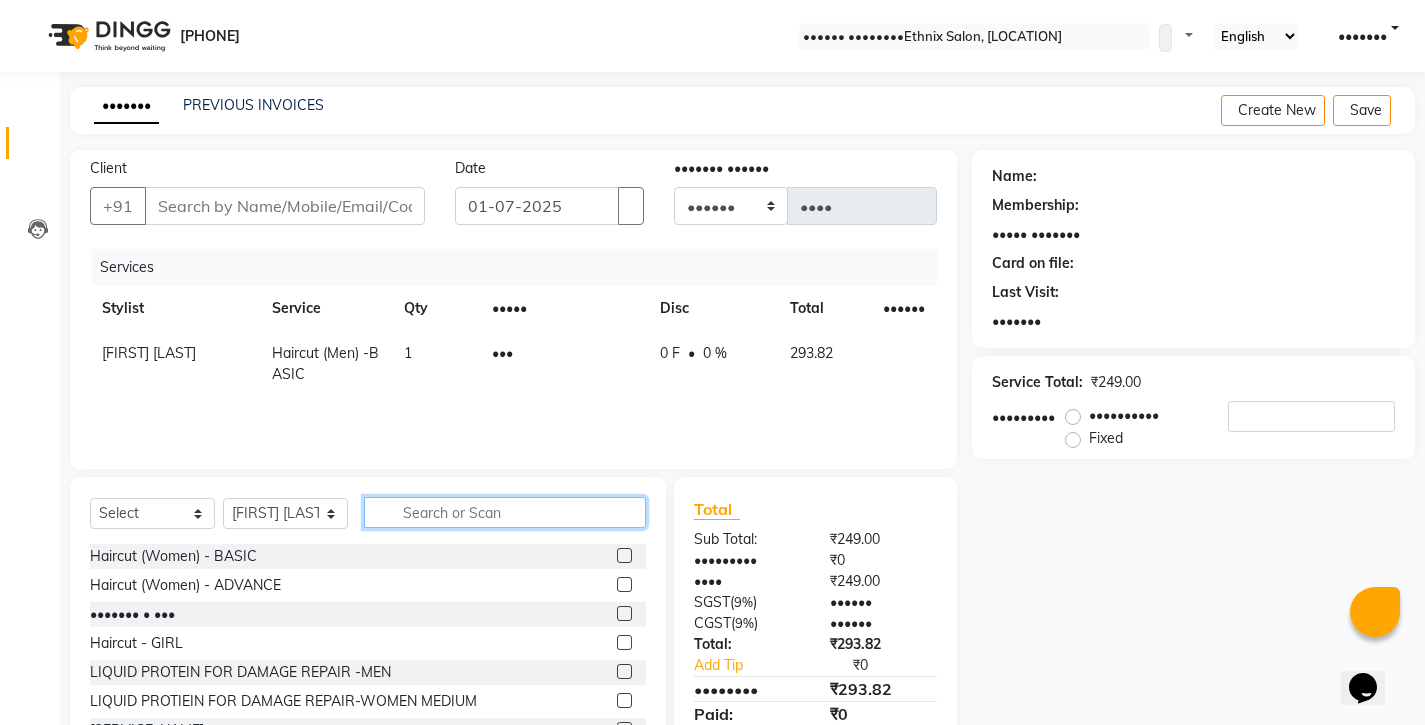 click at bounding box center [505, 512] 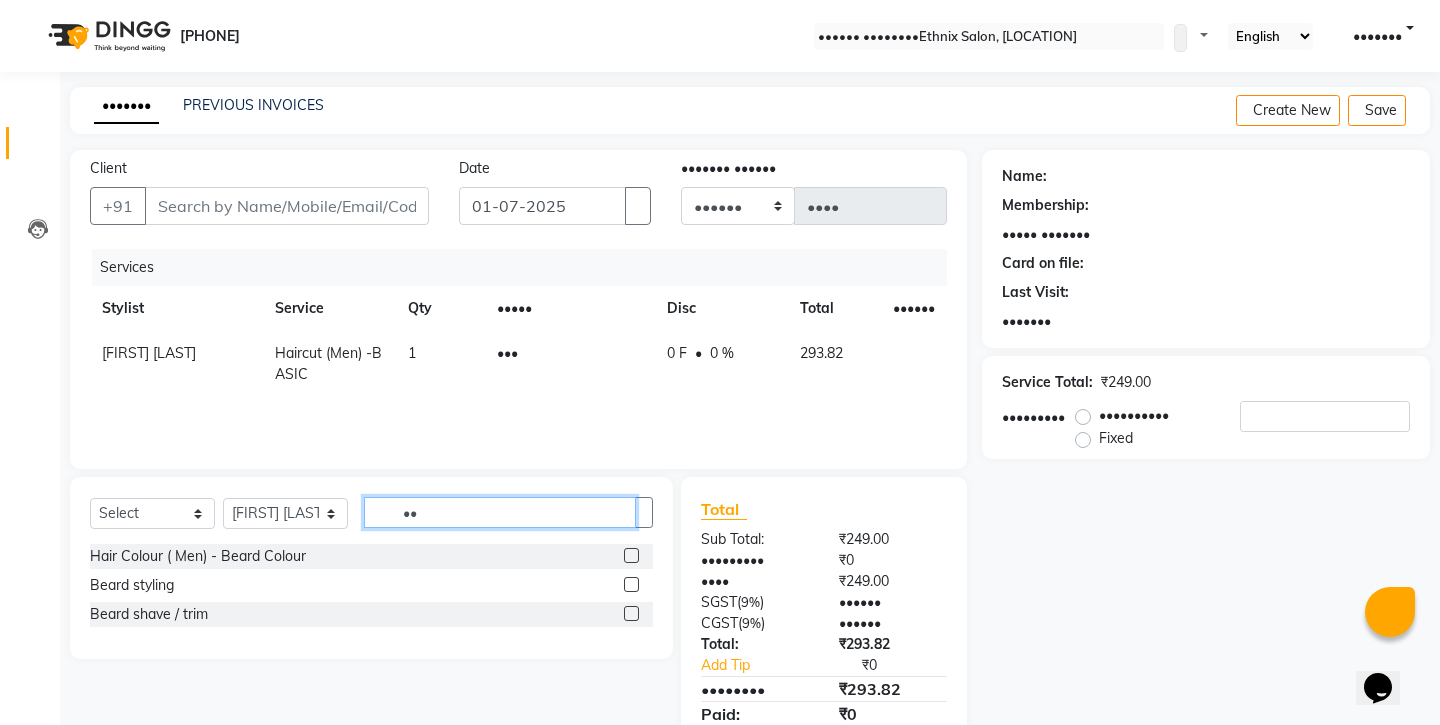 type on "••" 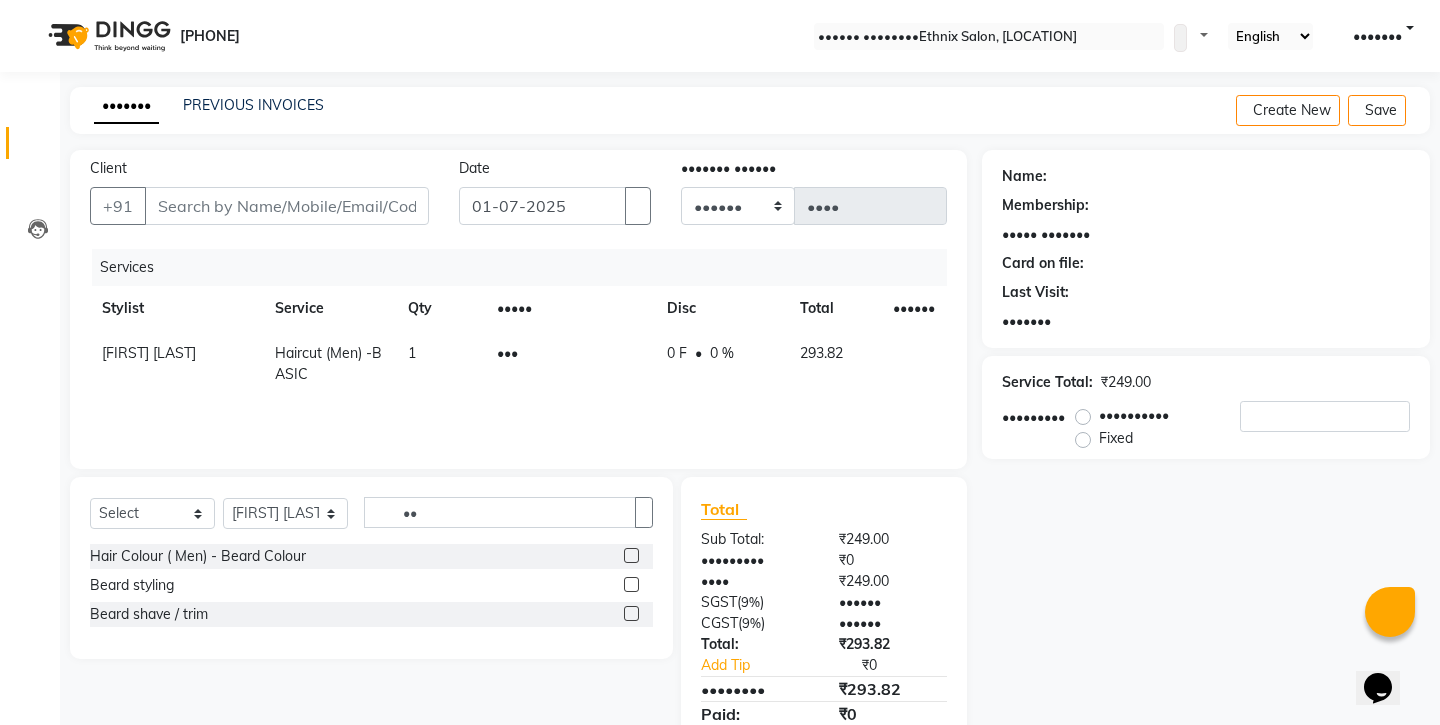 click at bounding box center (631, 613) 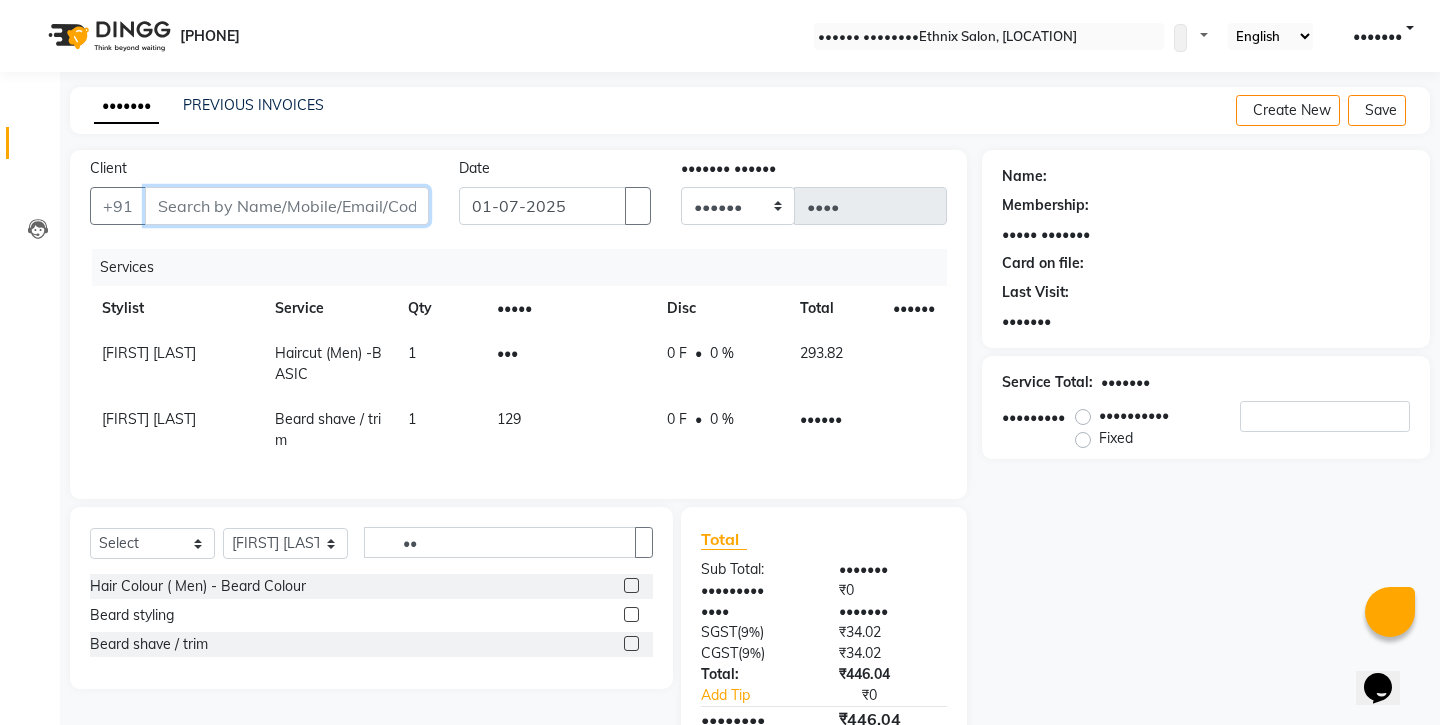 click on "Client" at bounding box center (287, 206) 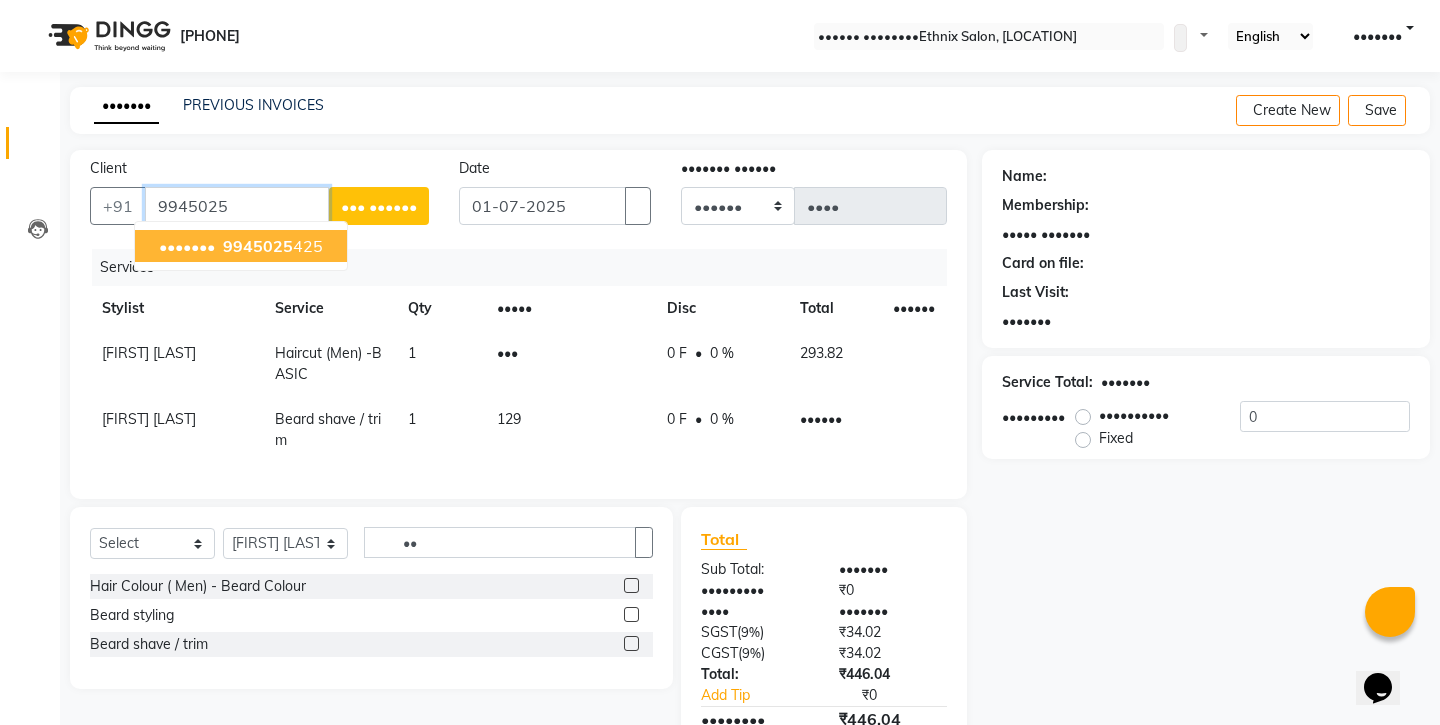 click on "•••••••   ••••••• •••" at bounding box center (241, 246) 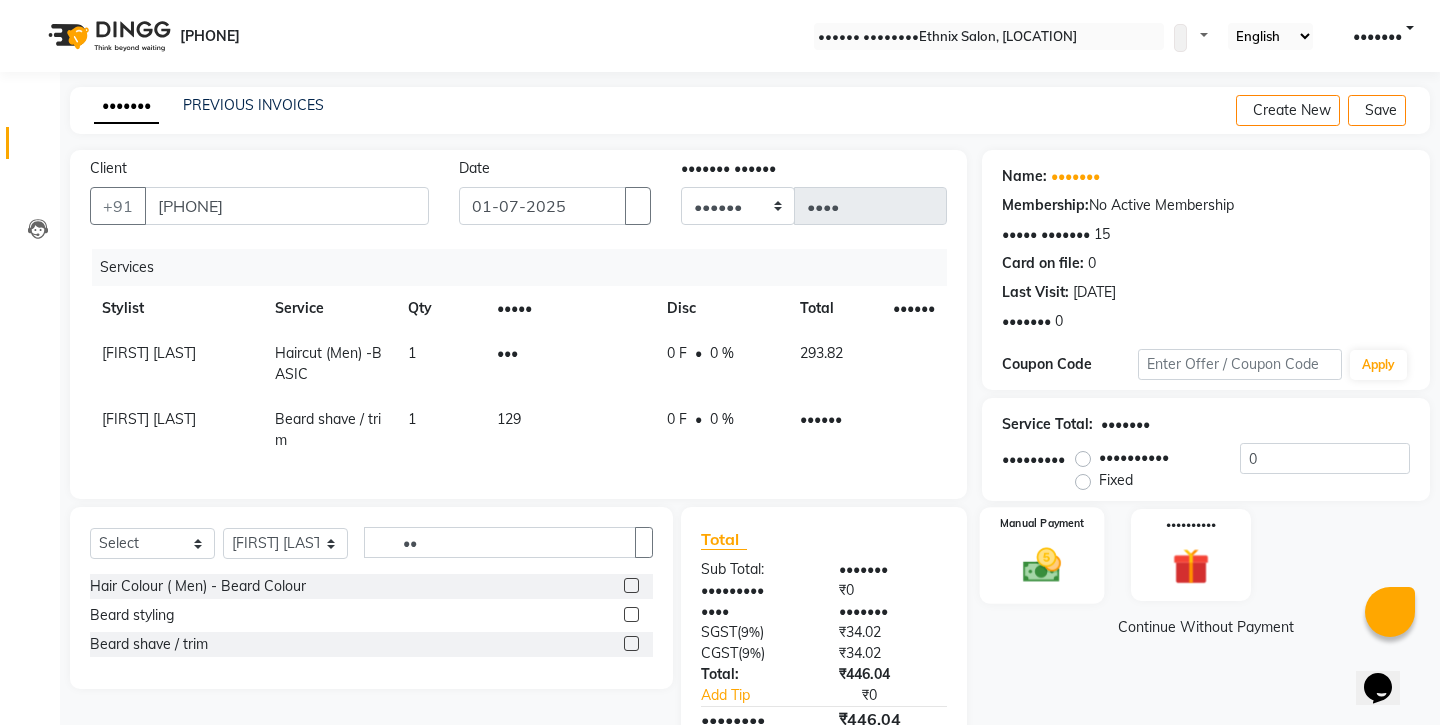 drag, startPoint x: 1012, startPoint y: 454, endPoint x: 1026, endPoint y: 452, distance: 14.142136 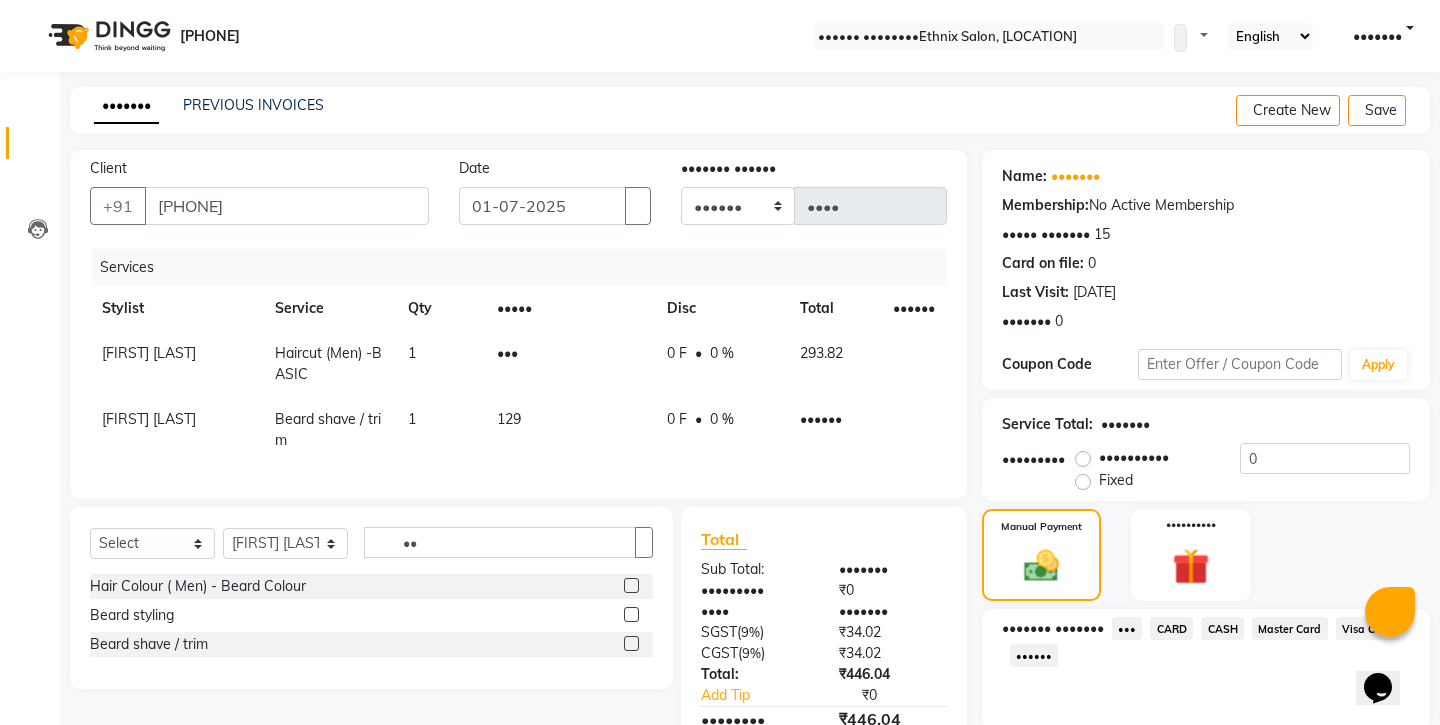 click on "•••" at bounding box center (1127, 628) 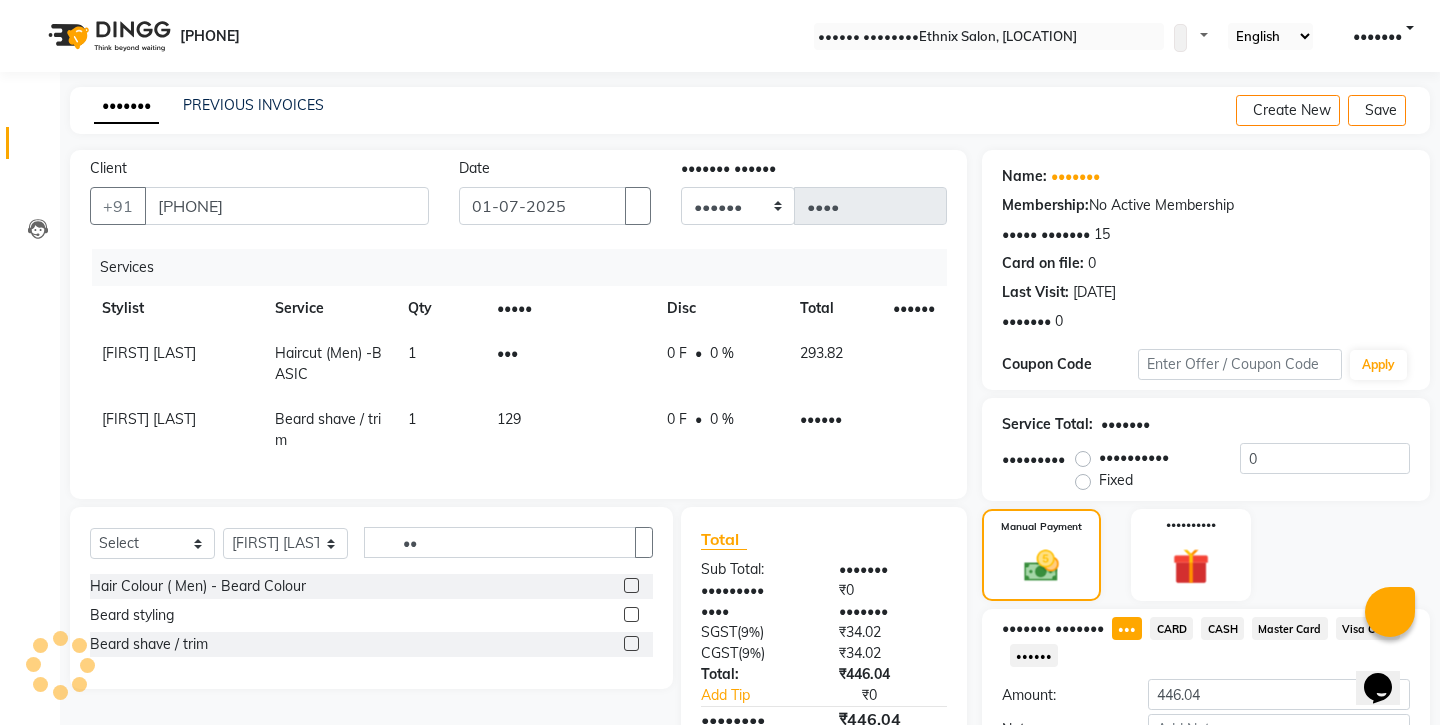 click on "Add Payment" at bounding box center (1279, 763) 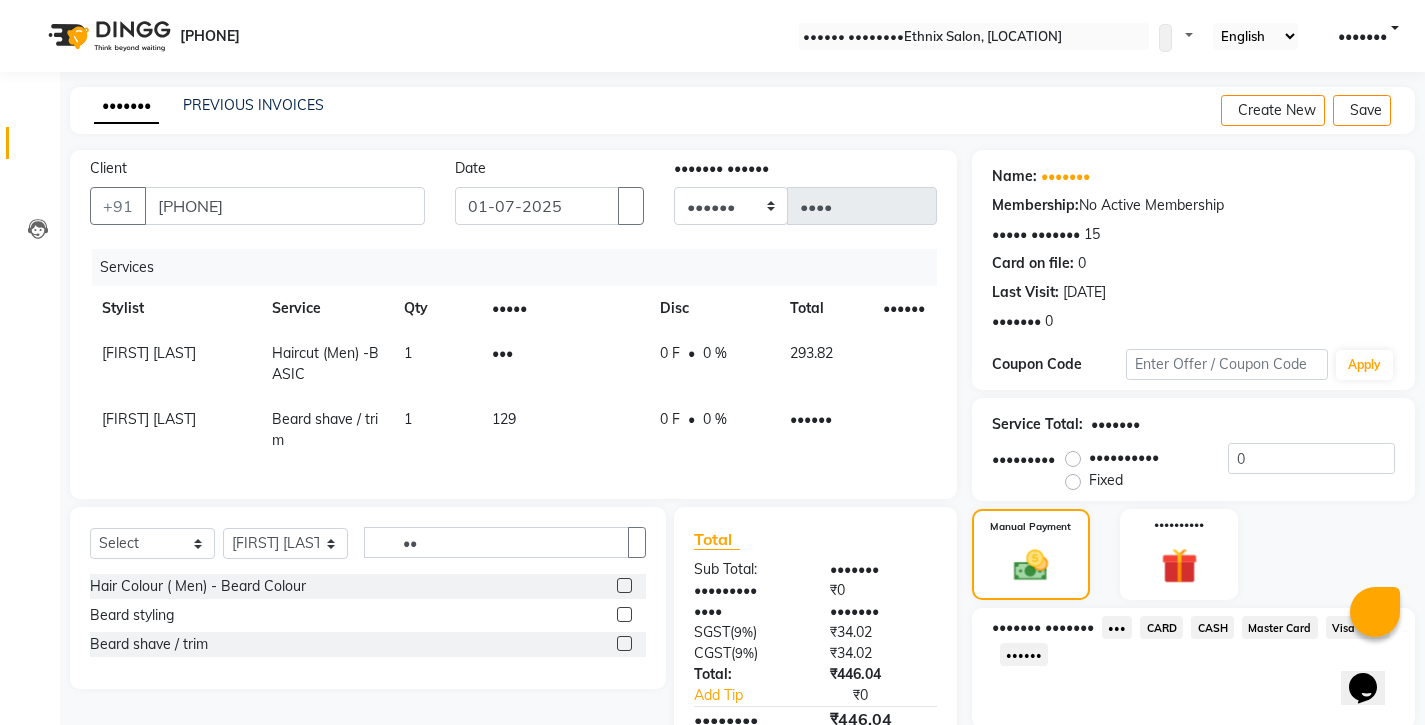 scroll, scrollTop: 68, scrollLeft: 0, axis: vertical 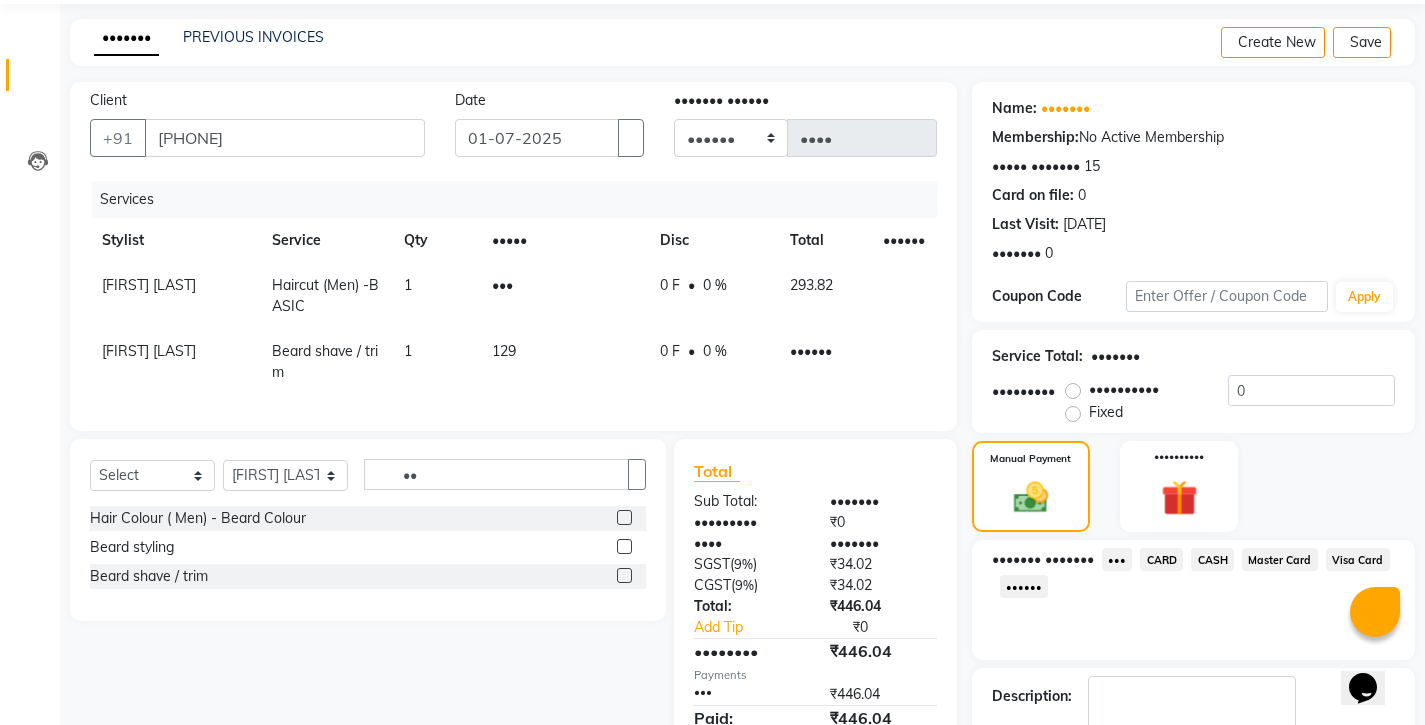 click at bounding box center (1144, 765) 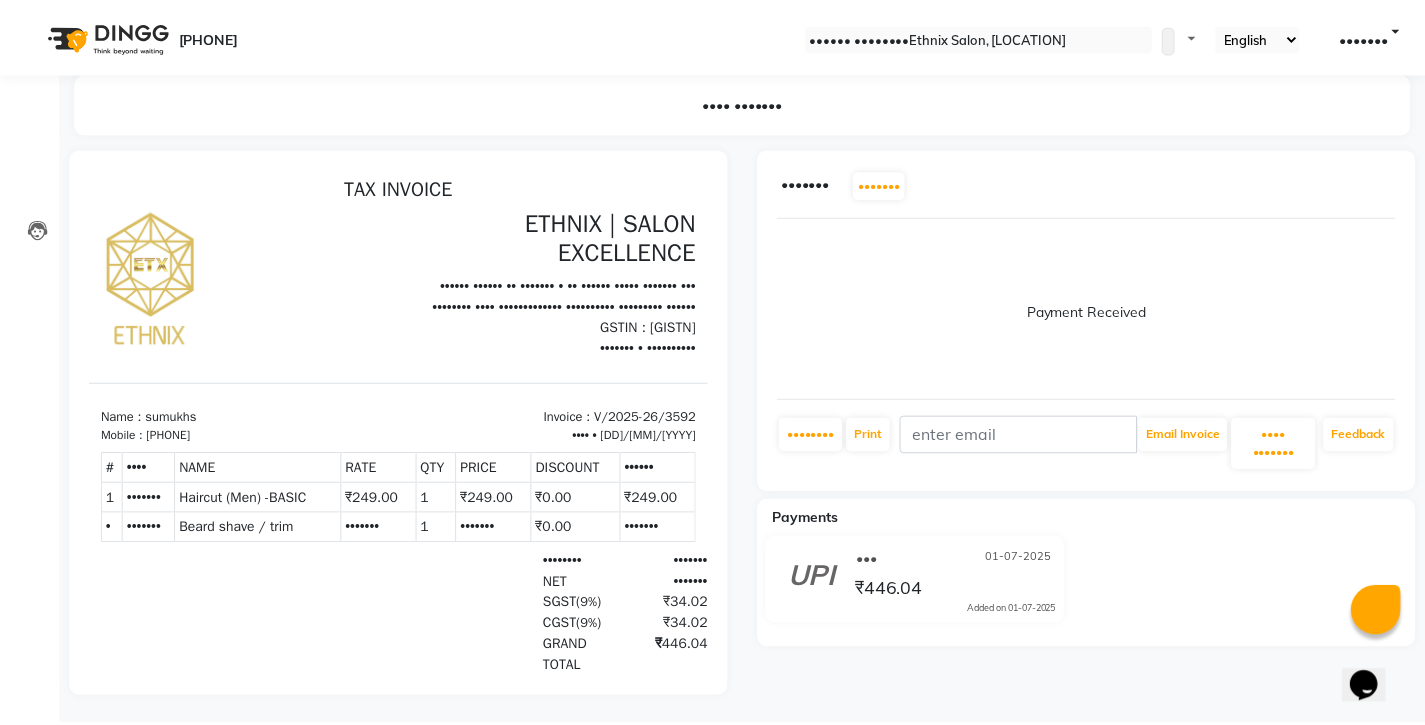 scroll, scrollTop: 0, scrollLeft: 0, axis: both 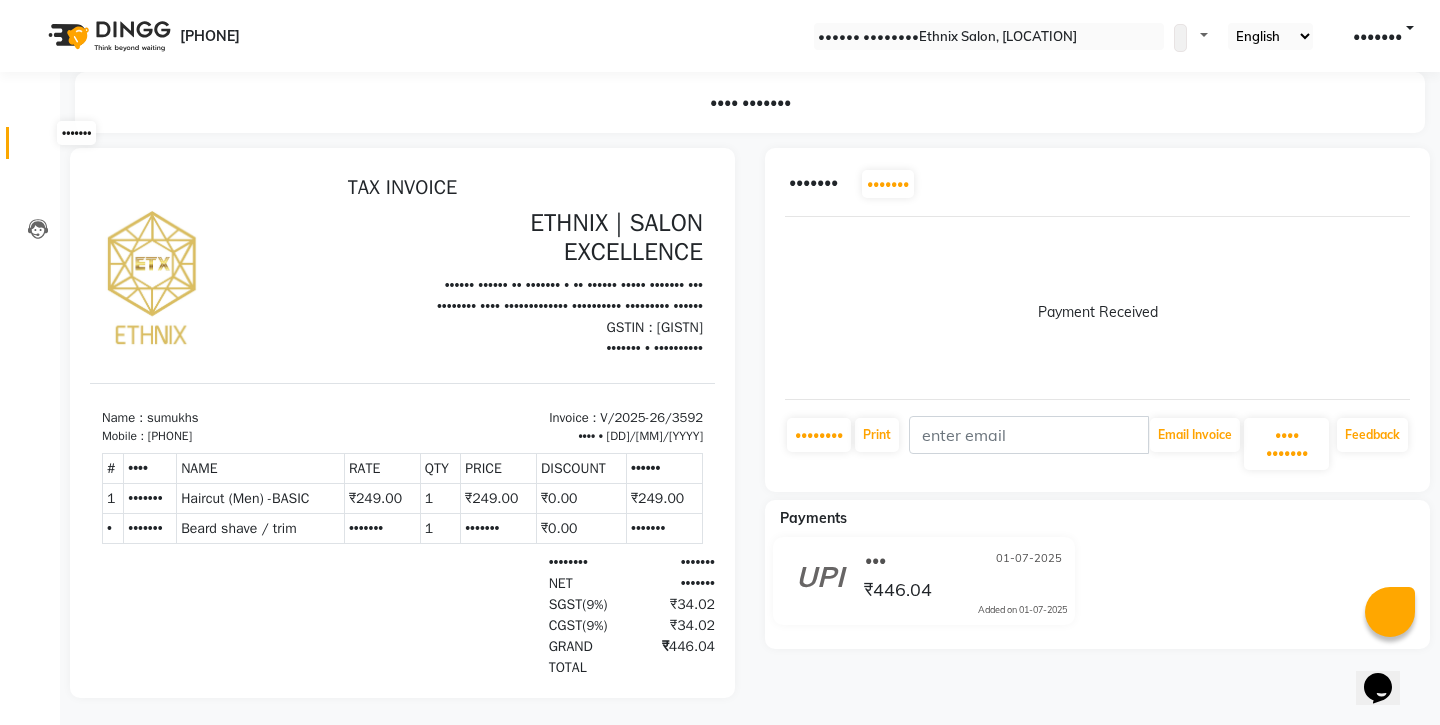 click at bounding box center (38, 148) 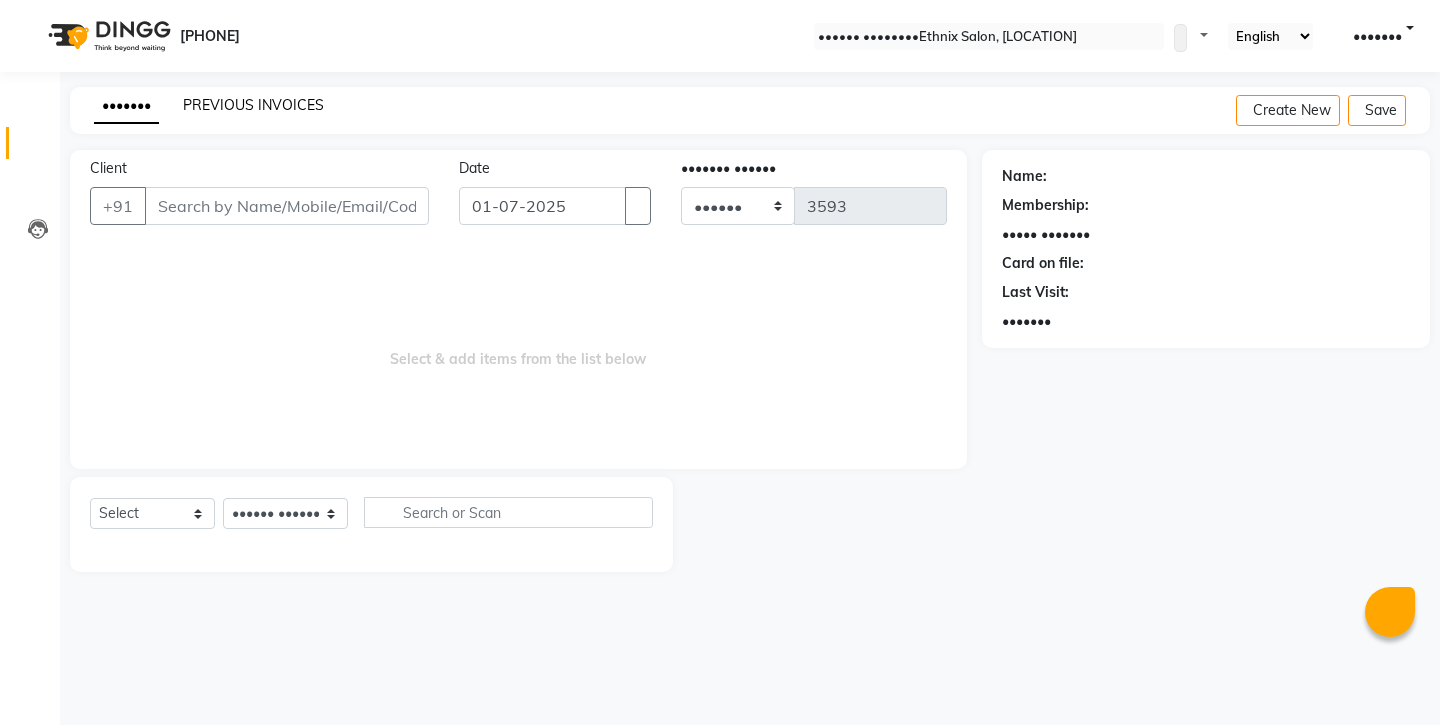 click on "PREVIOUS INVOICES" at bounding box center [253, 105] 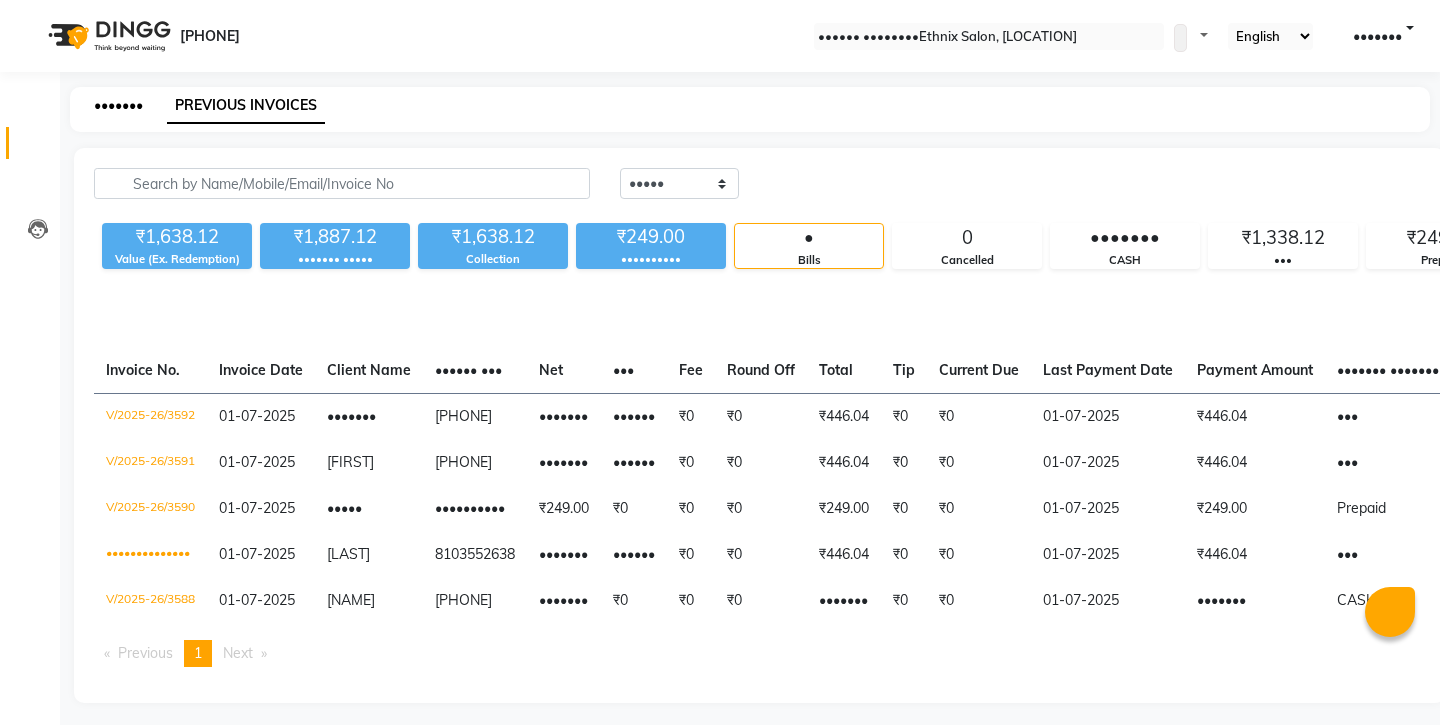 click on "•••••••" at bounding box center [118, 105] 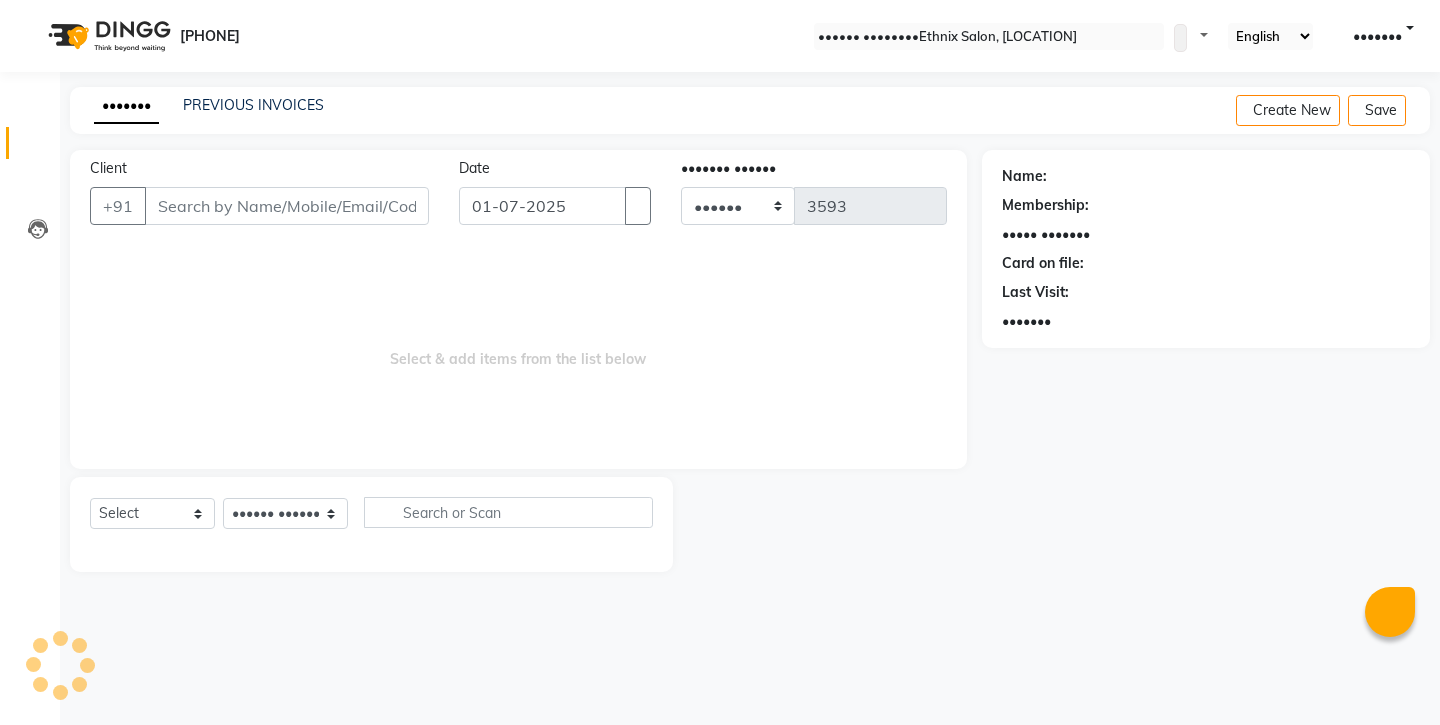 click on "Client" at bounding box center (287, 206) 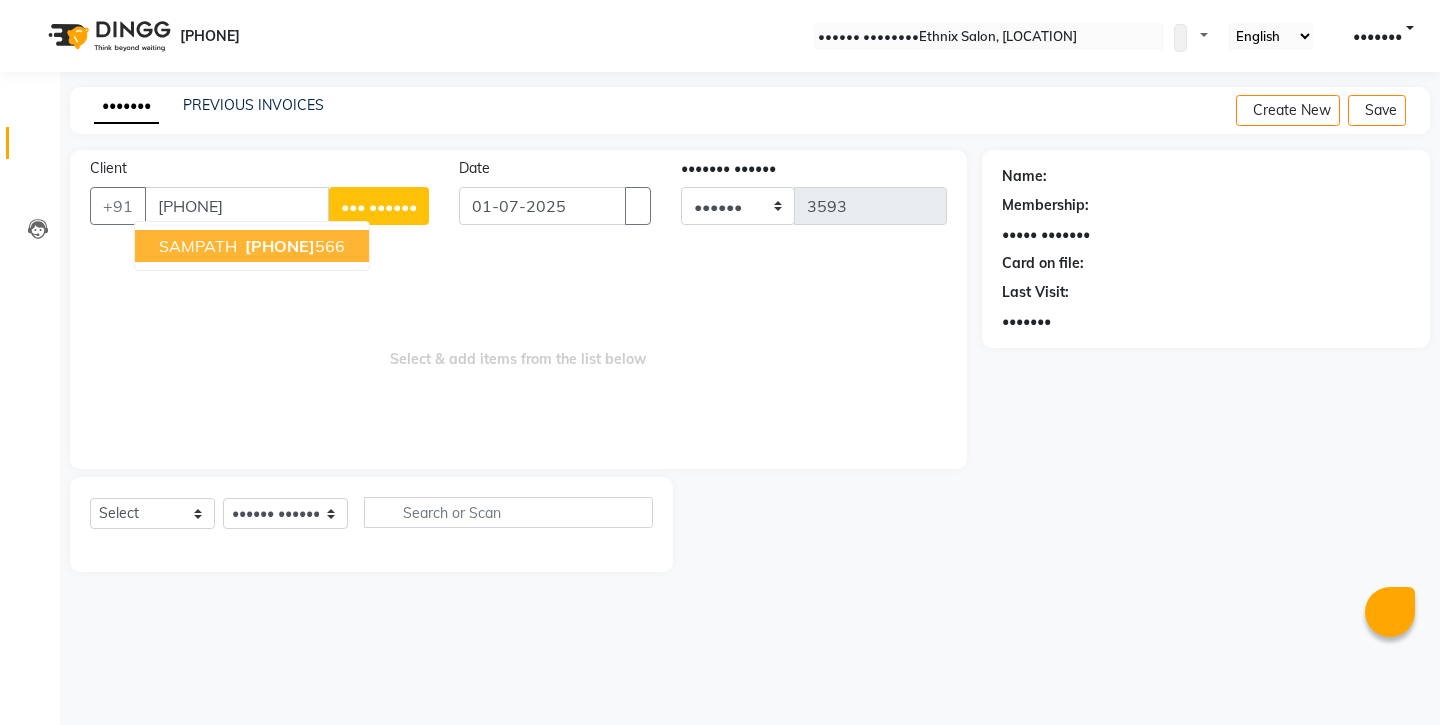 click on "[PHONE]" at bounding box center (280, 246) 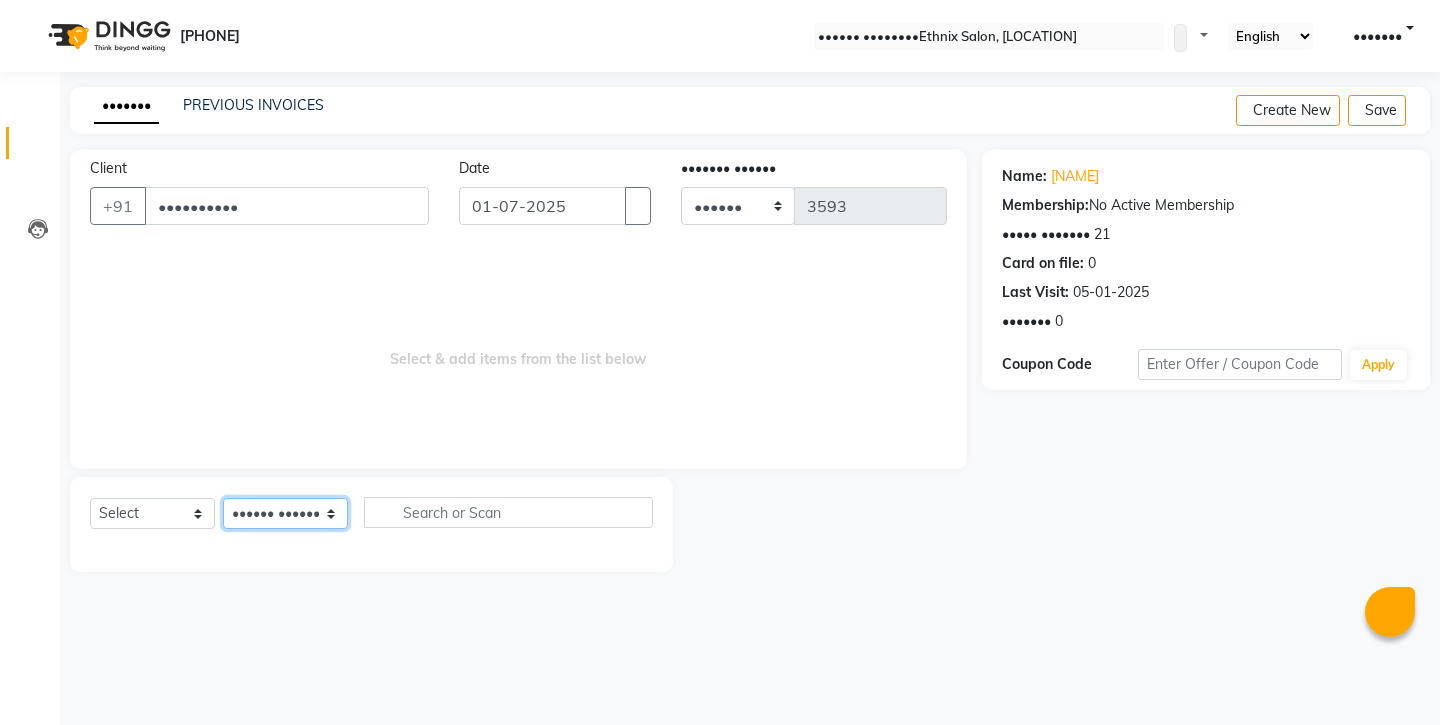 select on "[PHONE]" 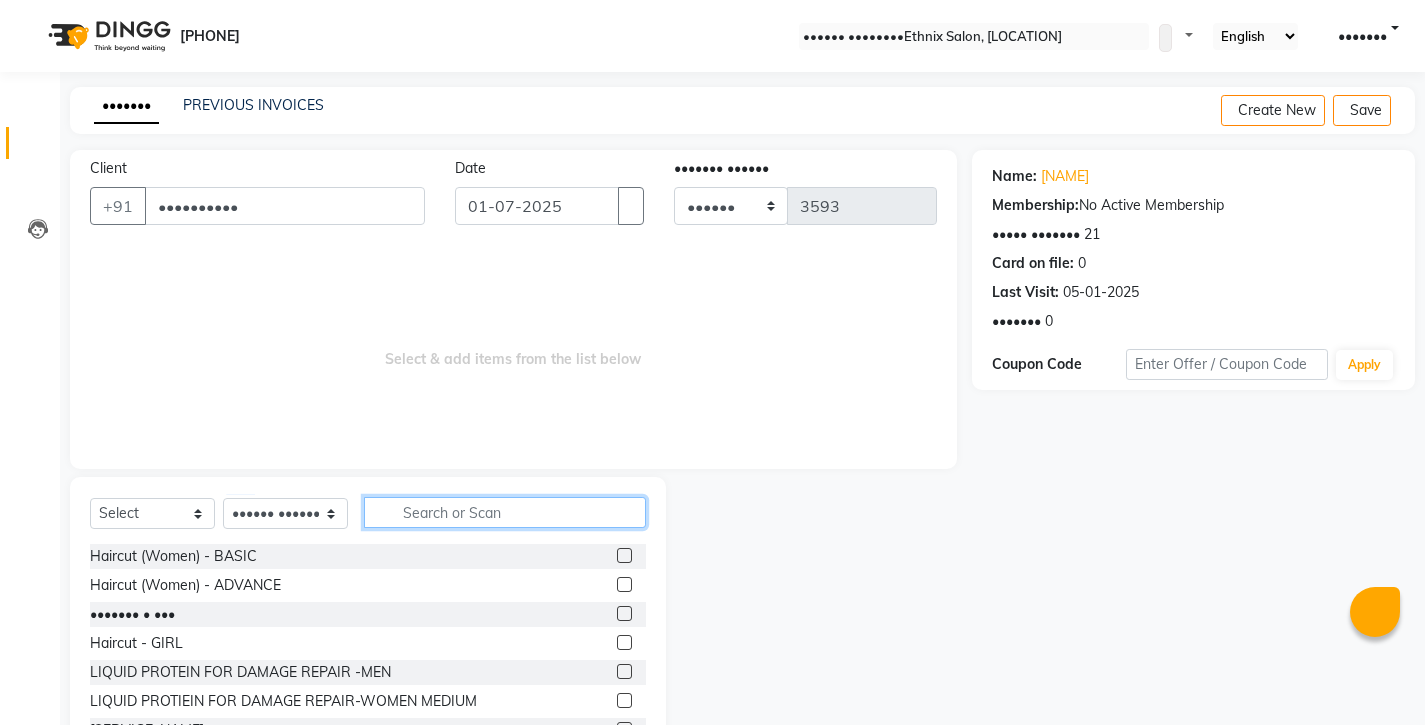 click at bounding box center [505, 512] 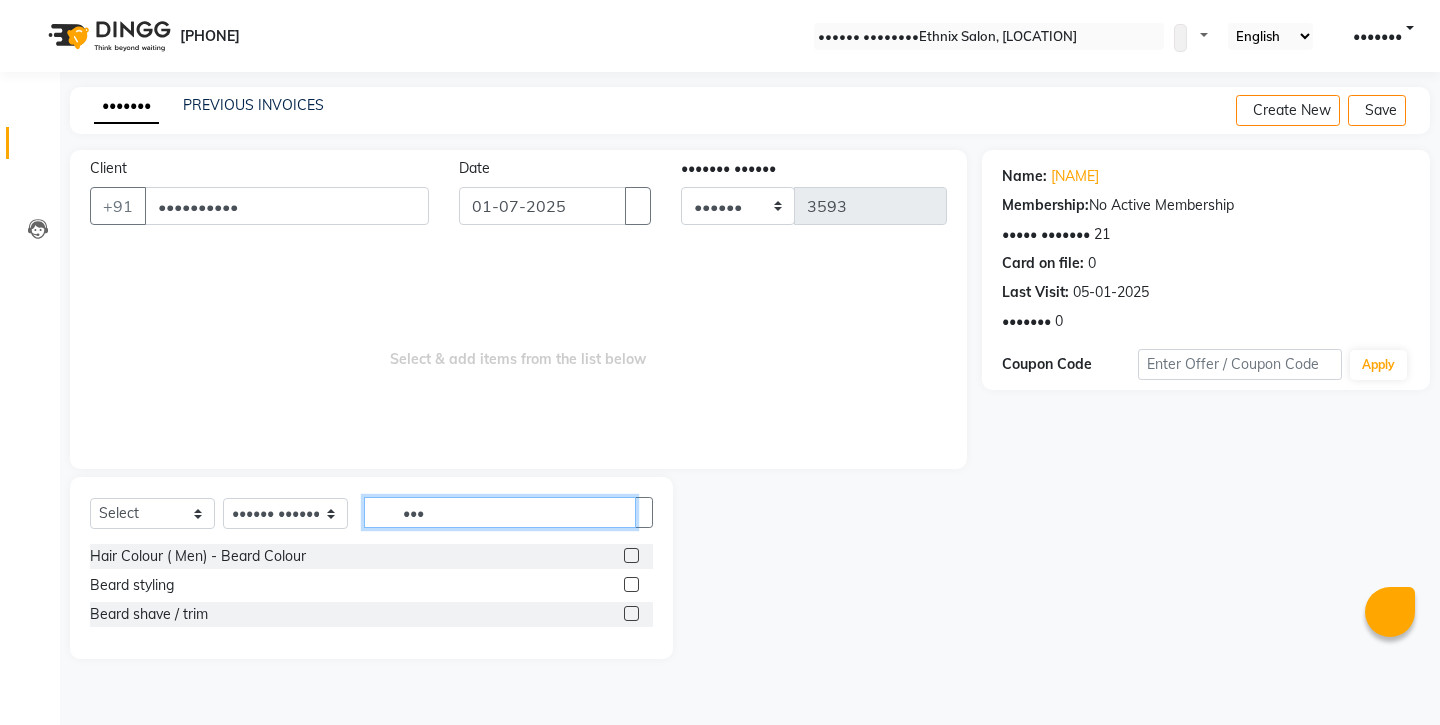 type on "•••" 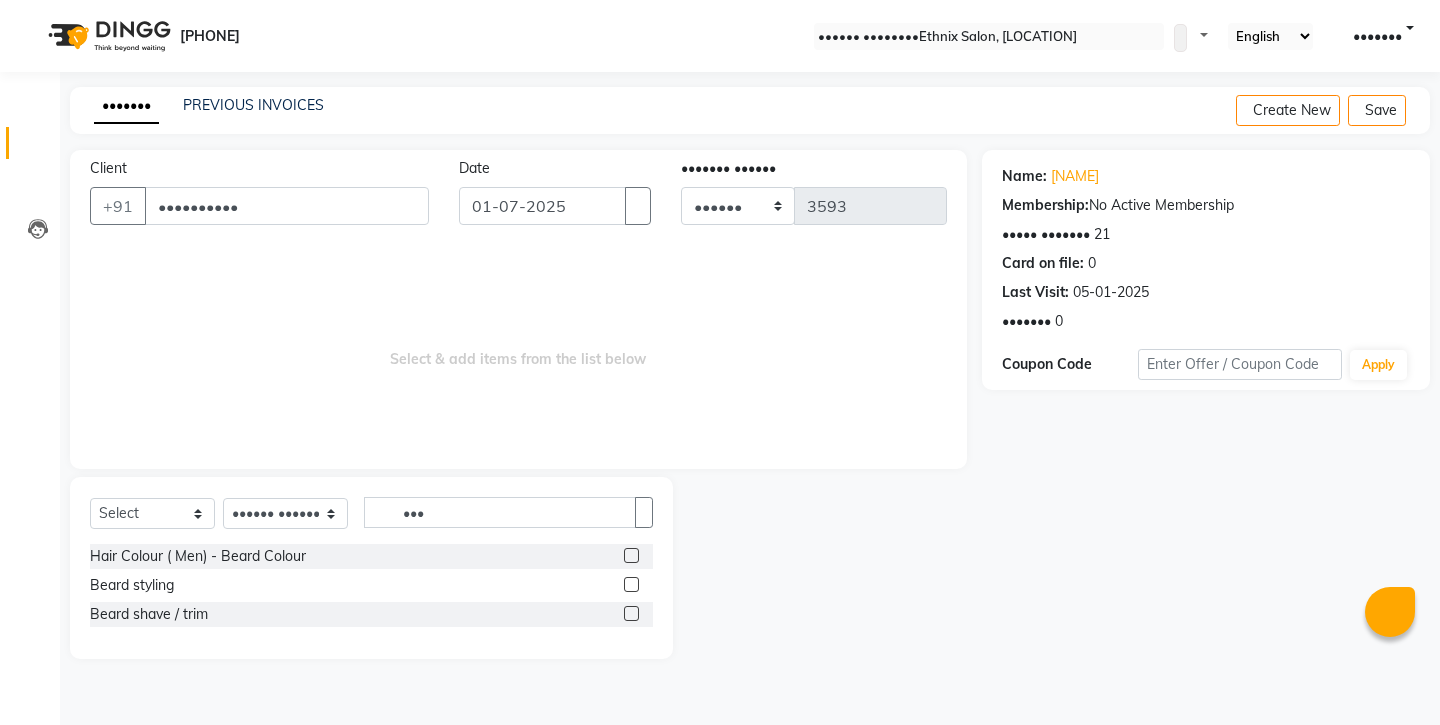 click at bounding box center [631, 613] 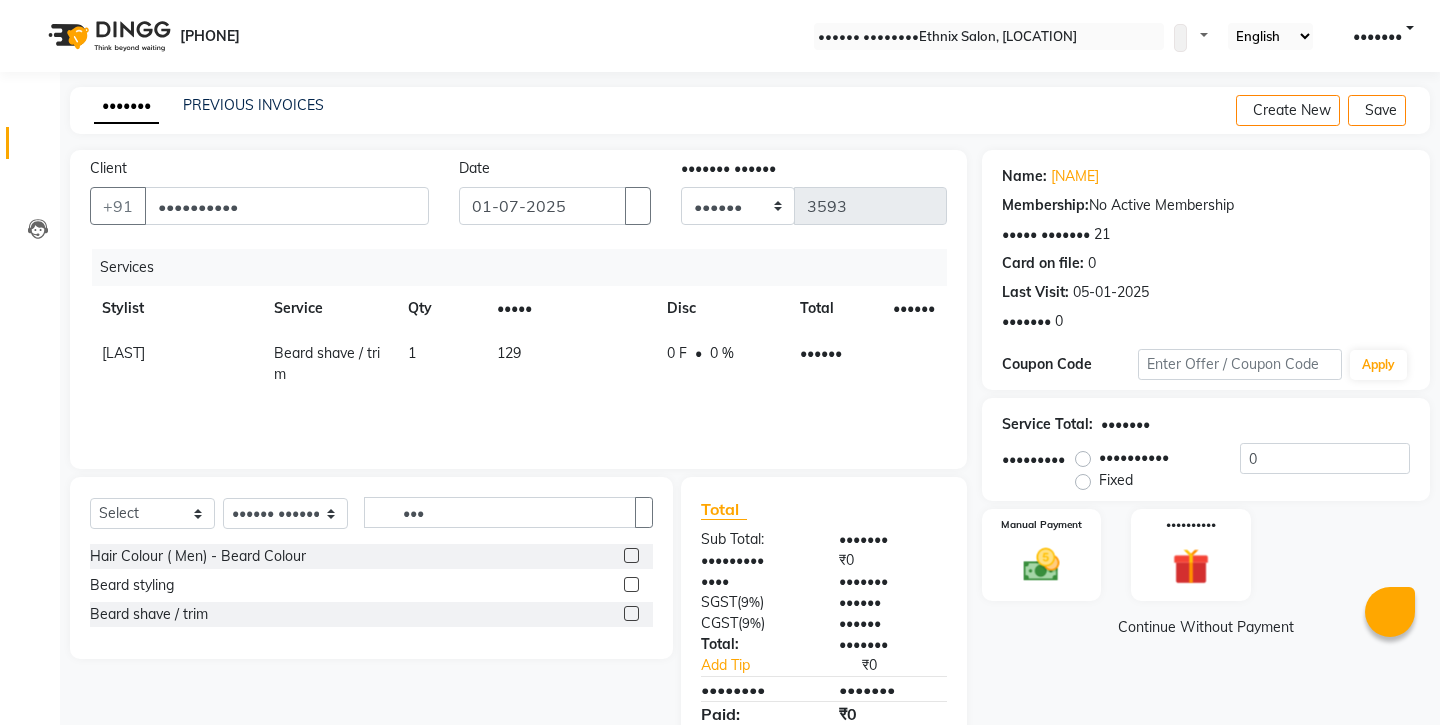 click at bounding box center (1414, 111) 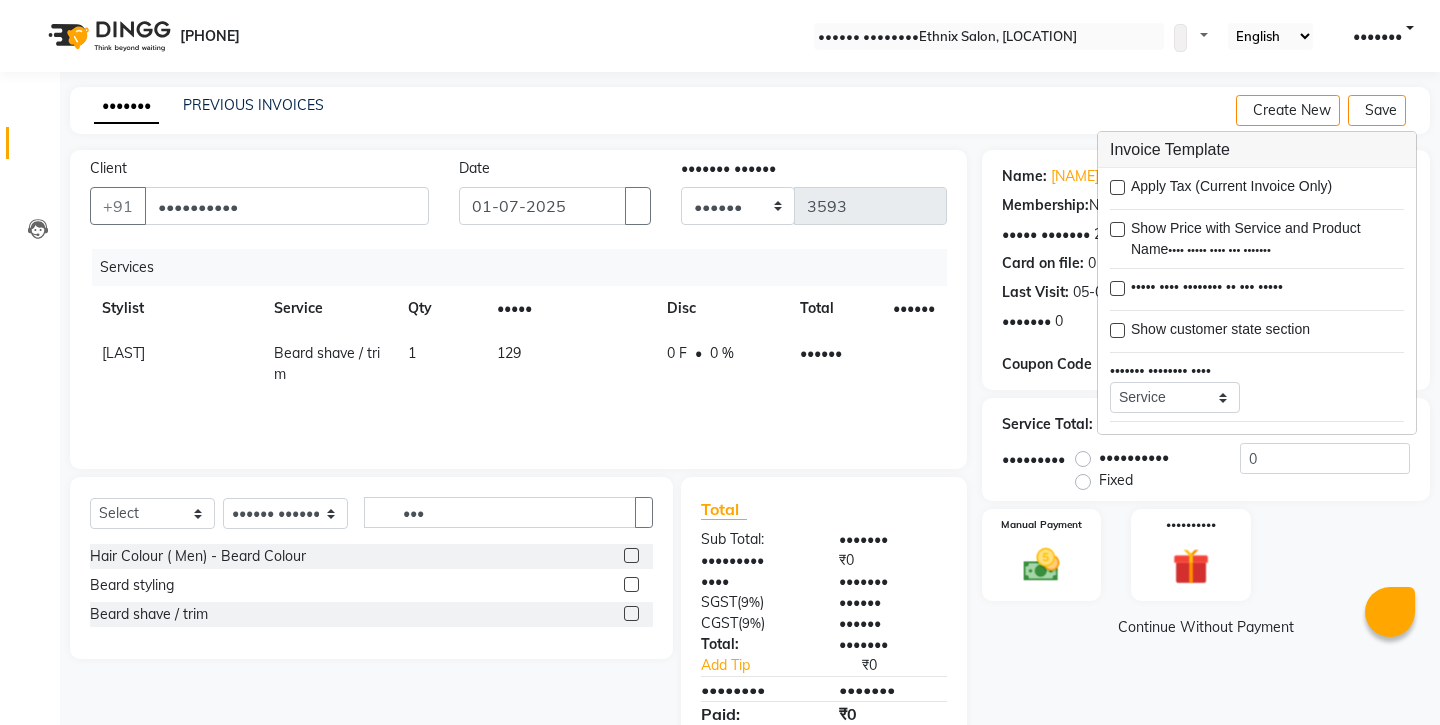 click at bounding box center (1117, 187) 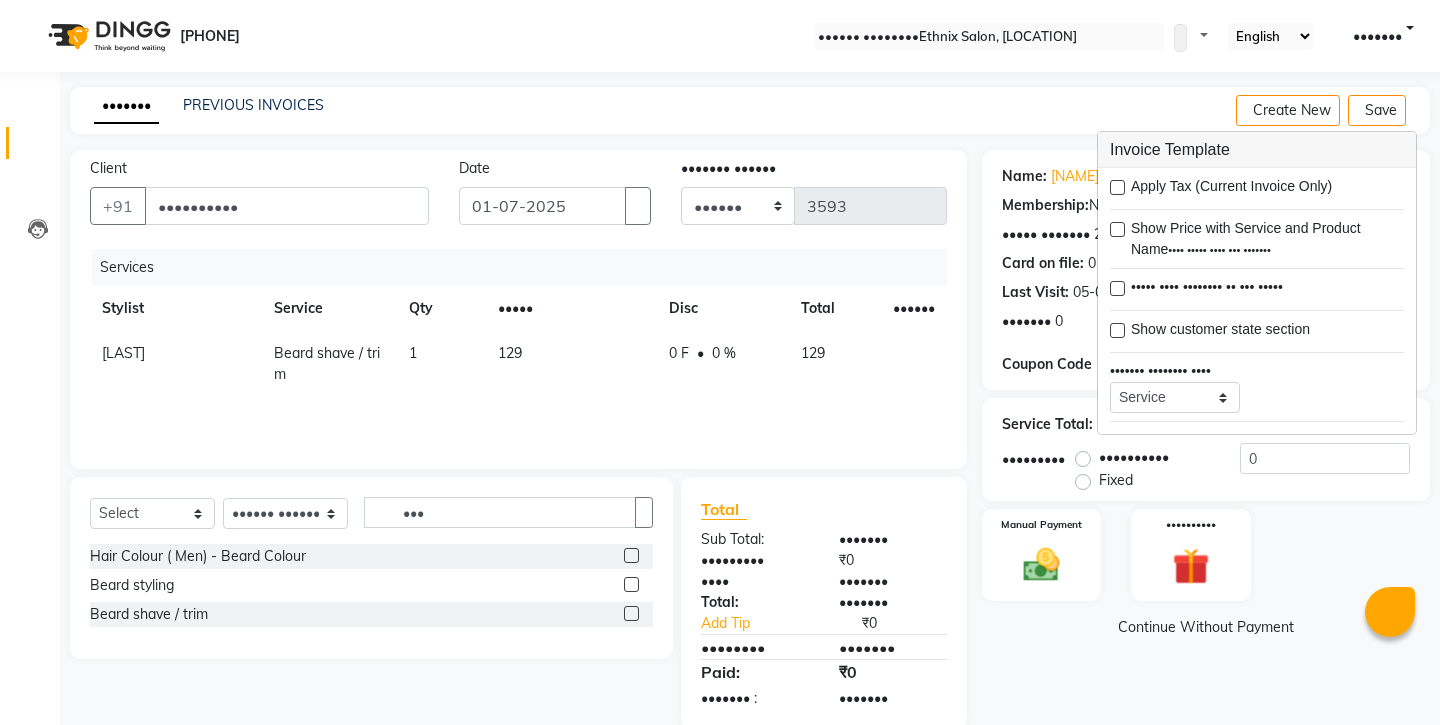 click on "Name: [FIRST] Membership: No Active Membership Total Visits: 21 Card on file: 0 Last Visit: [DATE] Points: 0 Coupon Code Apply Service Total: [PRICE] Discount: Percentage Fixed 0 Manual Payment Redemption Continue Without Payment" at bounding box center [1213, 439] 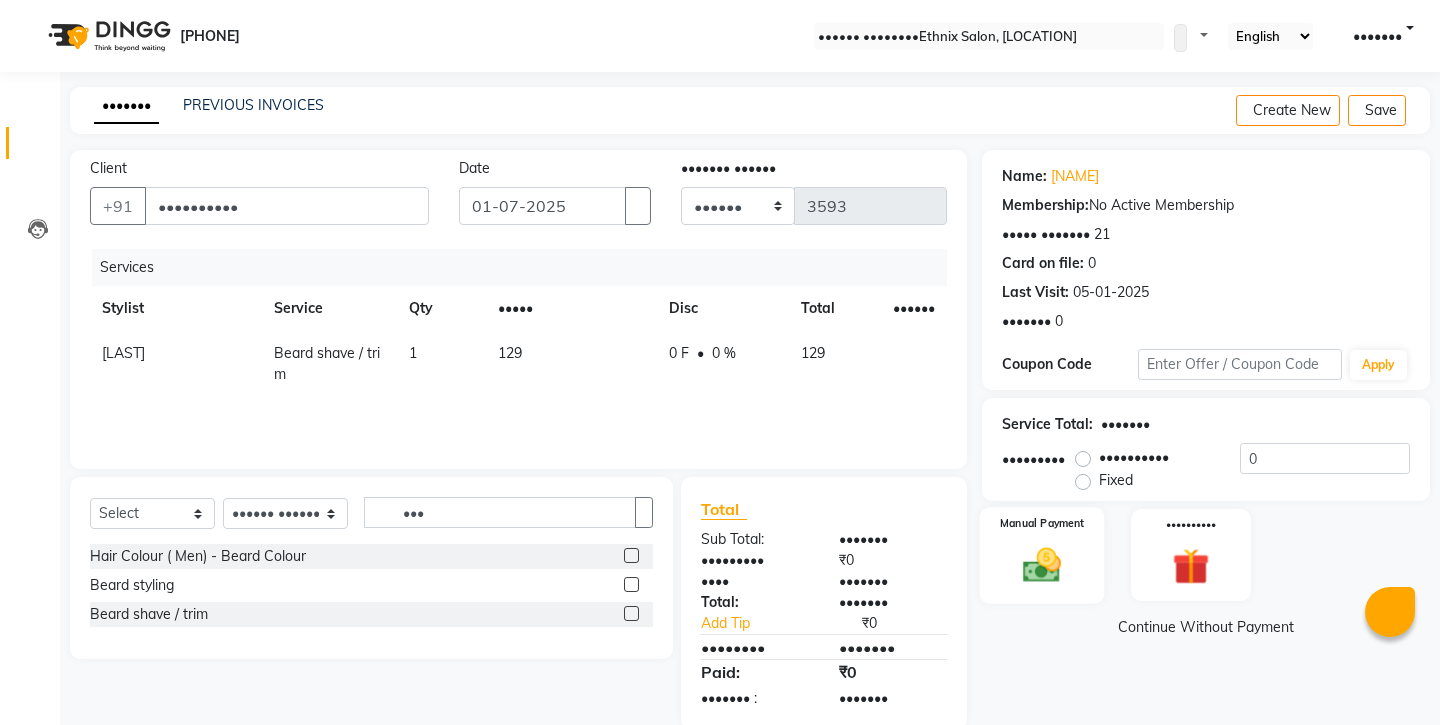 click at bounding box center (1041, 565) 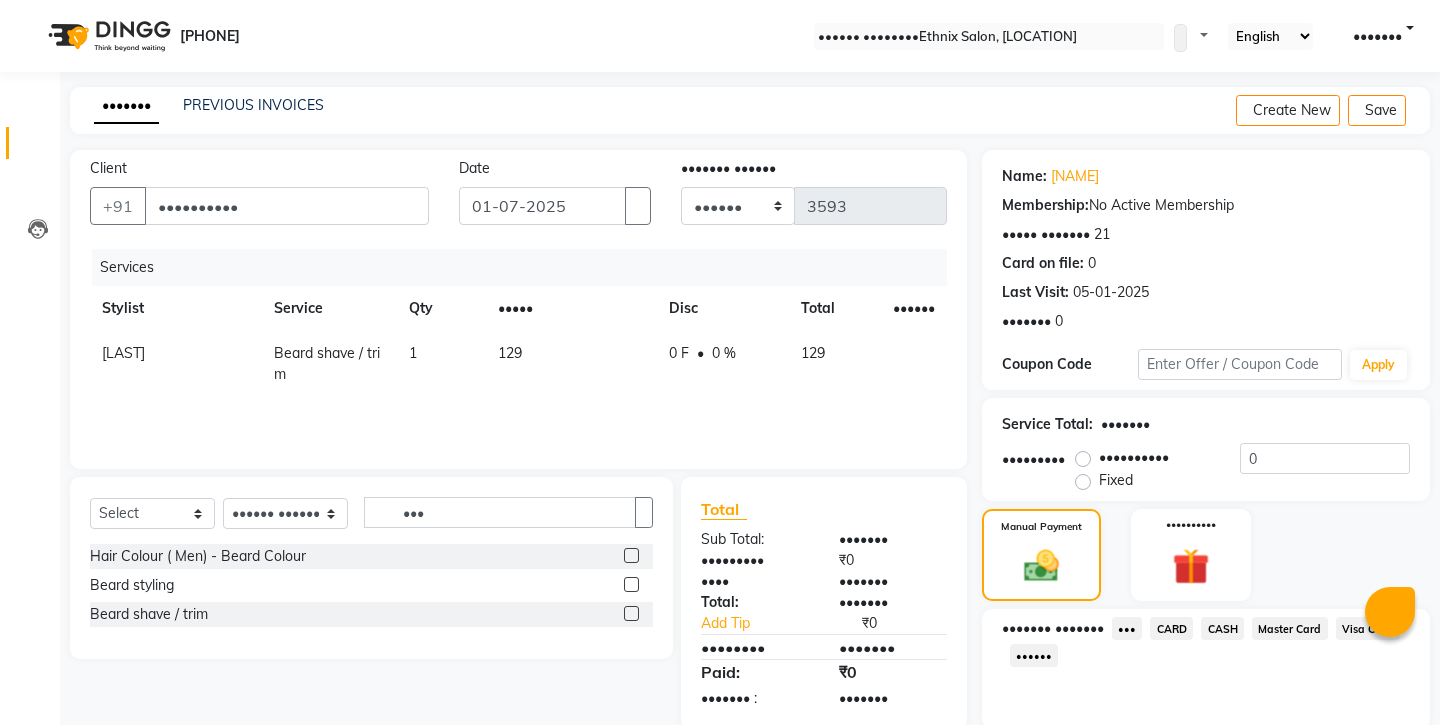 click on "CASH" at bounding box center [1127, 628] 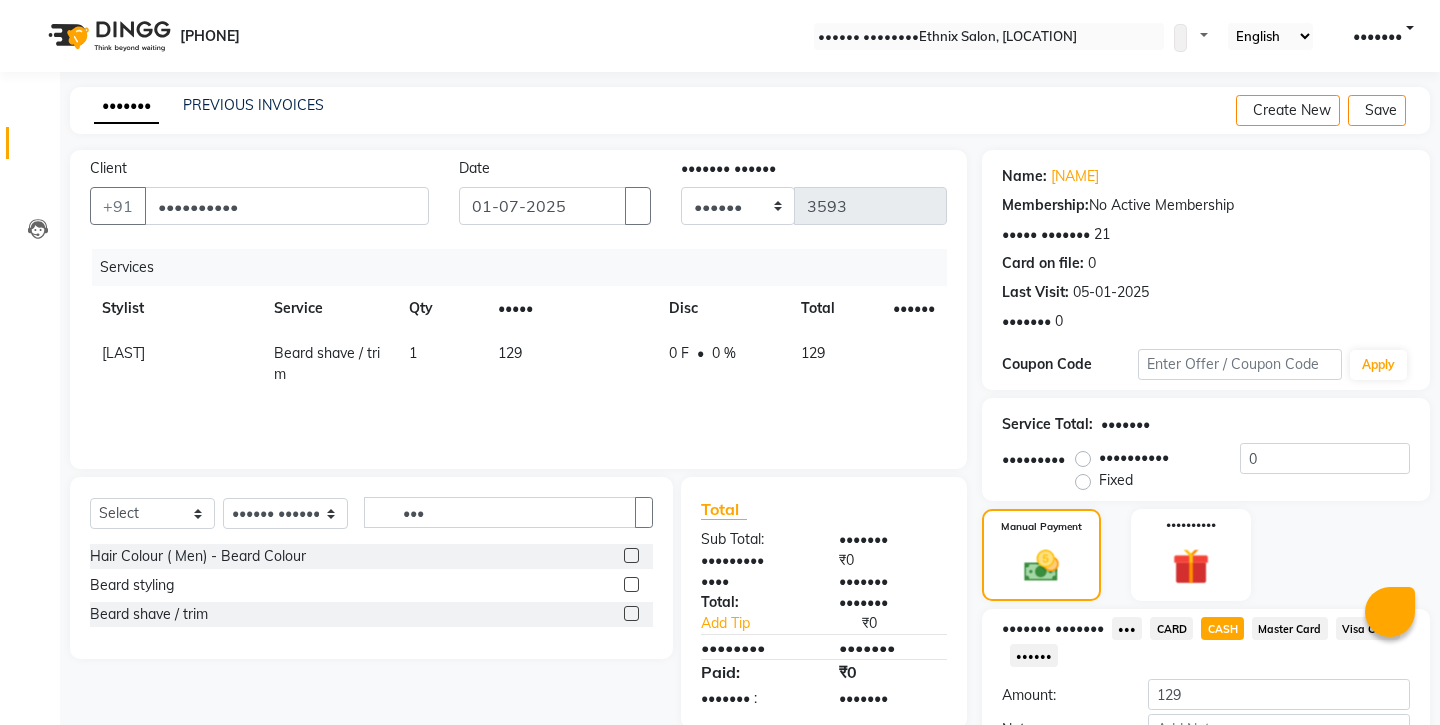 click on "•••" at bounding box center (1127, 628) 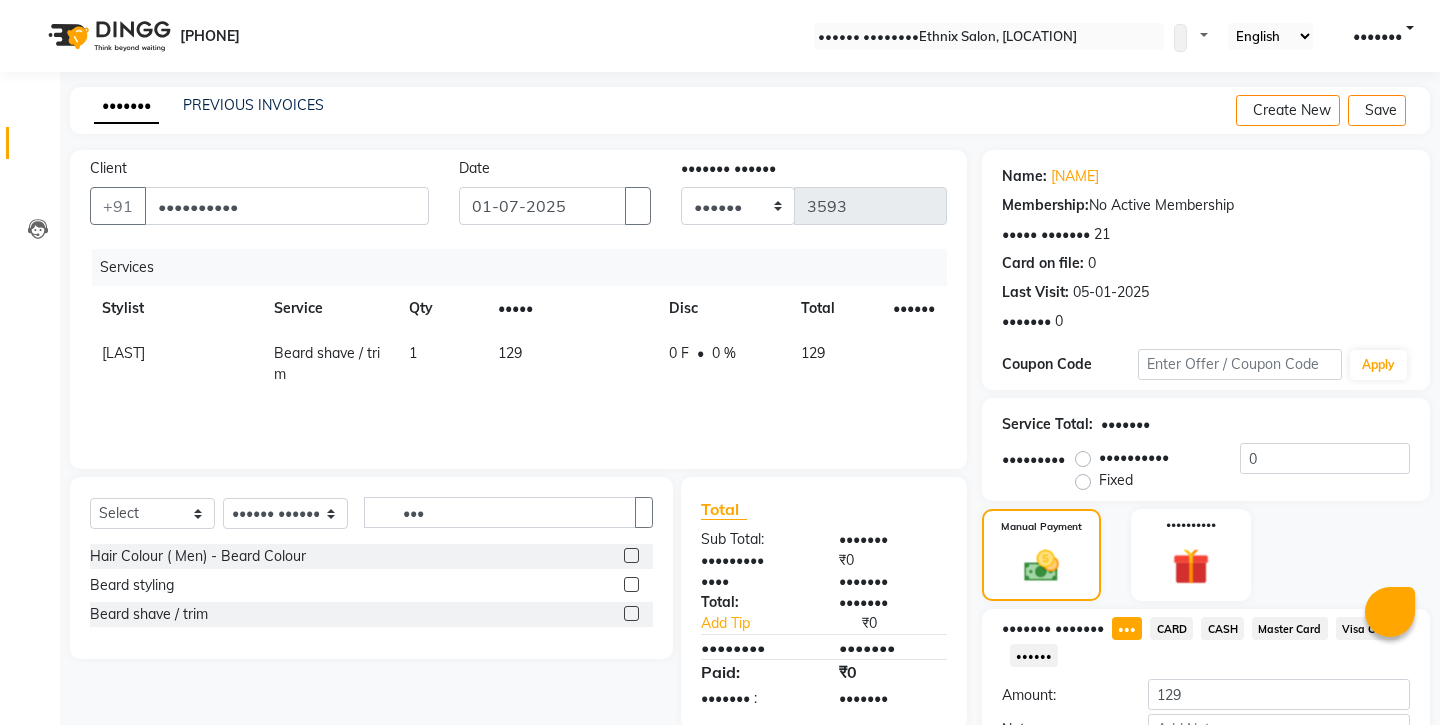 click on "CASH" at bounding box center (1127, 628) 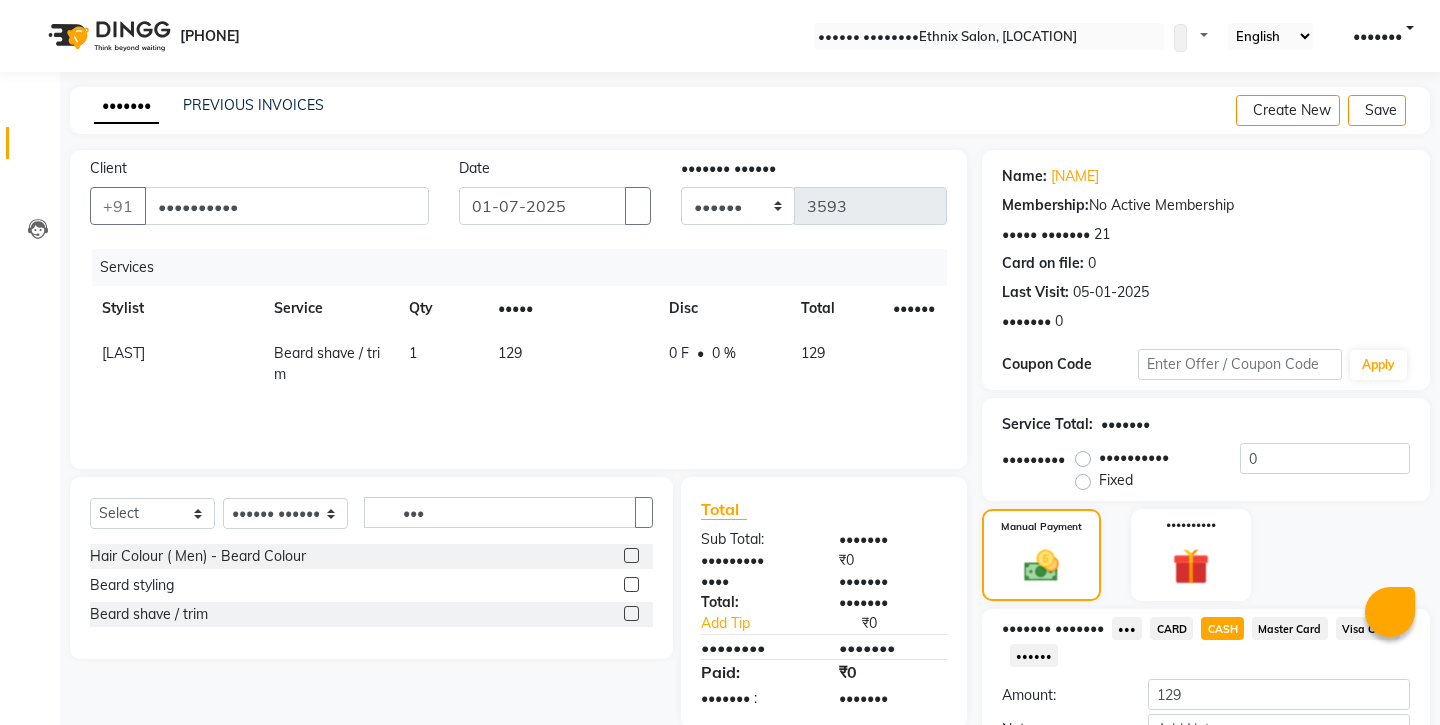click on "Add Payment" at bounding box center [1279, 763] 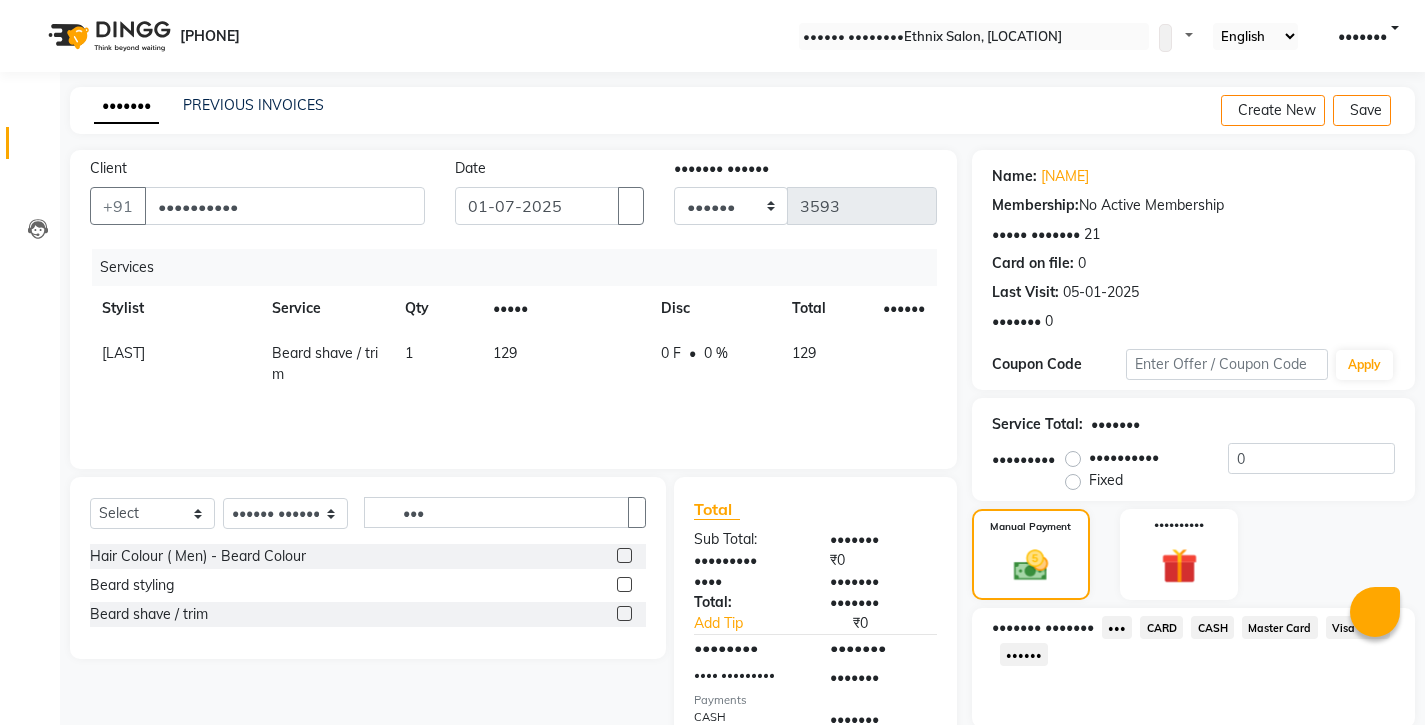 scroll, scrollTop: 68, scrollLeft: 0, axis: vertical 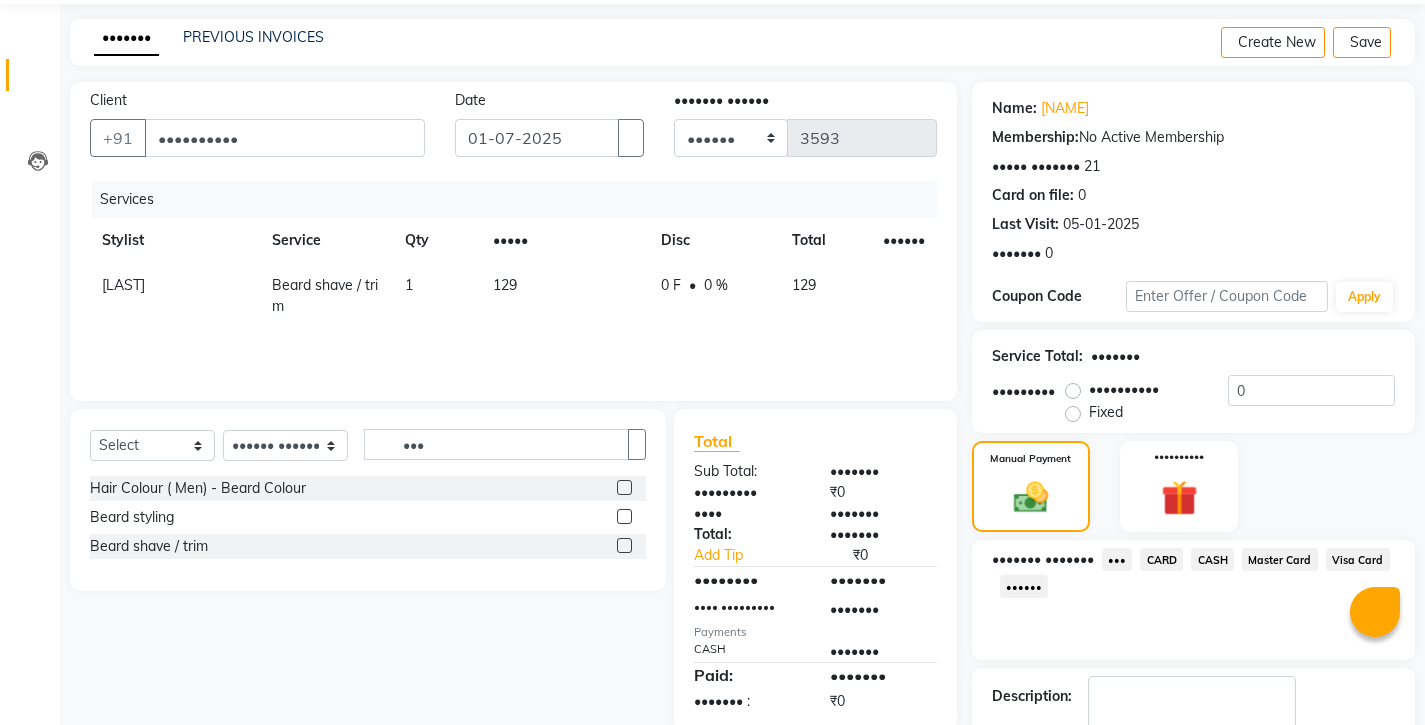 click on "Checkout" at bounding box center [1193, 798] 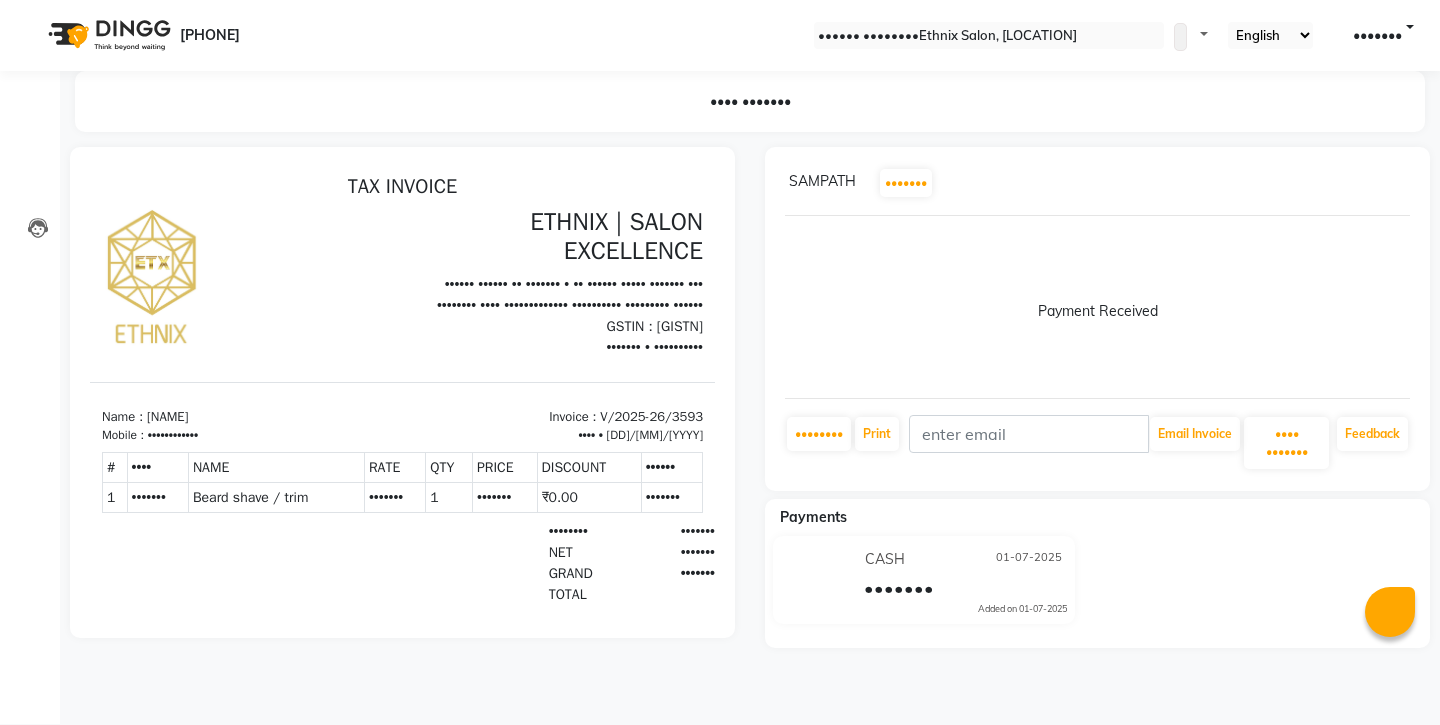 scroll, scrollTop: 0, scrollLeft: 0, axis: both 